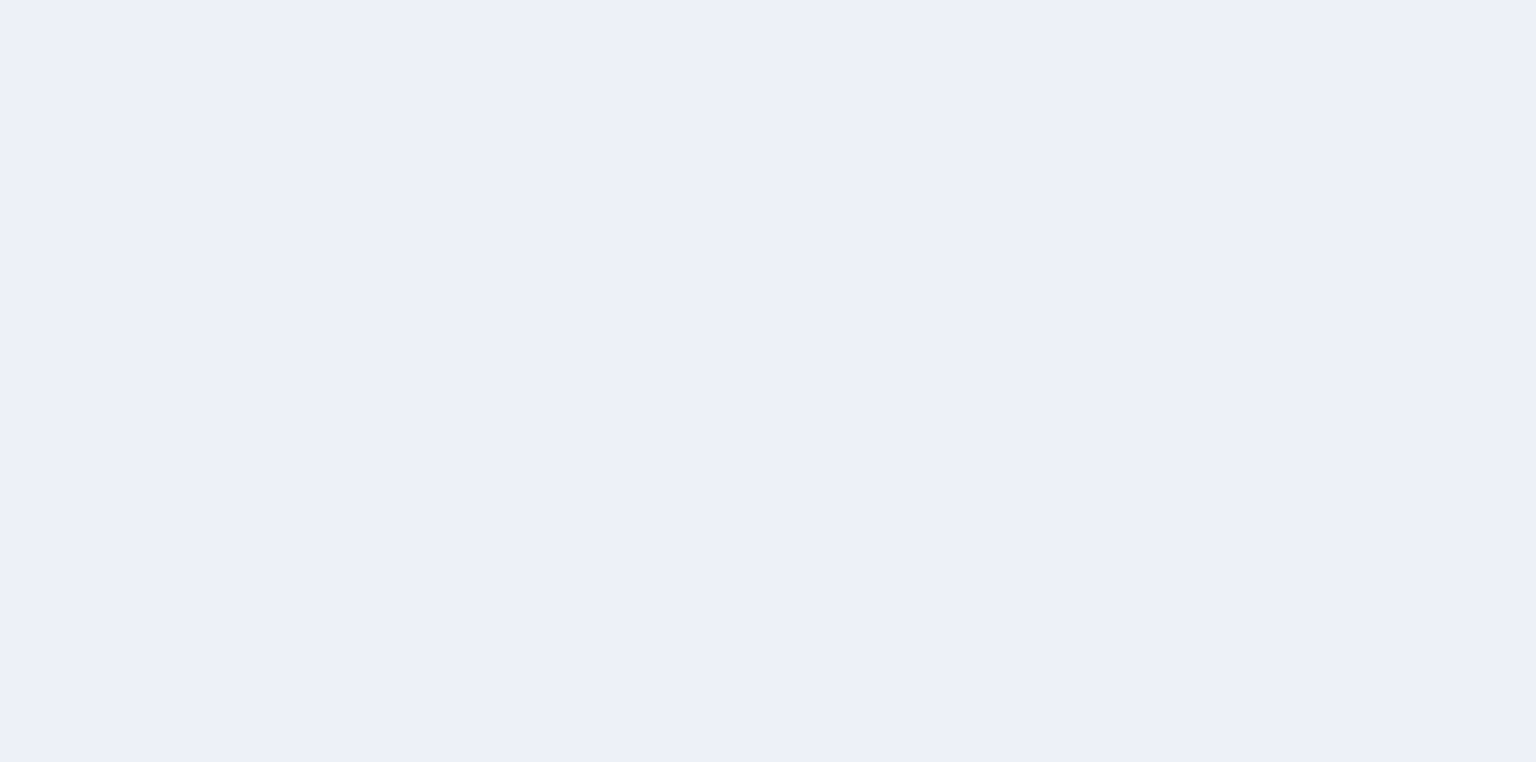 scroll, scrollTop: 0, scrollLeft: 0, axis: both 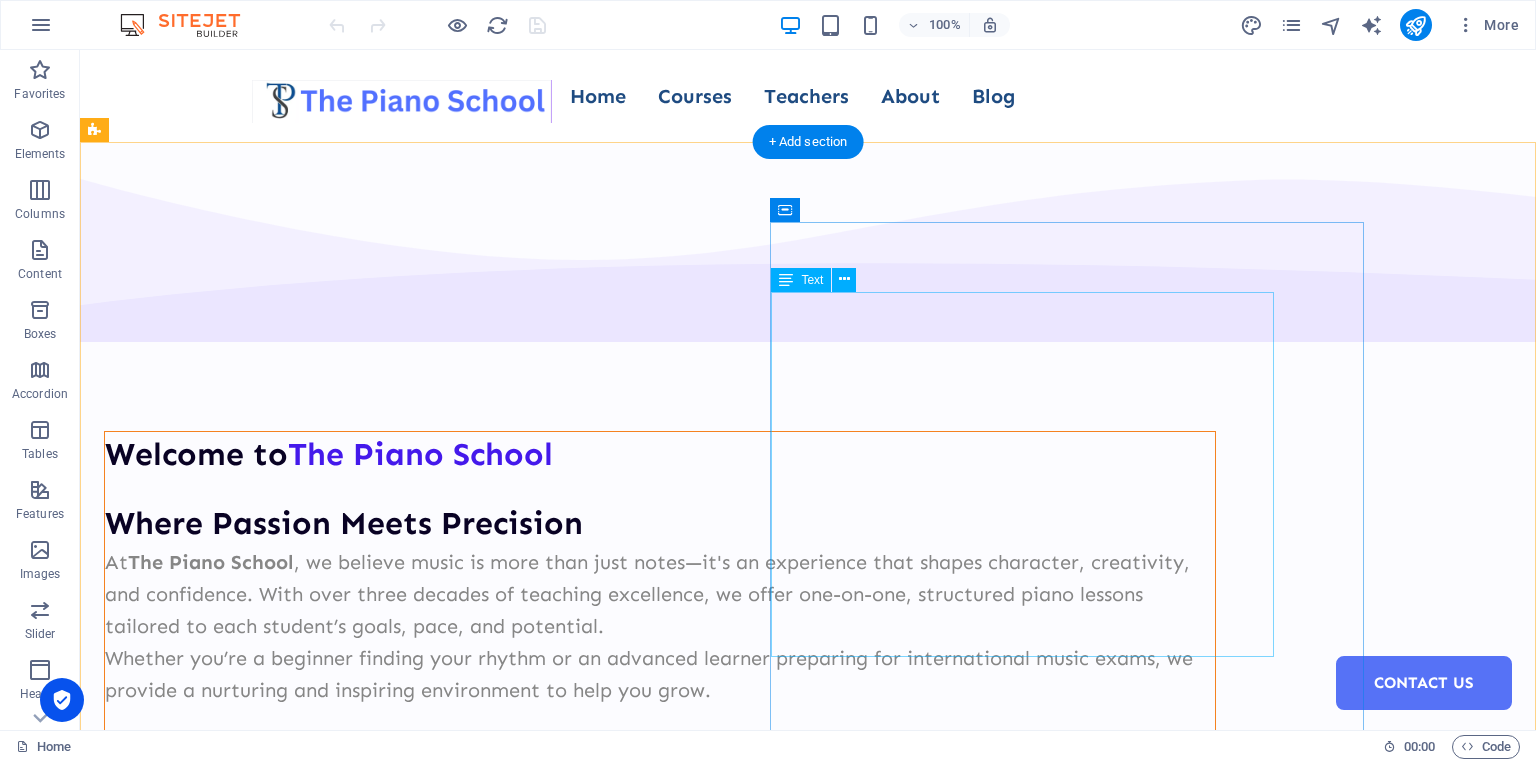 click on "Where Passion Meets Precision At  The Piano School , we believe music is more than just notes—it's an experience that shapes character, creativity, and confidence. With over three decades of teaching excellence, we offer one-on-one, structured piano lessons tailored to each student’s goals, pace, and potential. Whether you’re a beginner finding your rhythm or an advanced learner preparing for international music exams, we provide a nurturing and inspiring environment to help you grow." at bounding box center (660, 603) 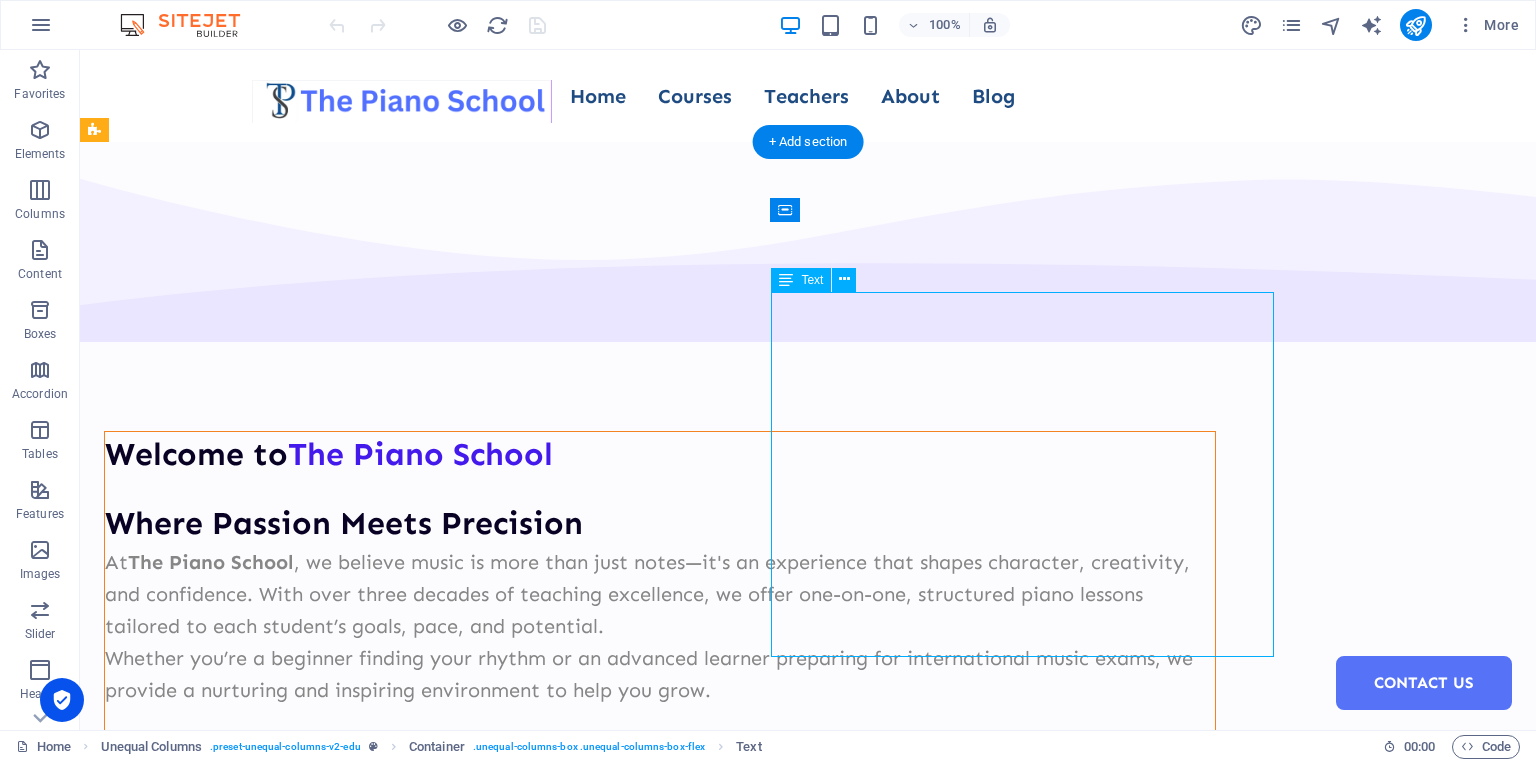 click on "Where Passion Meets Precision At  The Piano School , we believe music is more than just notes—it's an experience that shapes character, creativity, and confidence. With over three decades of teaching excellence, we offer one-on-one, structured piano lessons tailored to each student’s goals, pace, and potential. Whether you’re a beginner finding your rhythm or an advanced learner preparing for international music exams, we provide a nurturing and inspiring environment to help you grow." at bounding box center (660, 603) 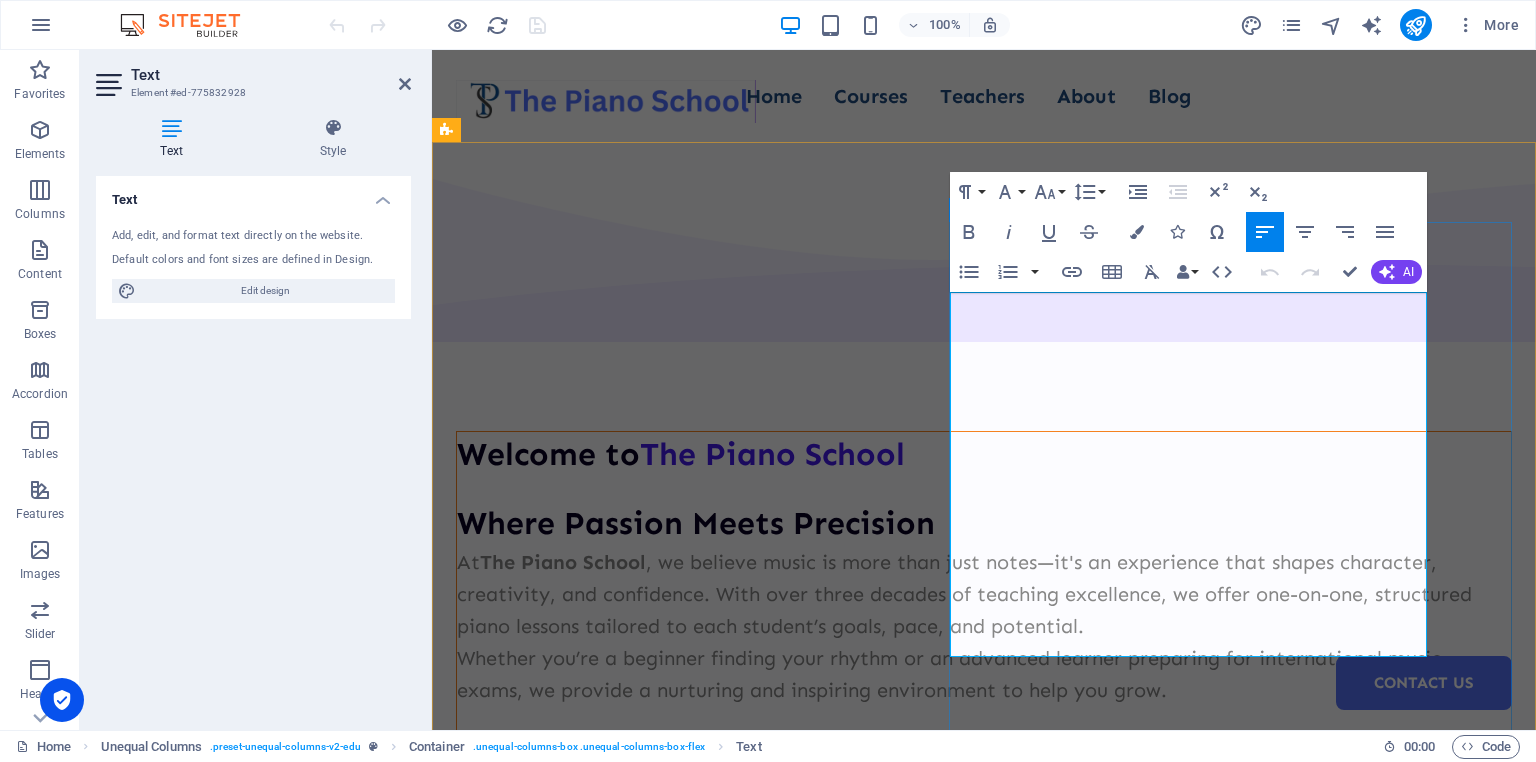 click on "Whether you’re a beginner finding your rhythm or an advanced learner preparing for international music exams, we provide a nurturing and inspiring environment to help you grow." at bounding box center [984, 674] 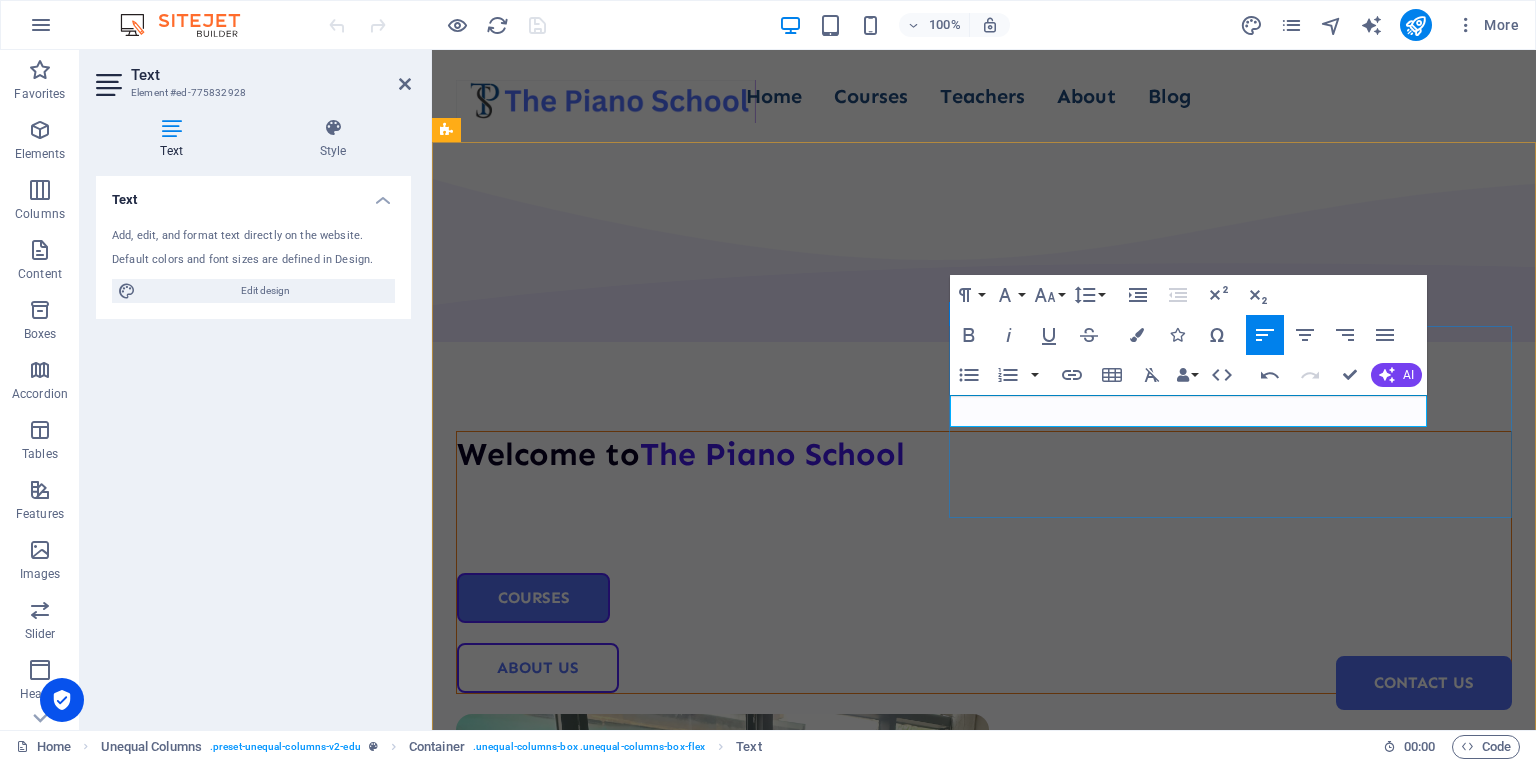 click at bounding box center [984, 517] 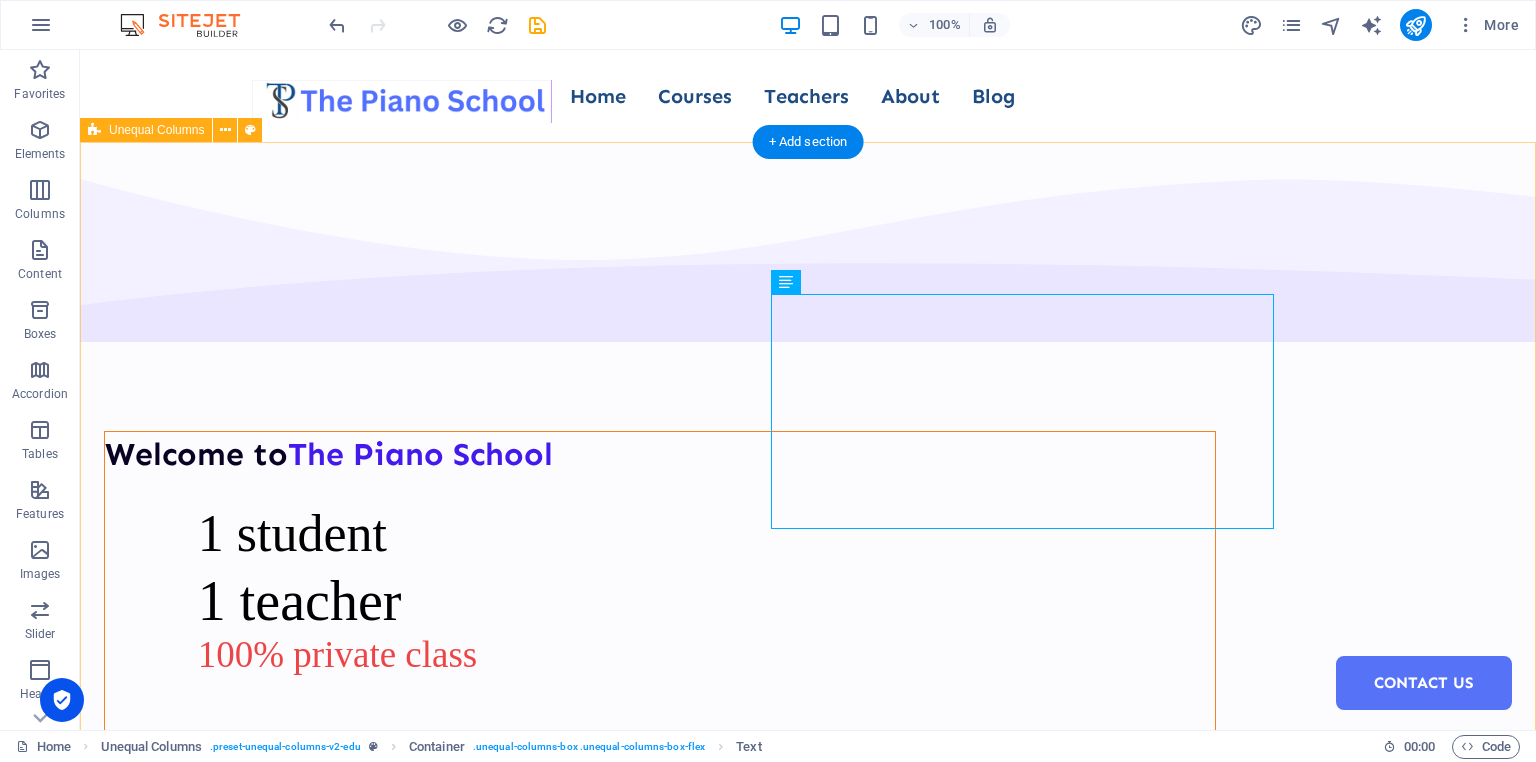 click on "Welcome to  The Piano School 1 student 1 teacher 100% private class Courses About Us" at bounding box center [808, 849] 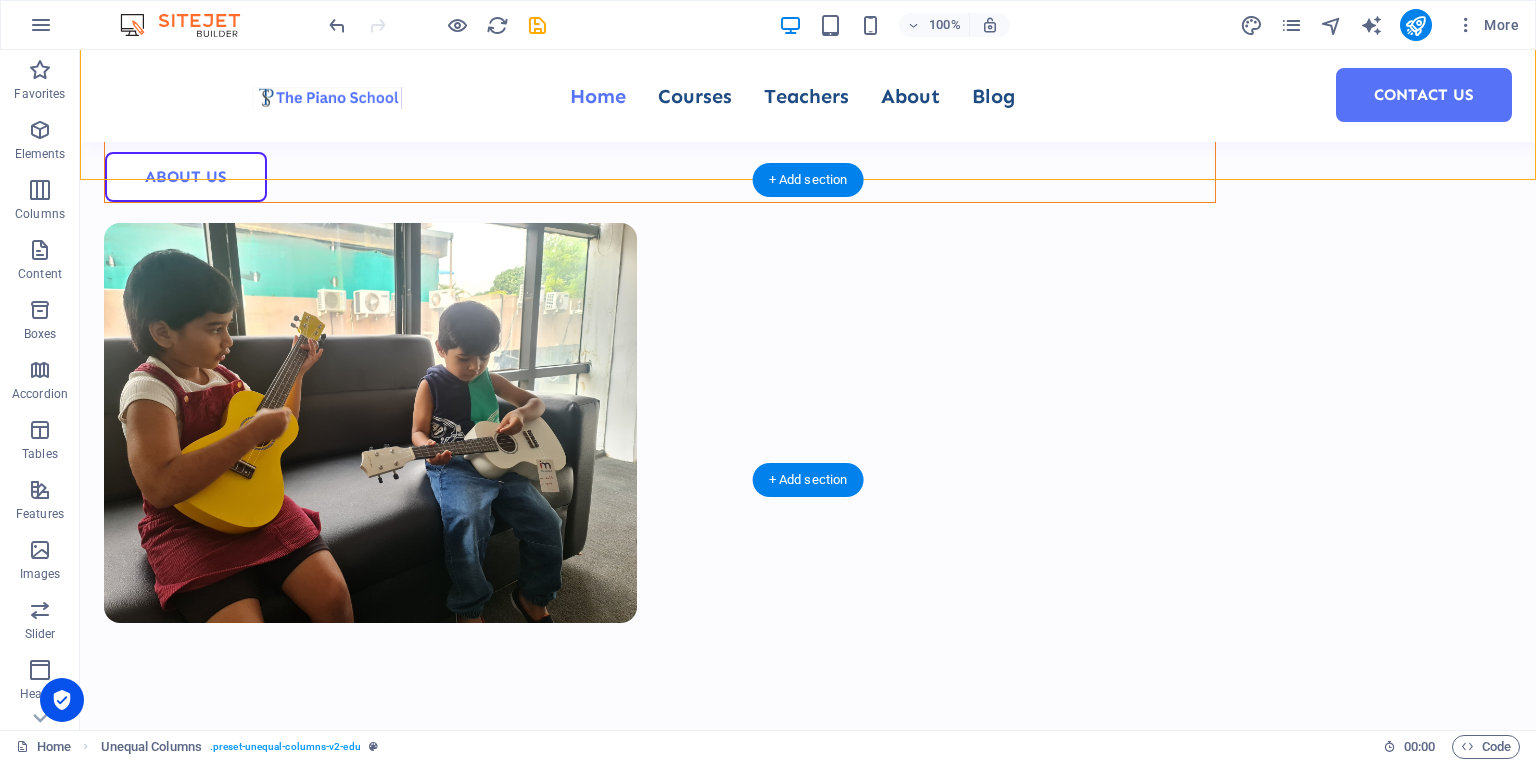 scroll, scrollTop: 694, scrollLeft: 0, axis: vertical 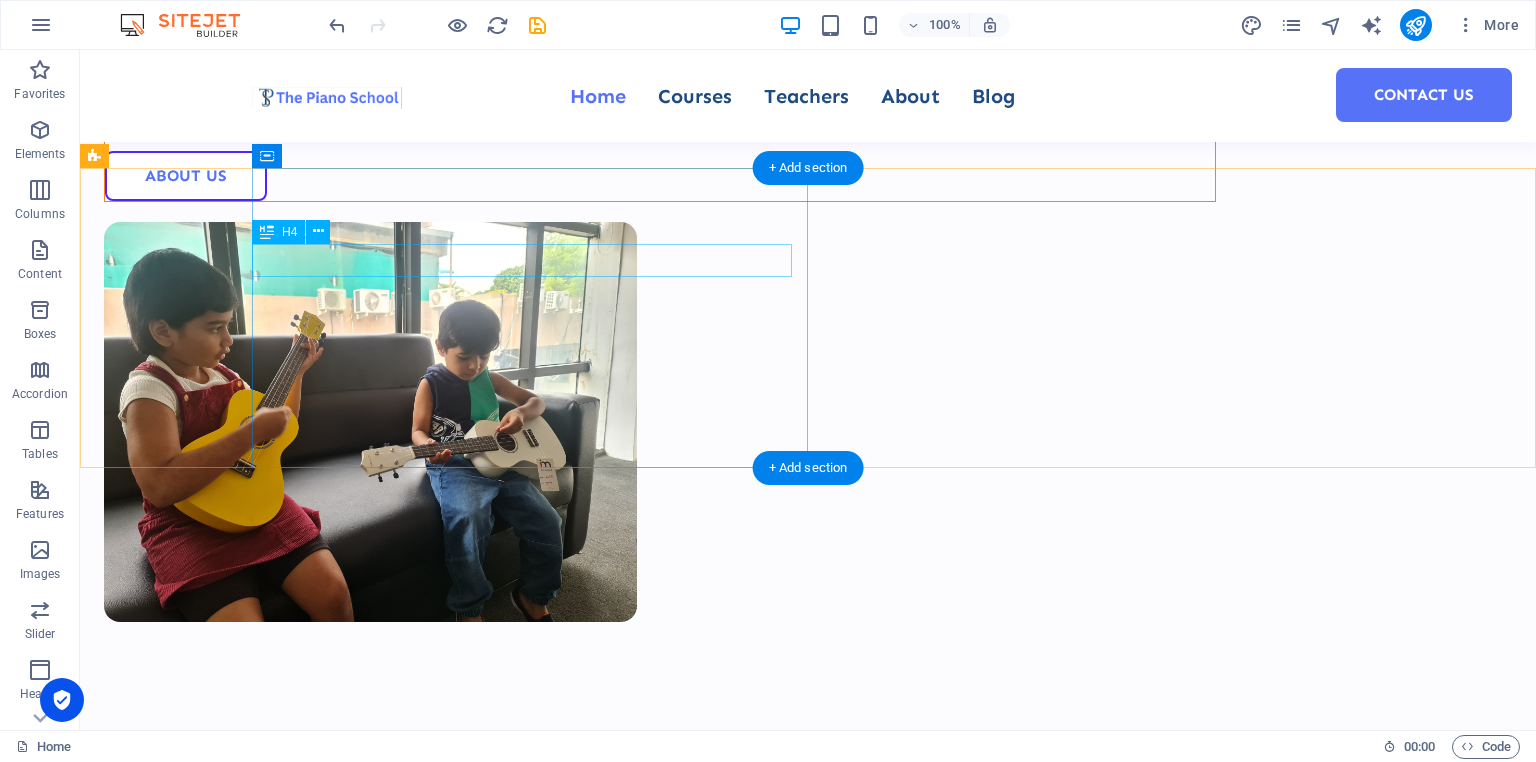 click on "Premium school for world class training" at bounding box center [886, 879] 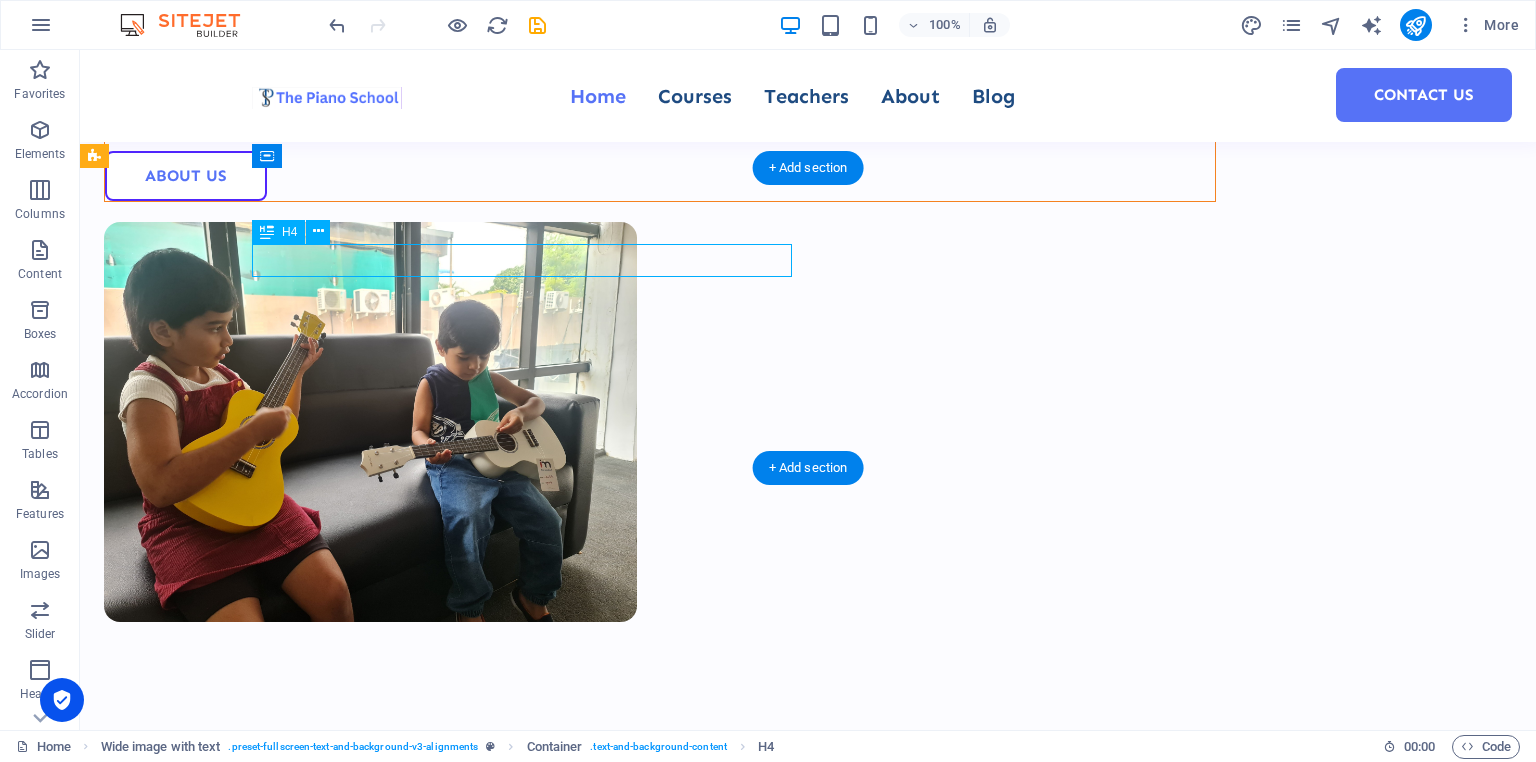 click on "Premium school for world class training" at bounding box center (886, 879) 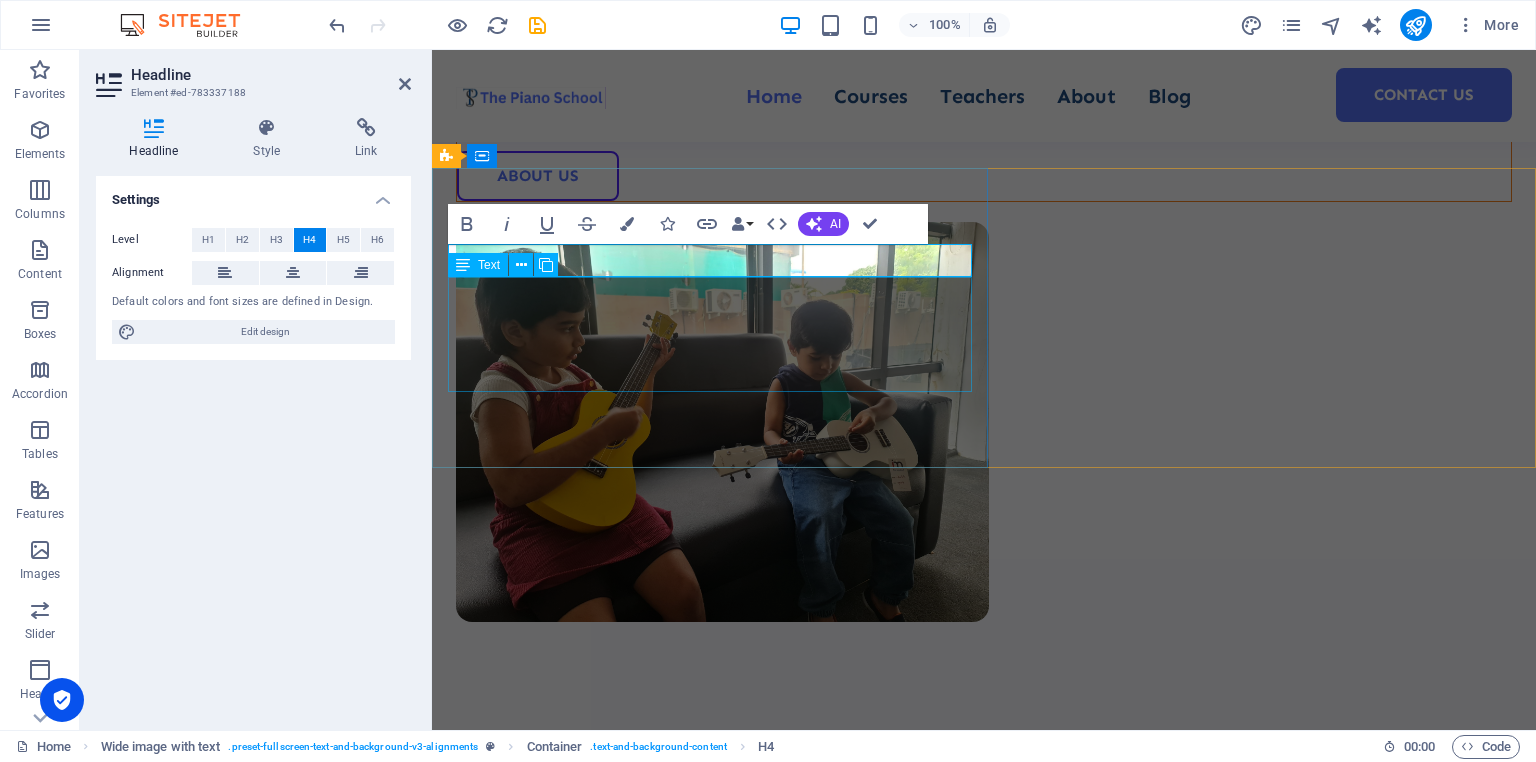 click on "1 teacher :  1 student 100% private class" at bounding box center [984, 952] 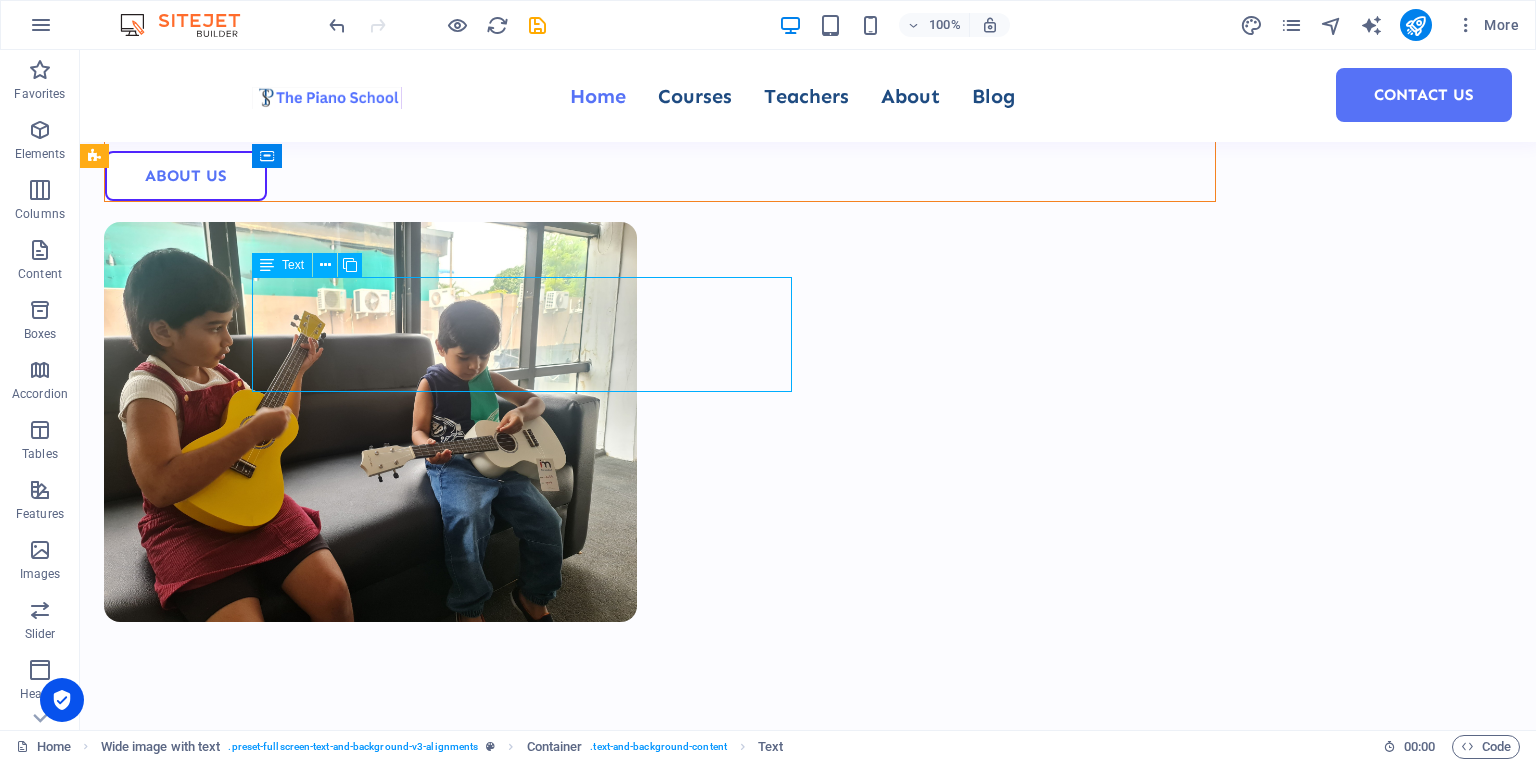 click on "1 teacher :  1 student 100% private class" at bounding box center (886, 952) 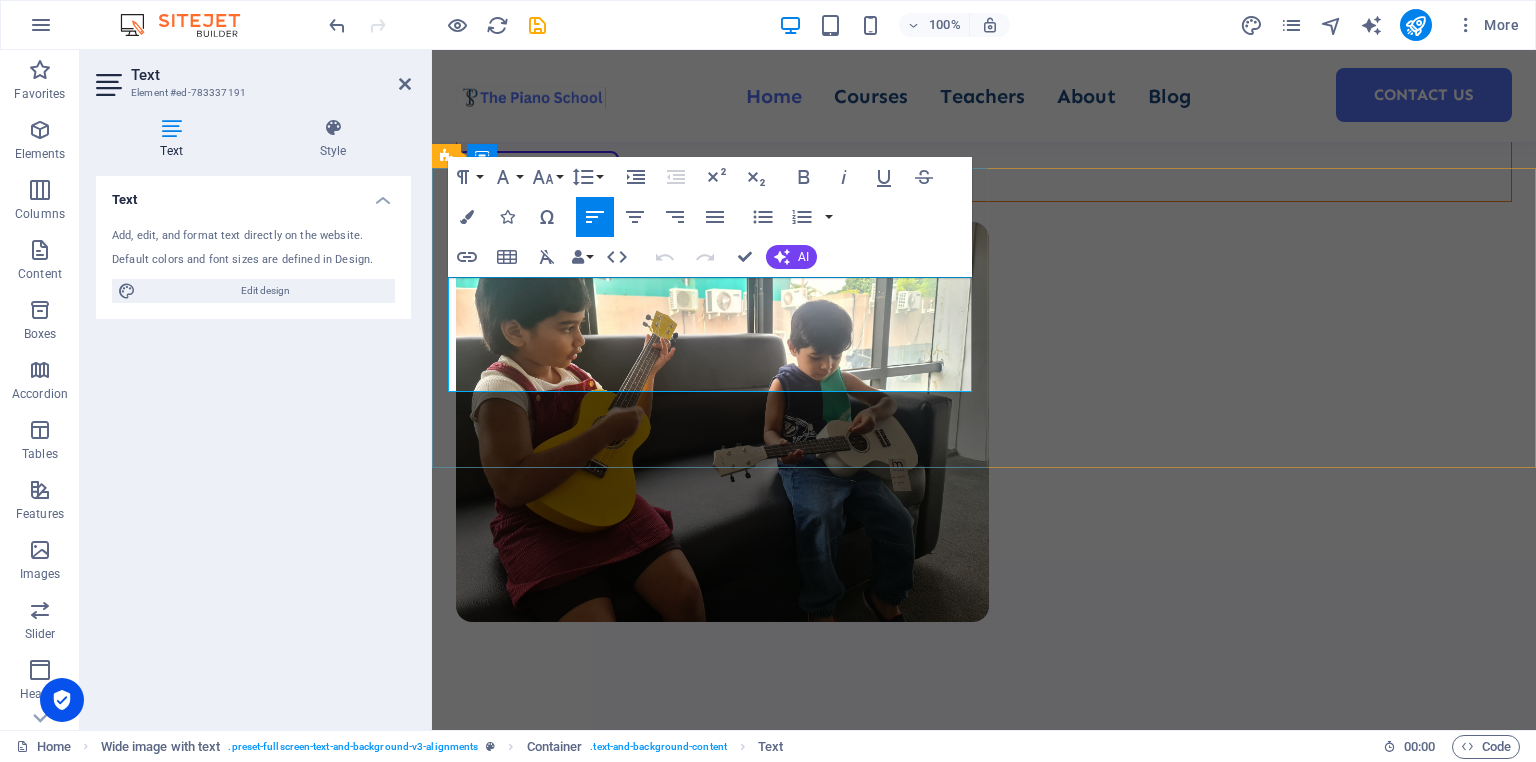 click on "100% private class" at bounding box center (603, 981) 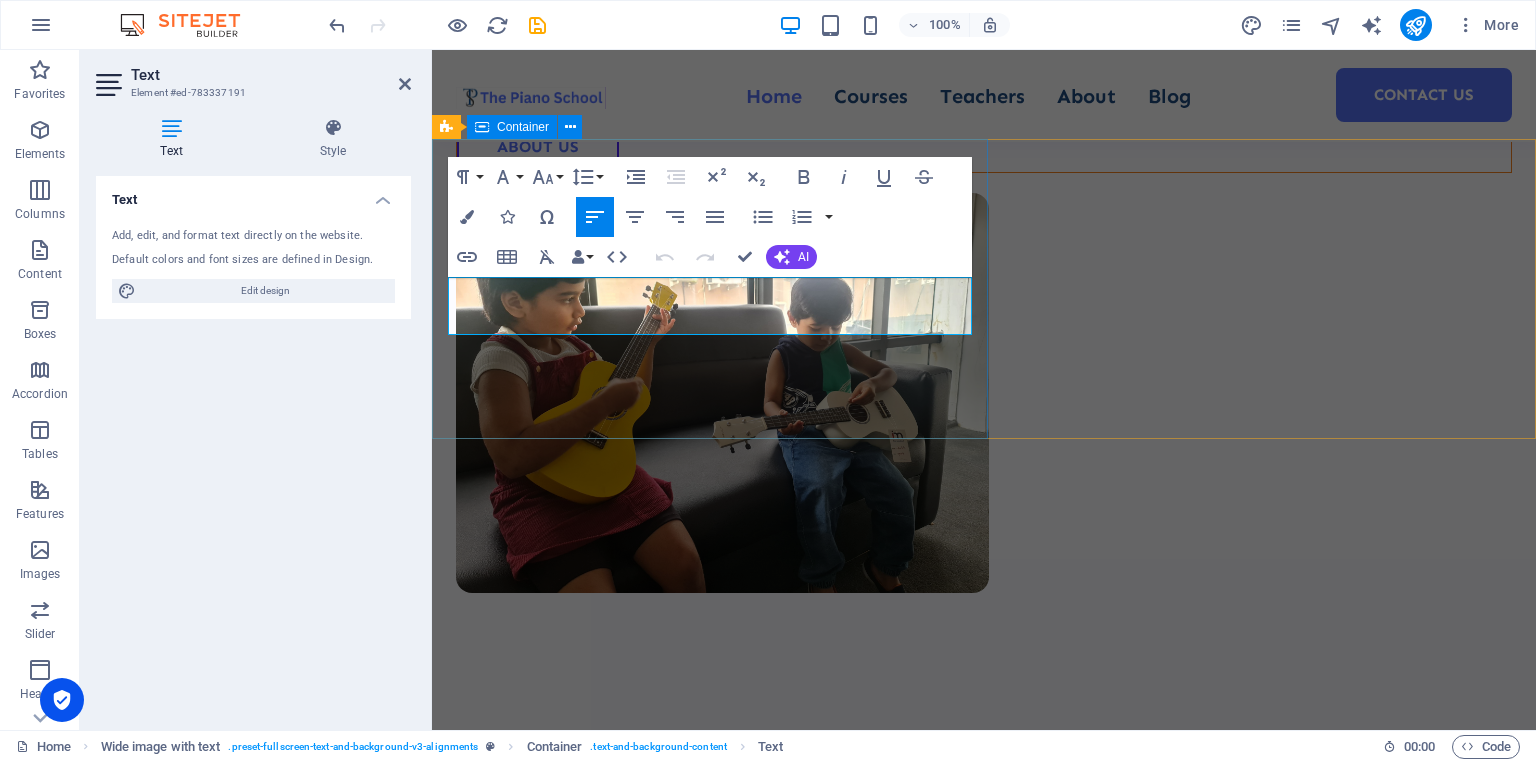 scroll, scrollTop: 736, scrollLeft: 0, axis: vertical 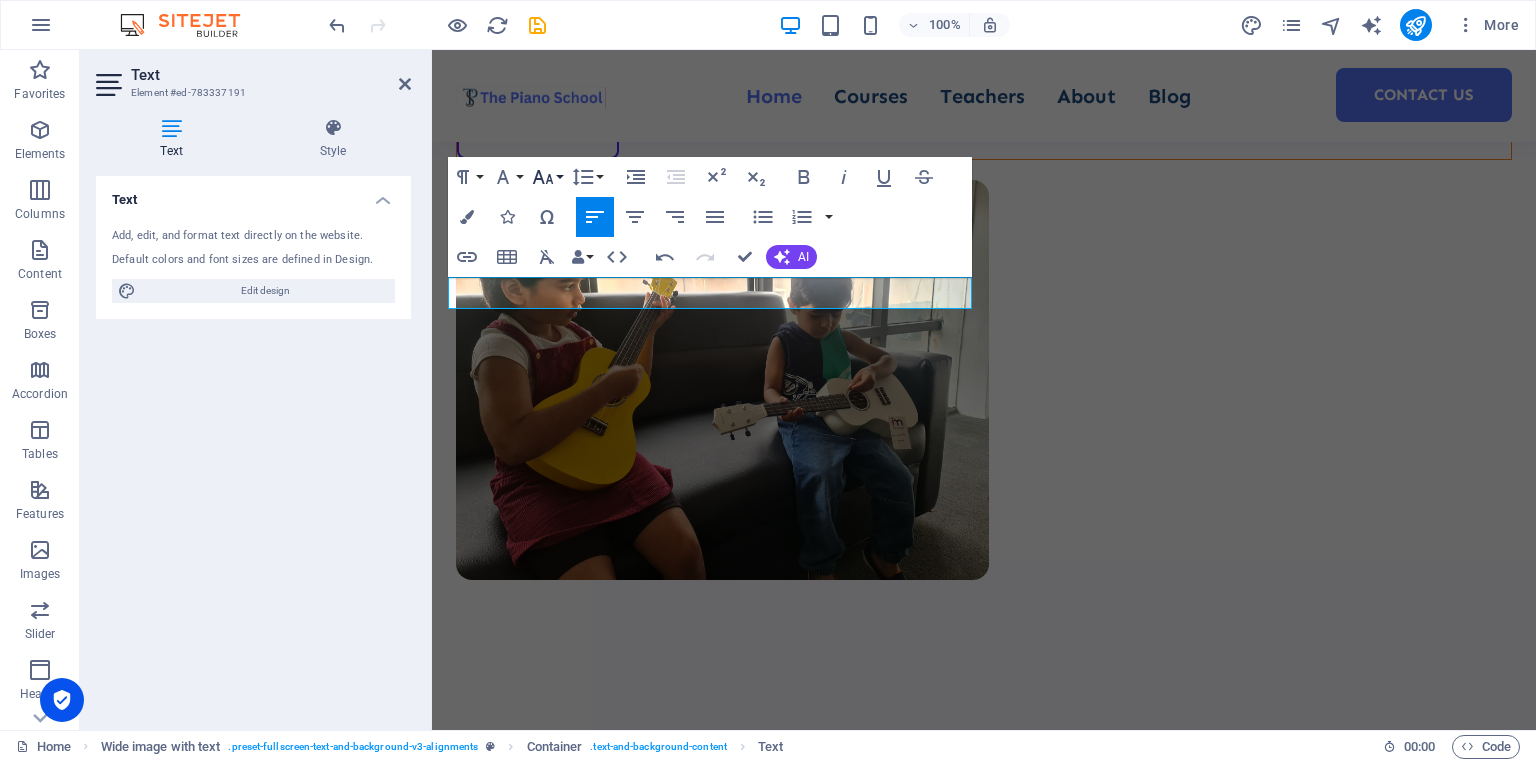 click on "Font Size" at bounding box center (547, 177) 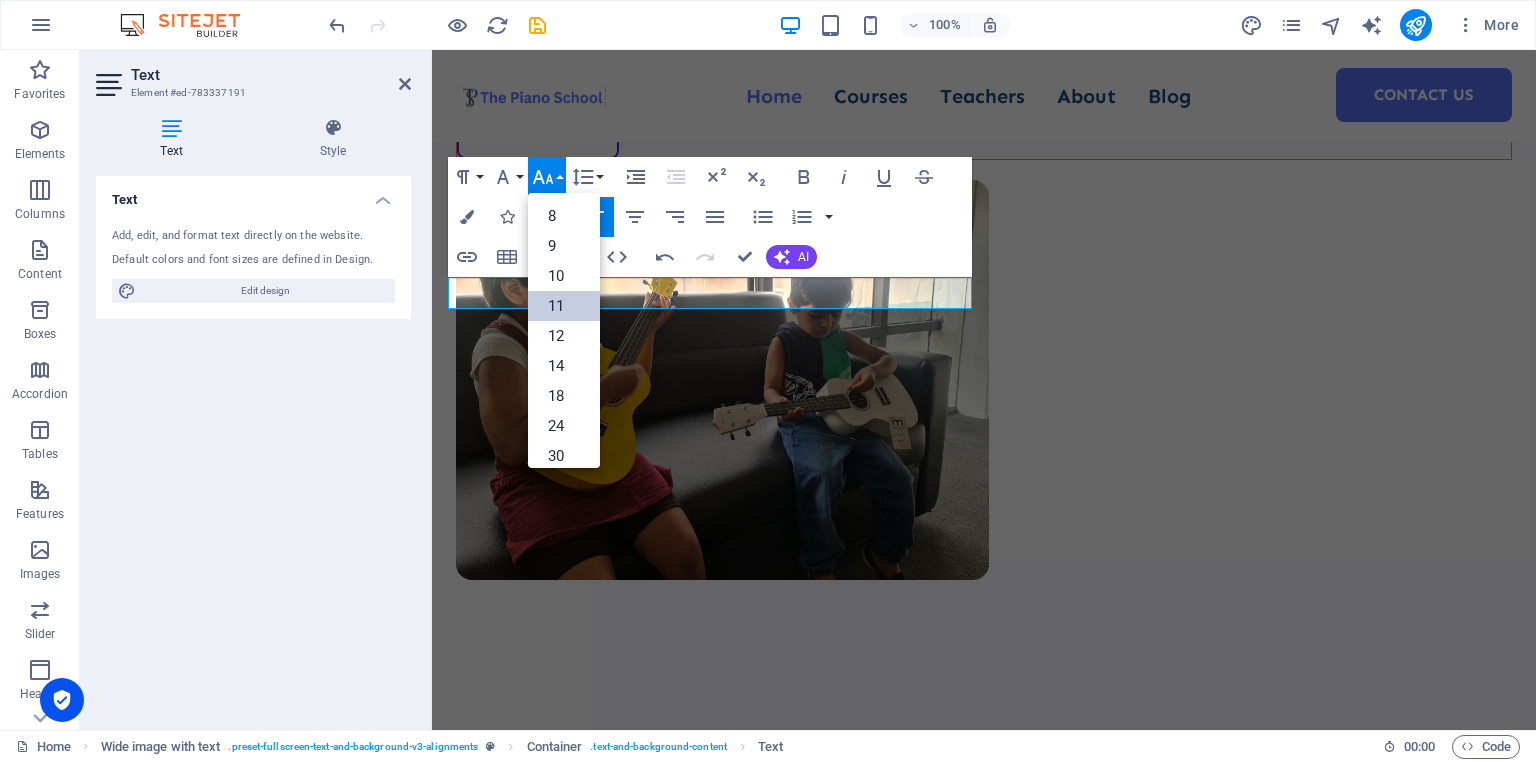click on "11" at bounding box center (564, 306) 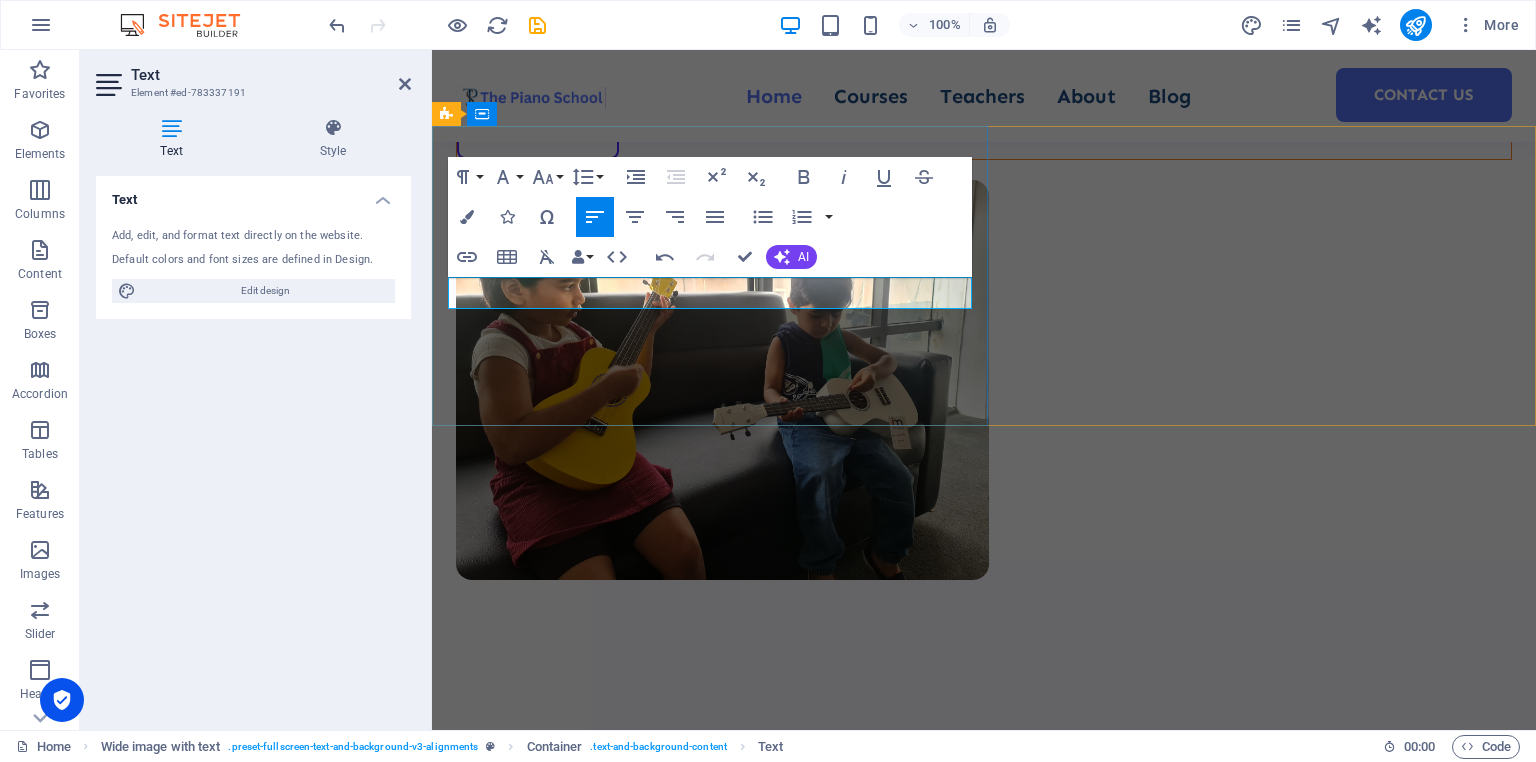 click on "​" at bounding box center (984, 869) 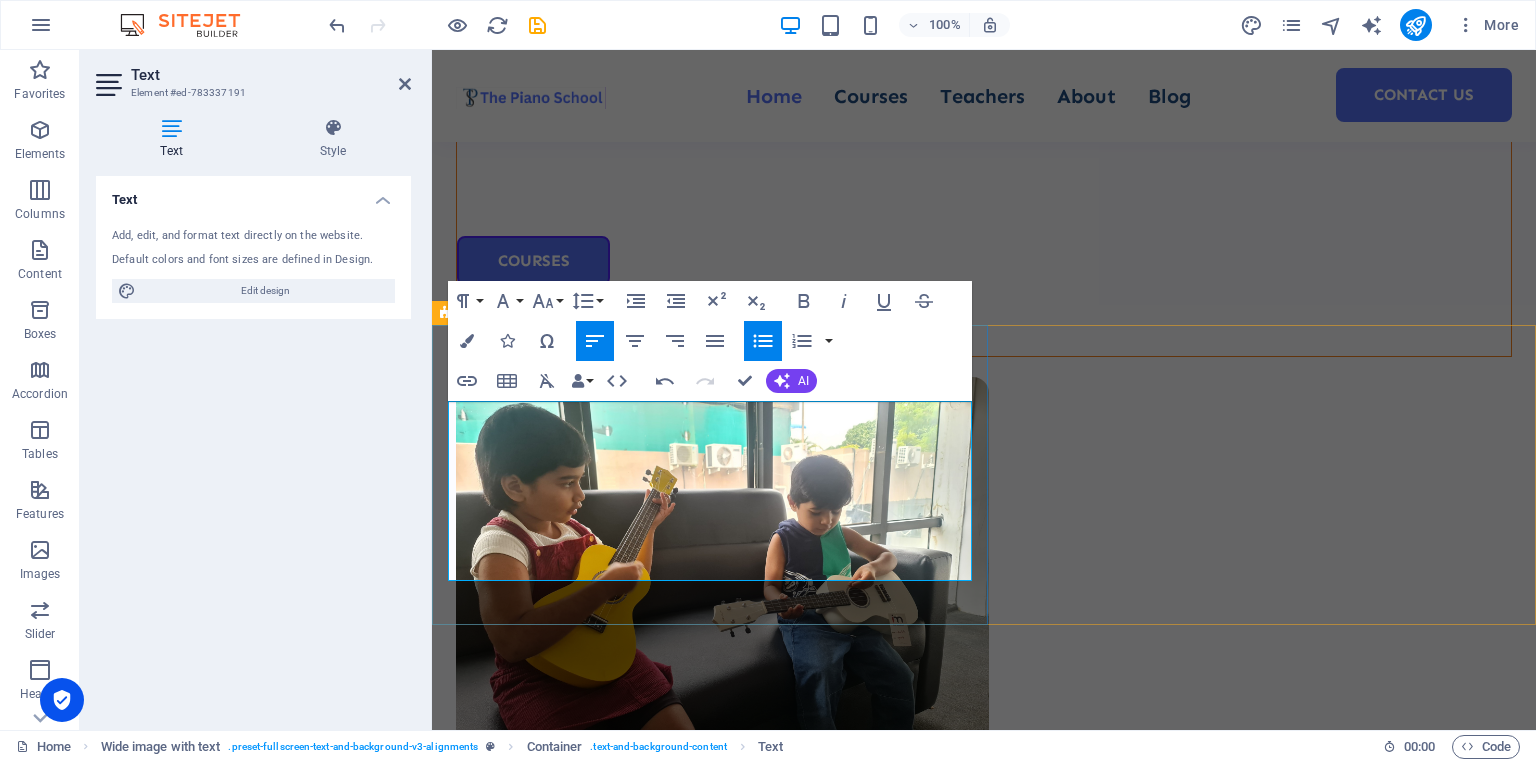 scroll, scrollTop: 535, scrollLeft: 0, axis: vertical 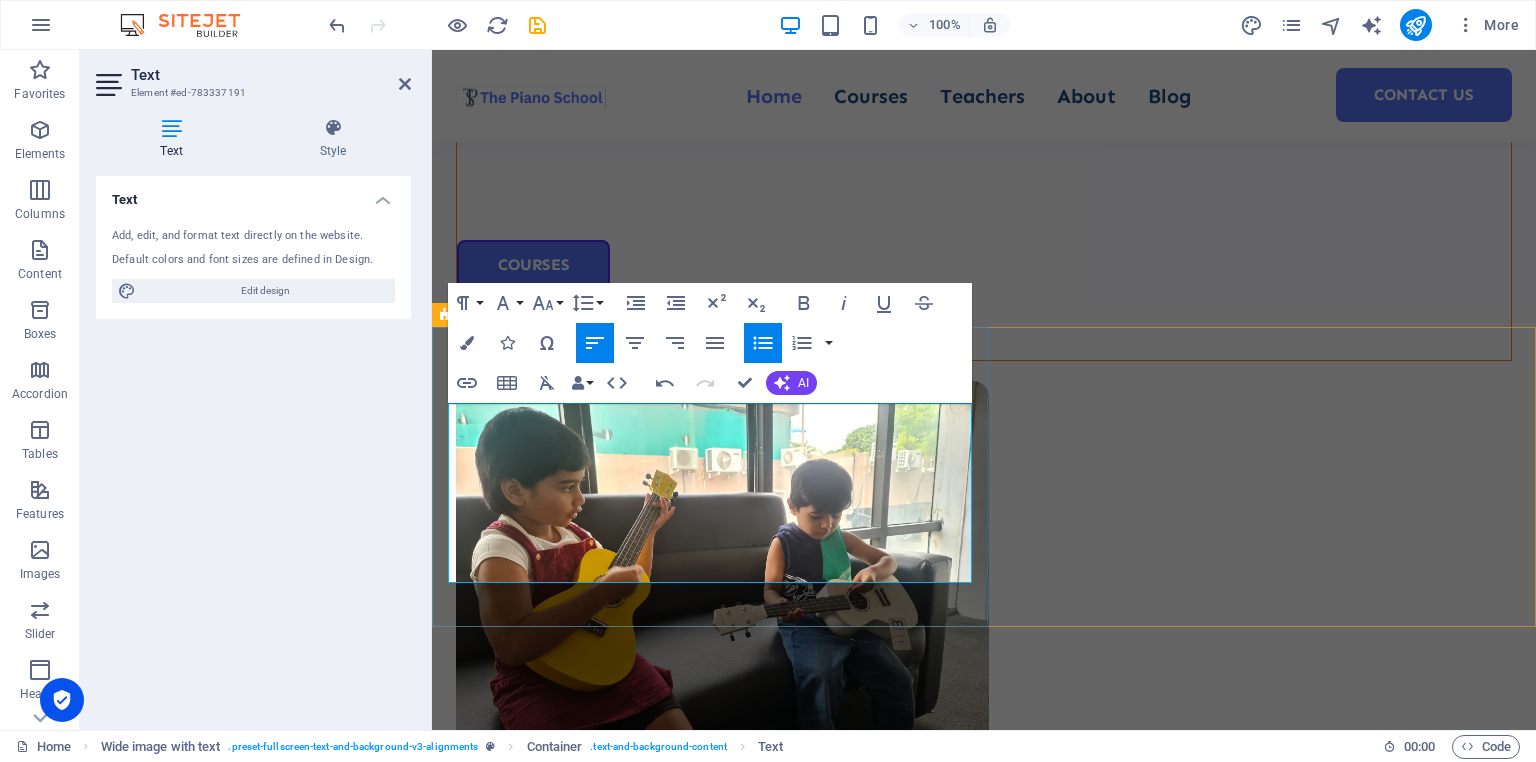 click on "You’ll never have to sit in the middle of a group waiting for your turn." at bounding box center (738, 1081) 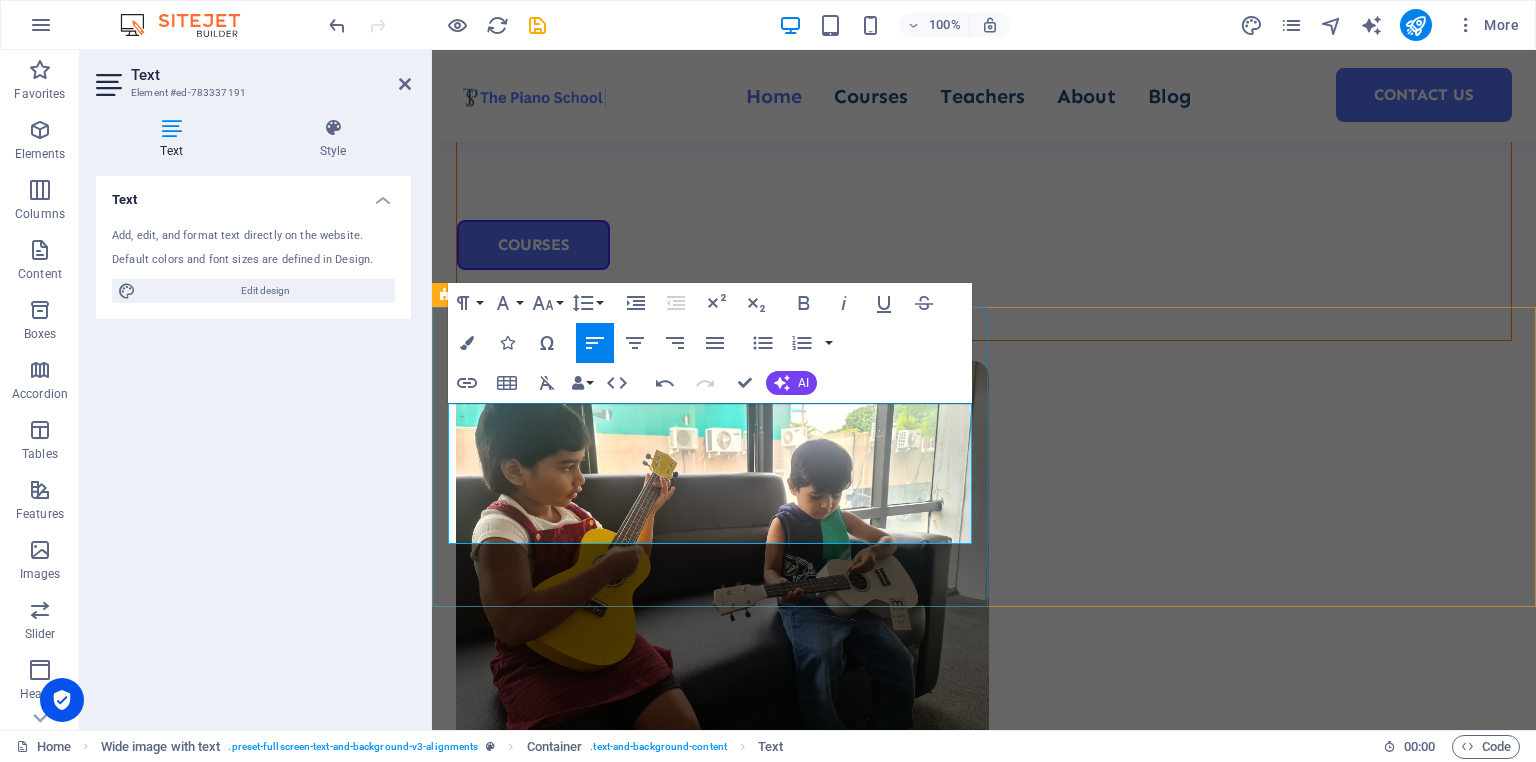 click on "Just you and your teacher in a dedicated classroom." at bounding box center (676, 1103) 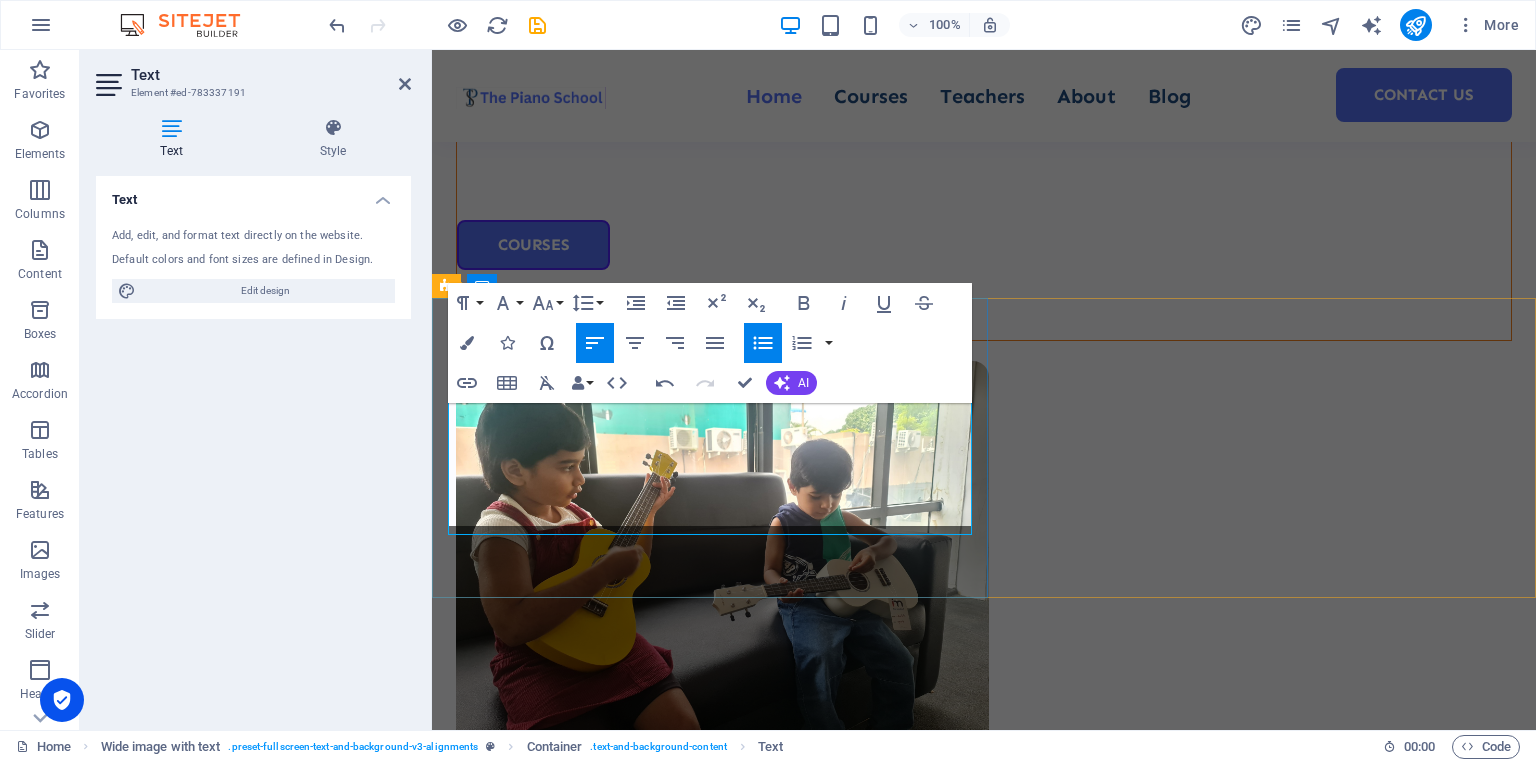 scroll, scrollTop: 564, scrollLeft: 0, axis: vertical 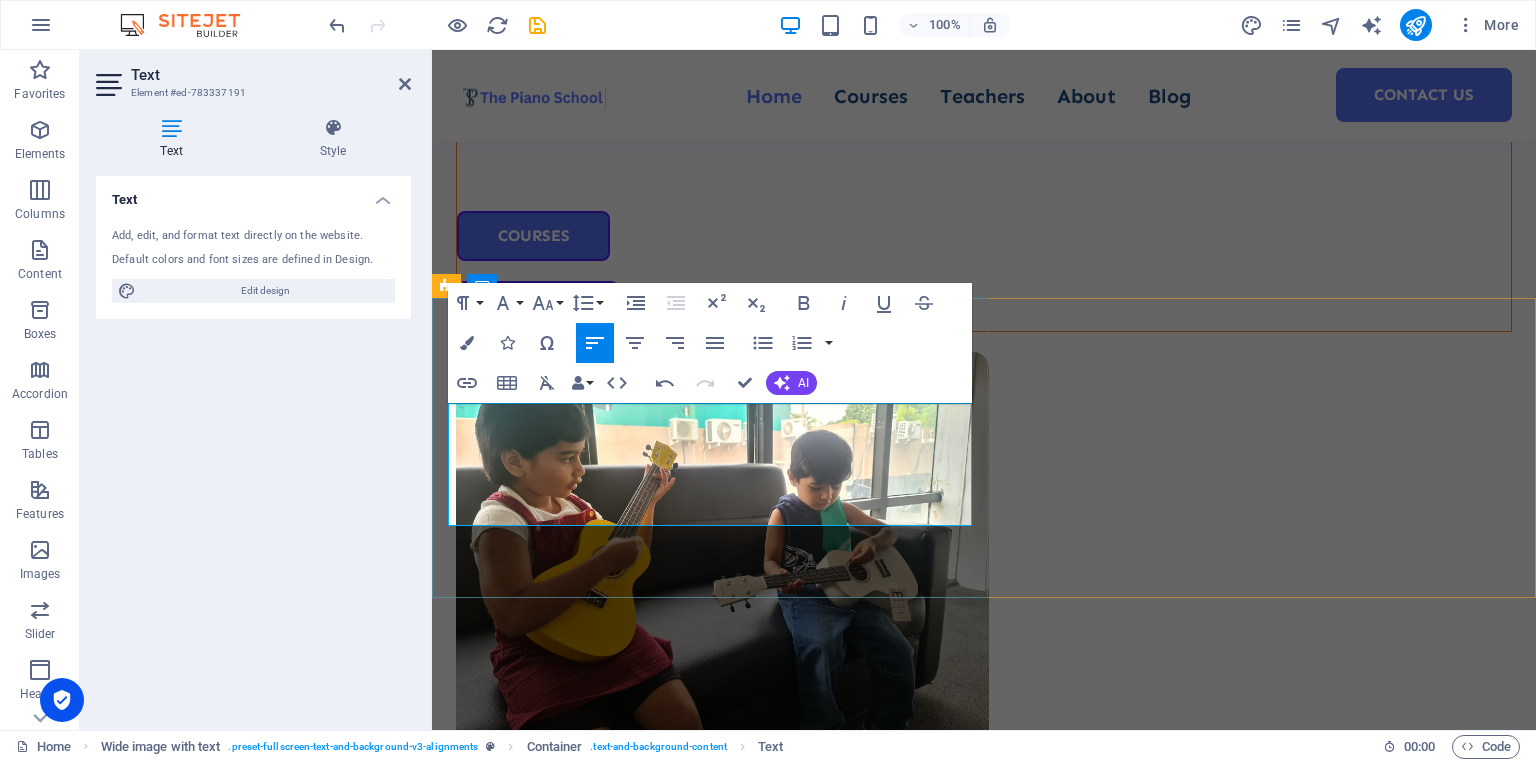 click on "A personalized pace, and maximum learning in every session." at bounding box center (988, 1128) 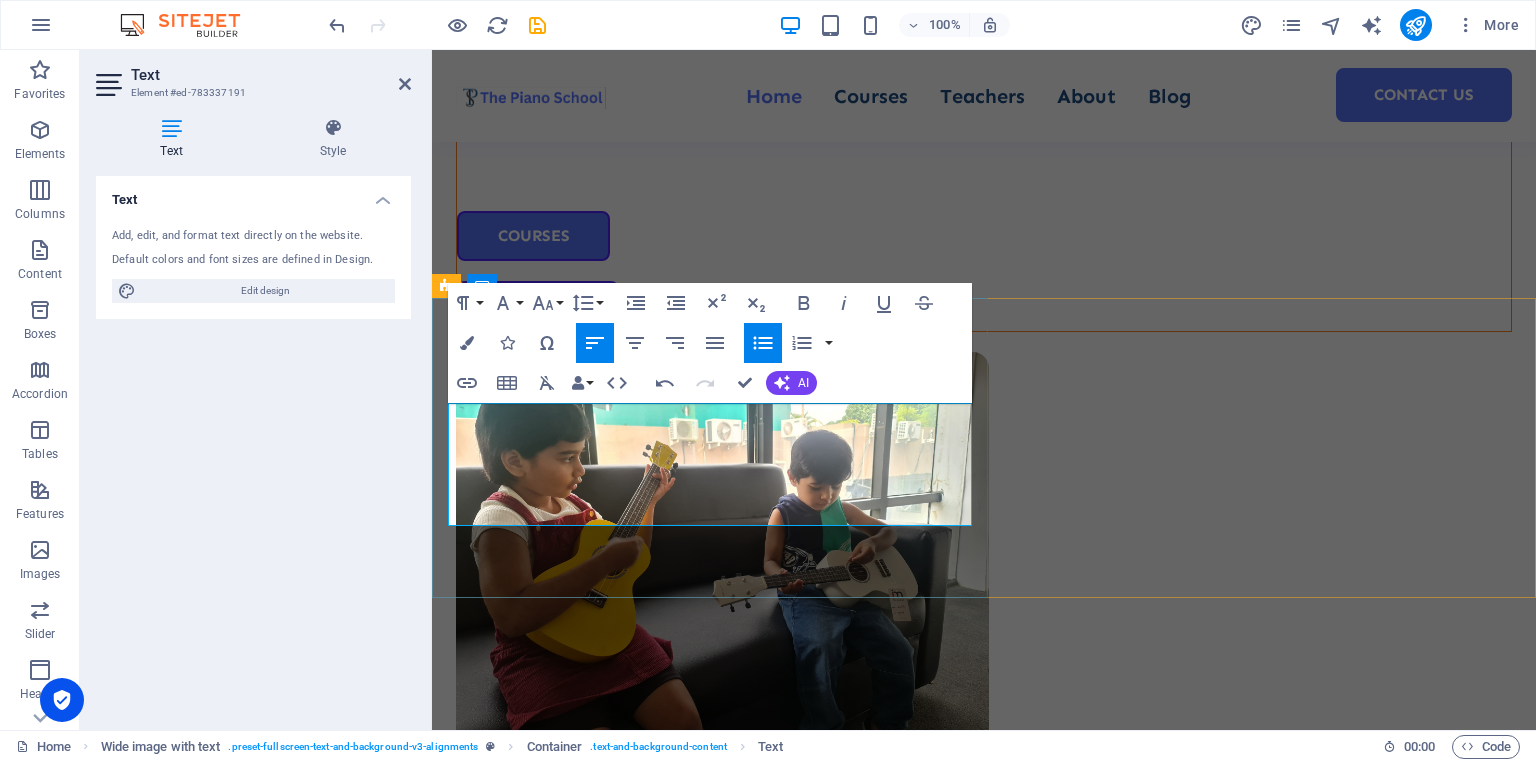 scroll, scrollTop: 574, scrollLeft: 0, axis: vertical 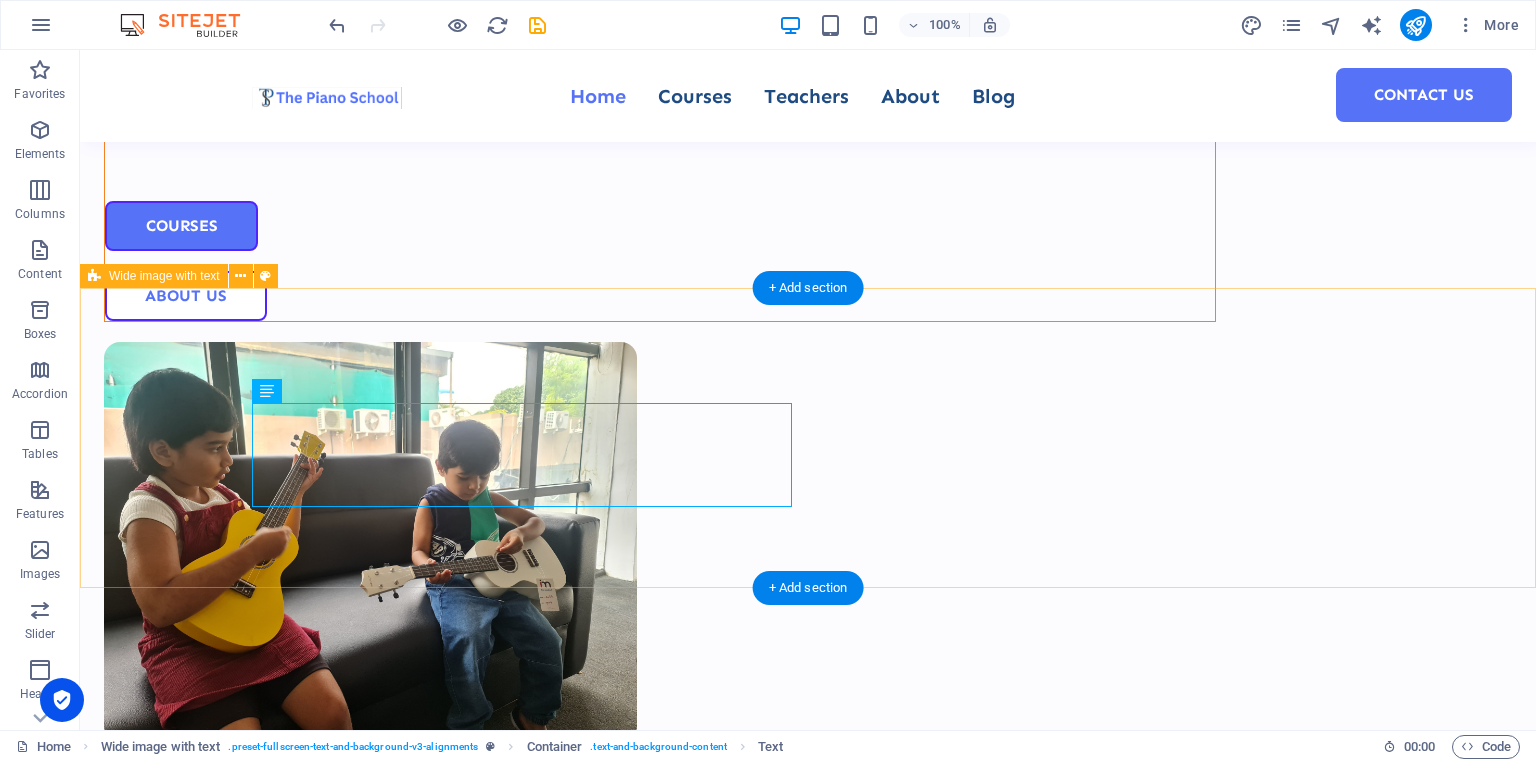 click on "Premium school for world class training You’ll never have to sit in the middle of a group waiting for your turn.   Just you and your teacher in a dedicated classroom.   A personalized pace, and maximum learning in every session. Drop content here or  Add elements  Paste clipboard" at bounding box center [808, 1272] 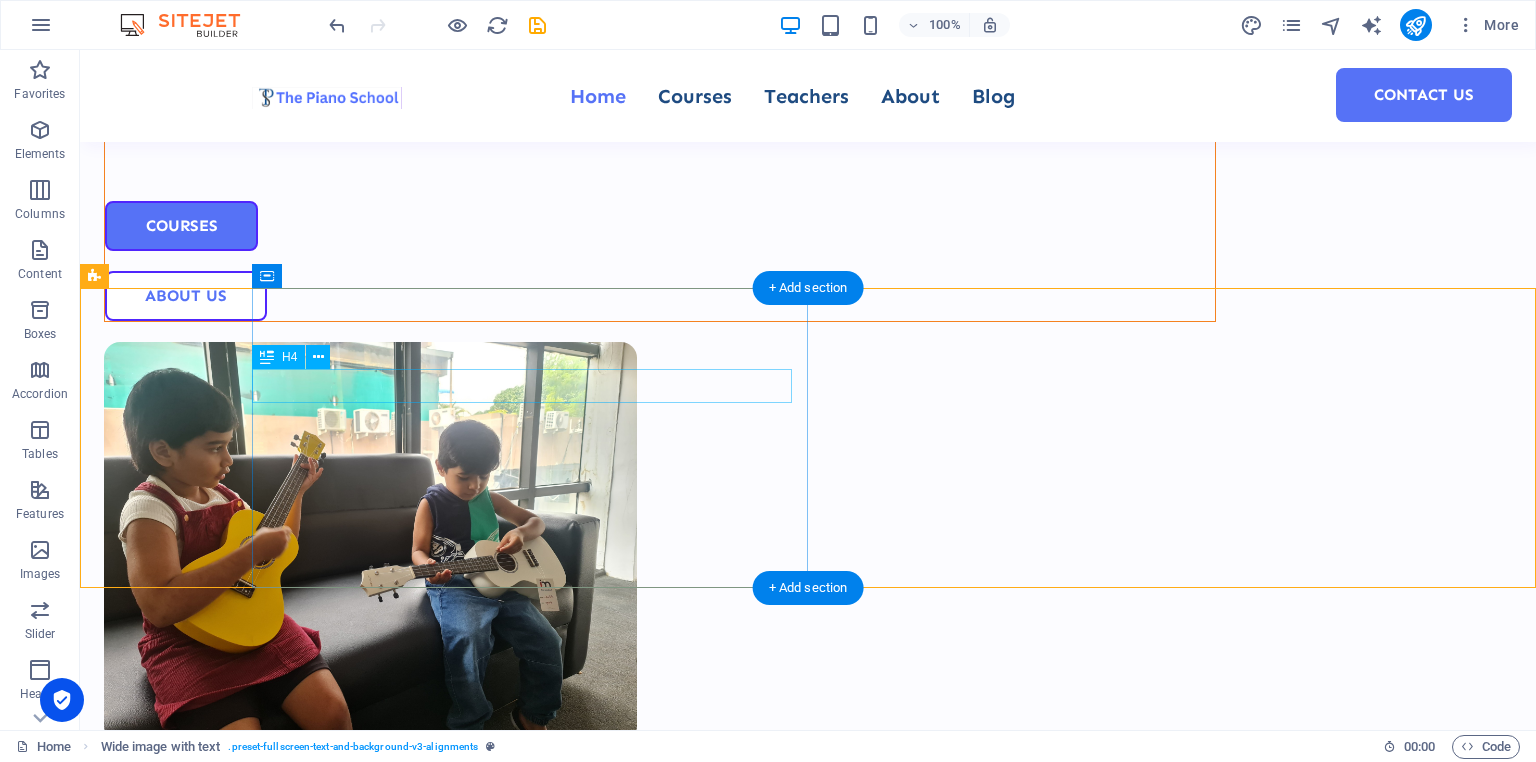 click on "Premium school for world class training" at bounding box center [886, 999] 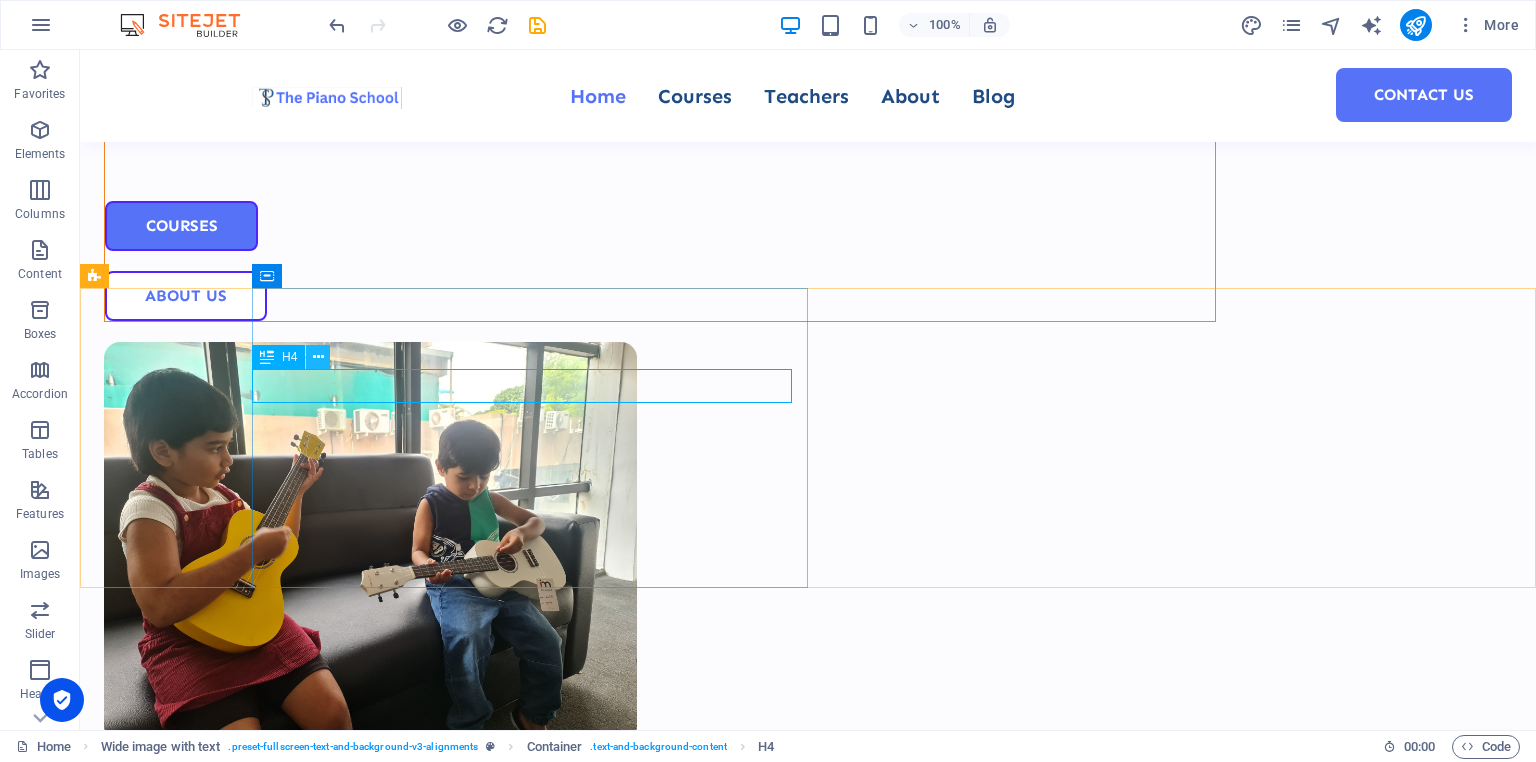 click at bounding box center [318, 357] 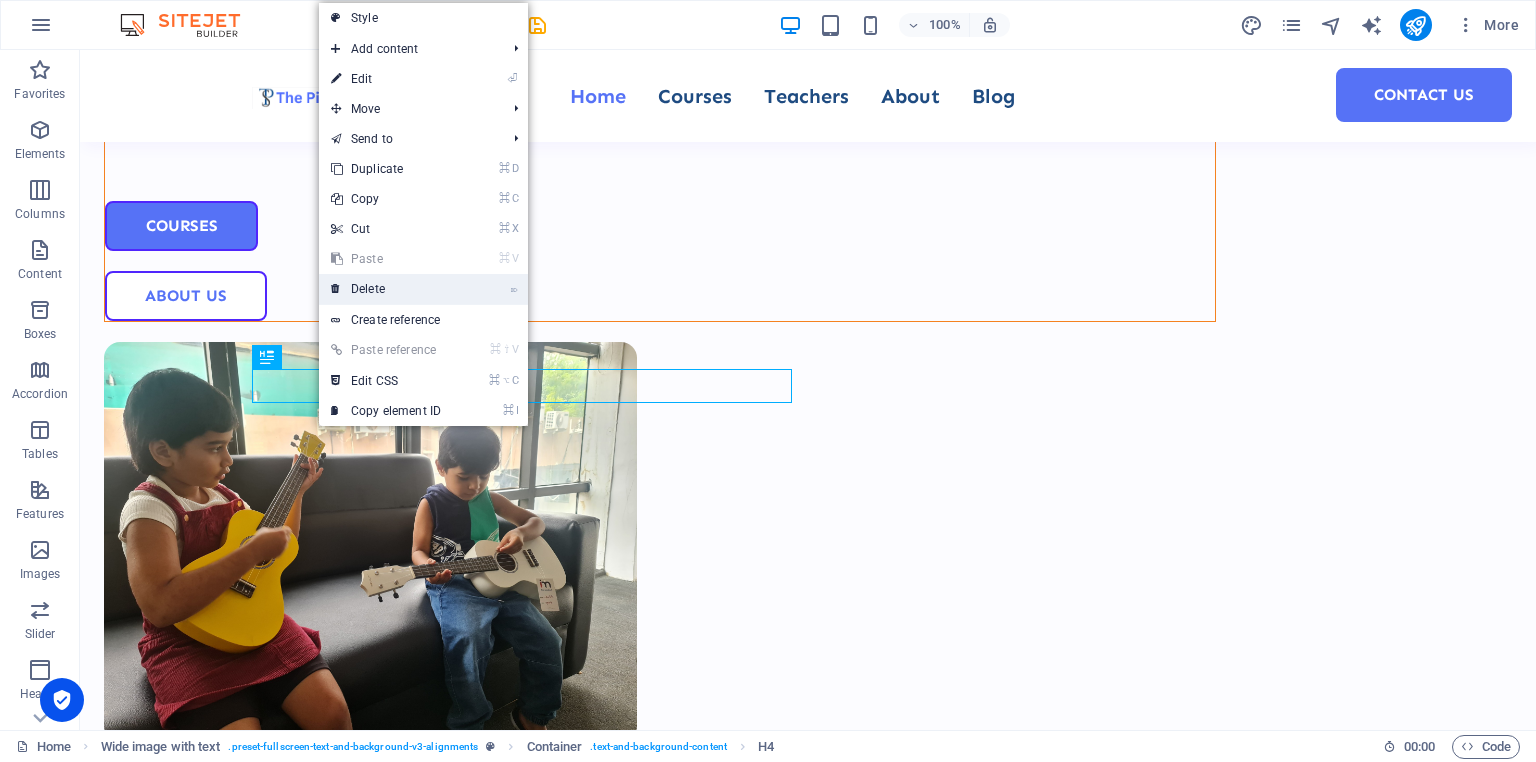 click on "⌦  Delete" at bounding box center [386, 289] 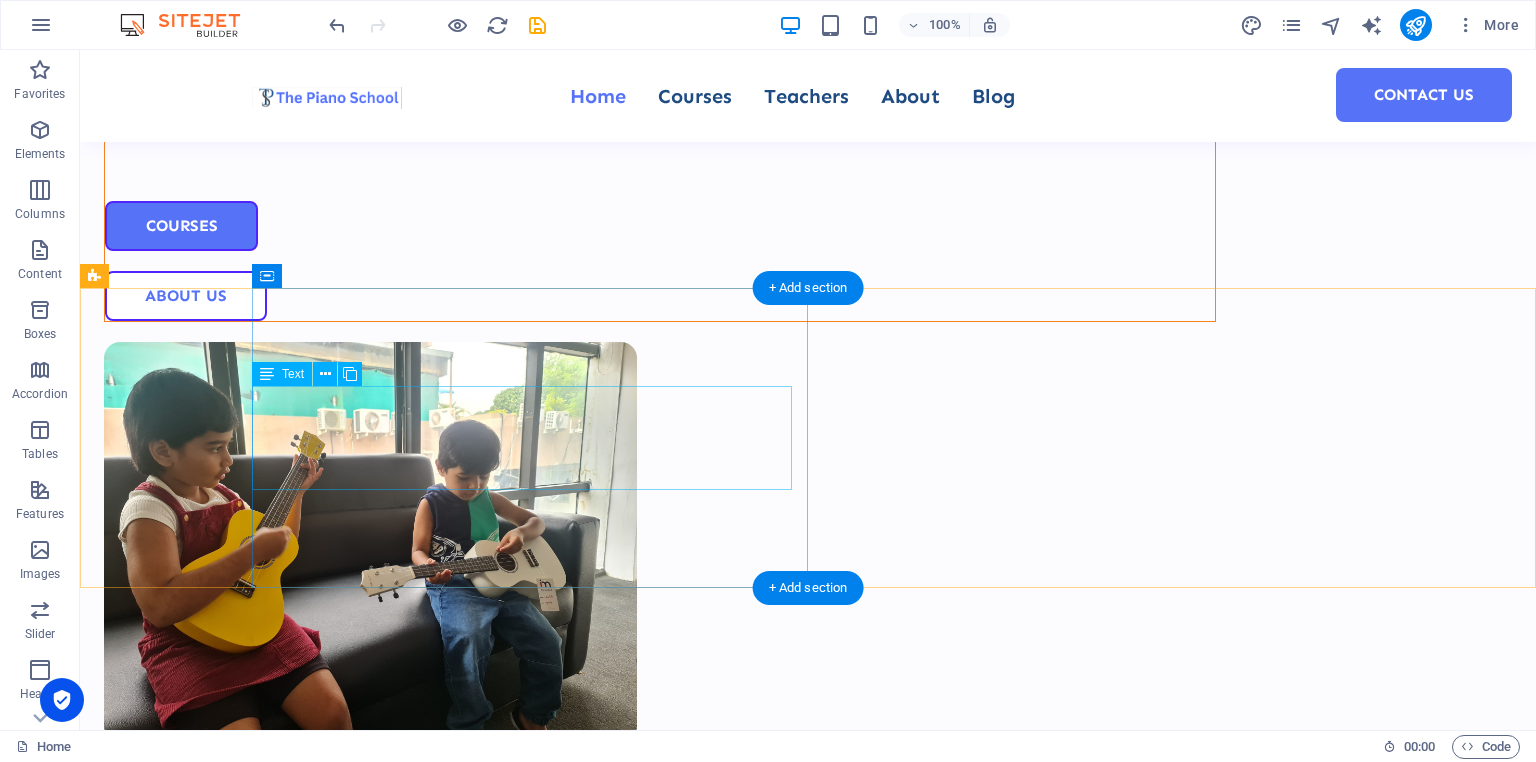 click on "You’ll never have to sit in the middle of a group waiting for your turn.   Just you and your teacher in a dedicated classroom.   A personalized pace, and maximum learning in every session." at bounding box center [886, 1034] 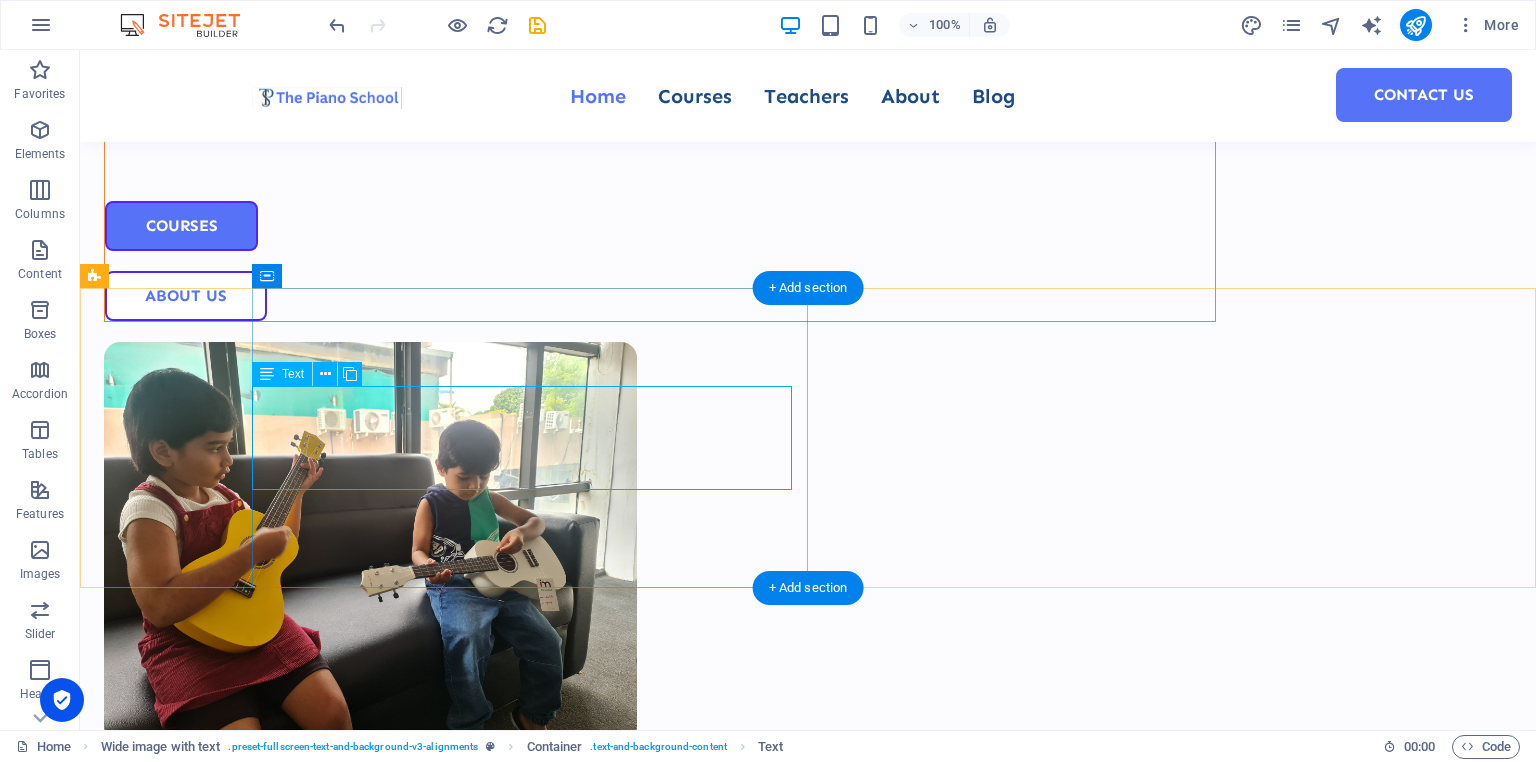 click on "You’ll never have to sit in the middle of a group waiting for your turn.   Just you and your teacher in a dedicated classroom.   A personalized pace, and maximum learning in every session." at bounding box center (886, 1034) 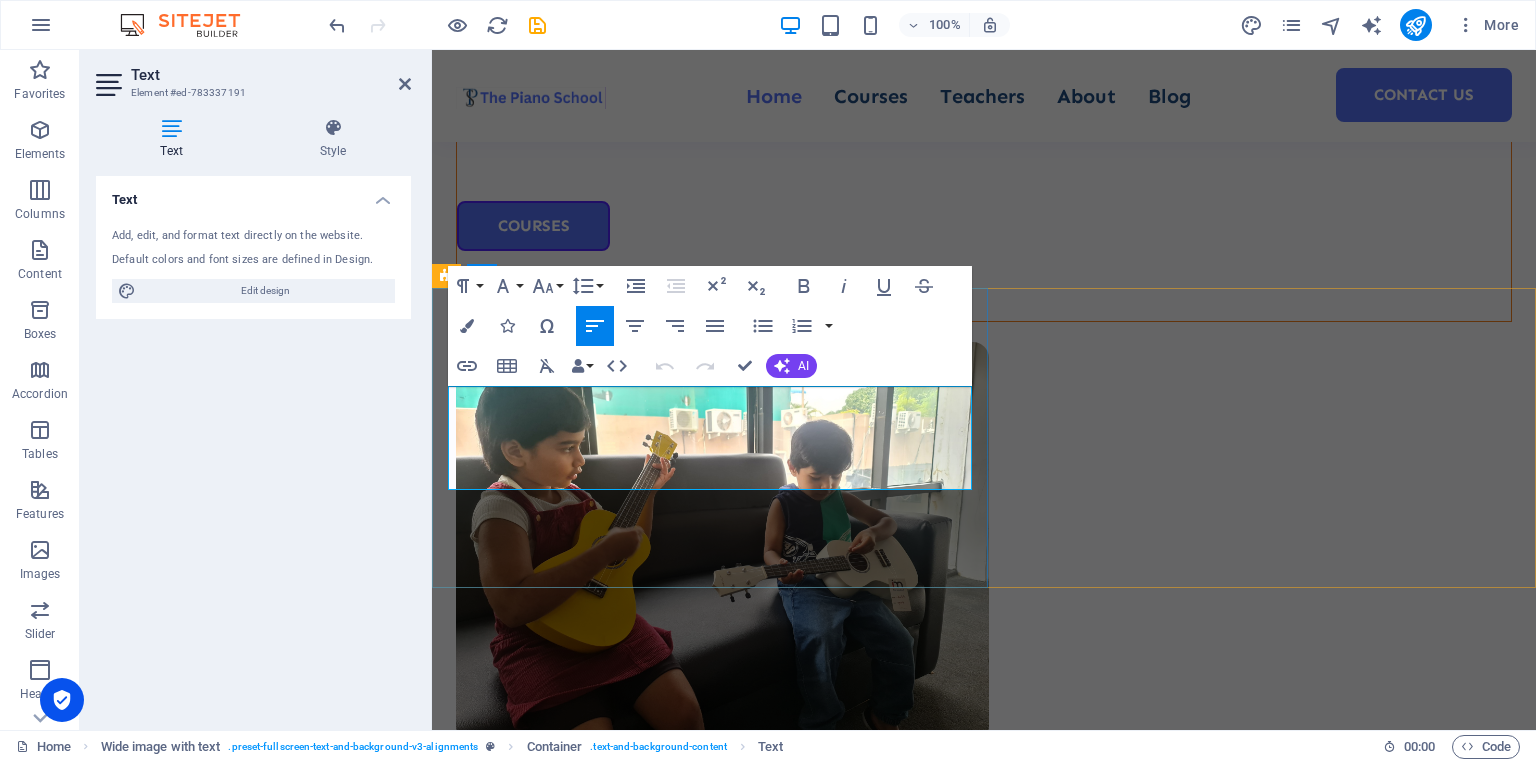 click on "You’ll never have to sit in the middle of a group waiting for your turn." at bounding box center (709, 991) 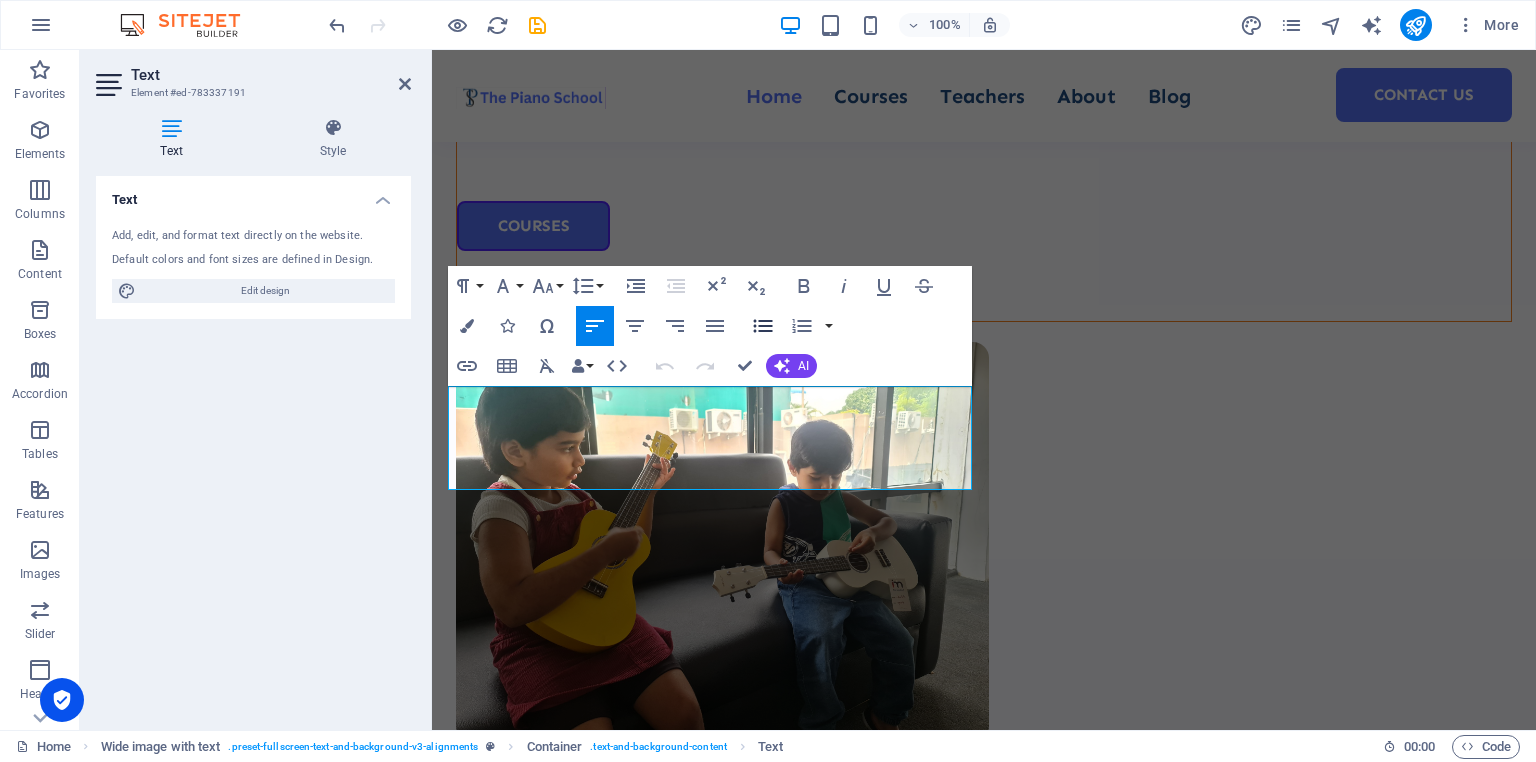 click 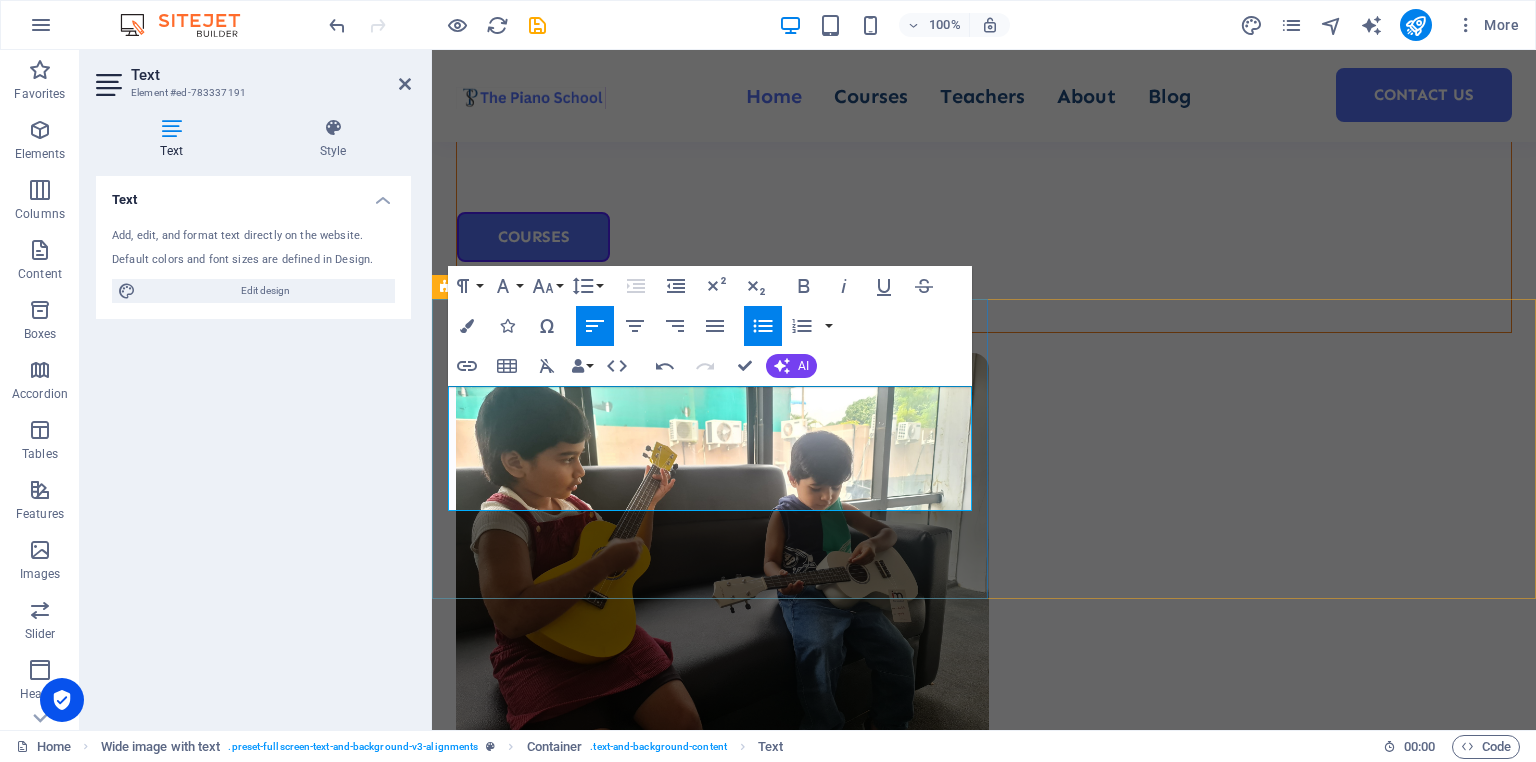 click on "Just you and your teacher in a dedicated classroom." at bounding box center (647, 1043) 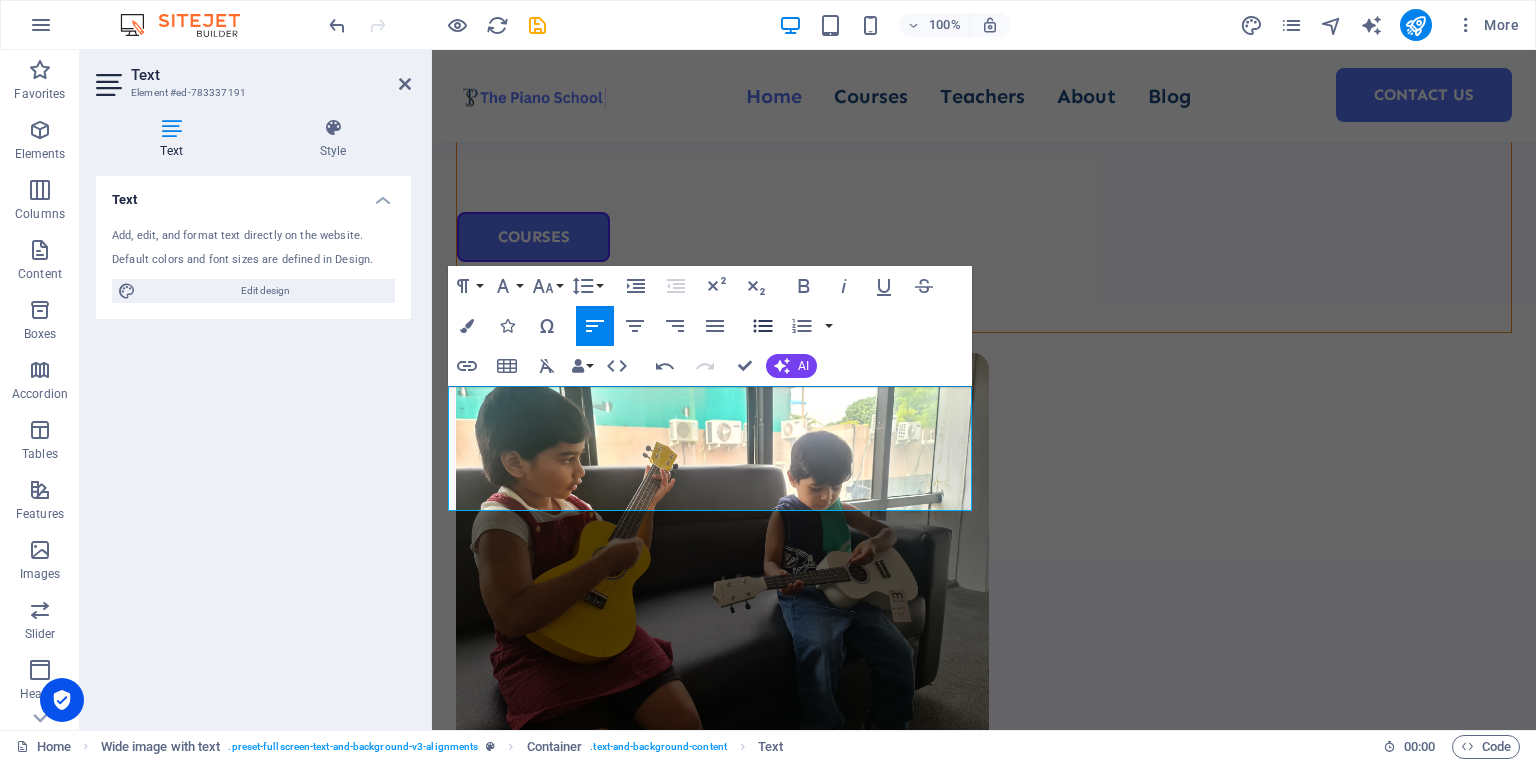 click 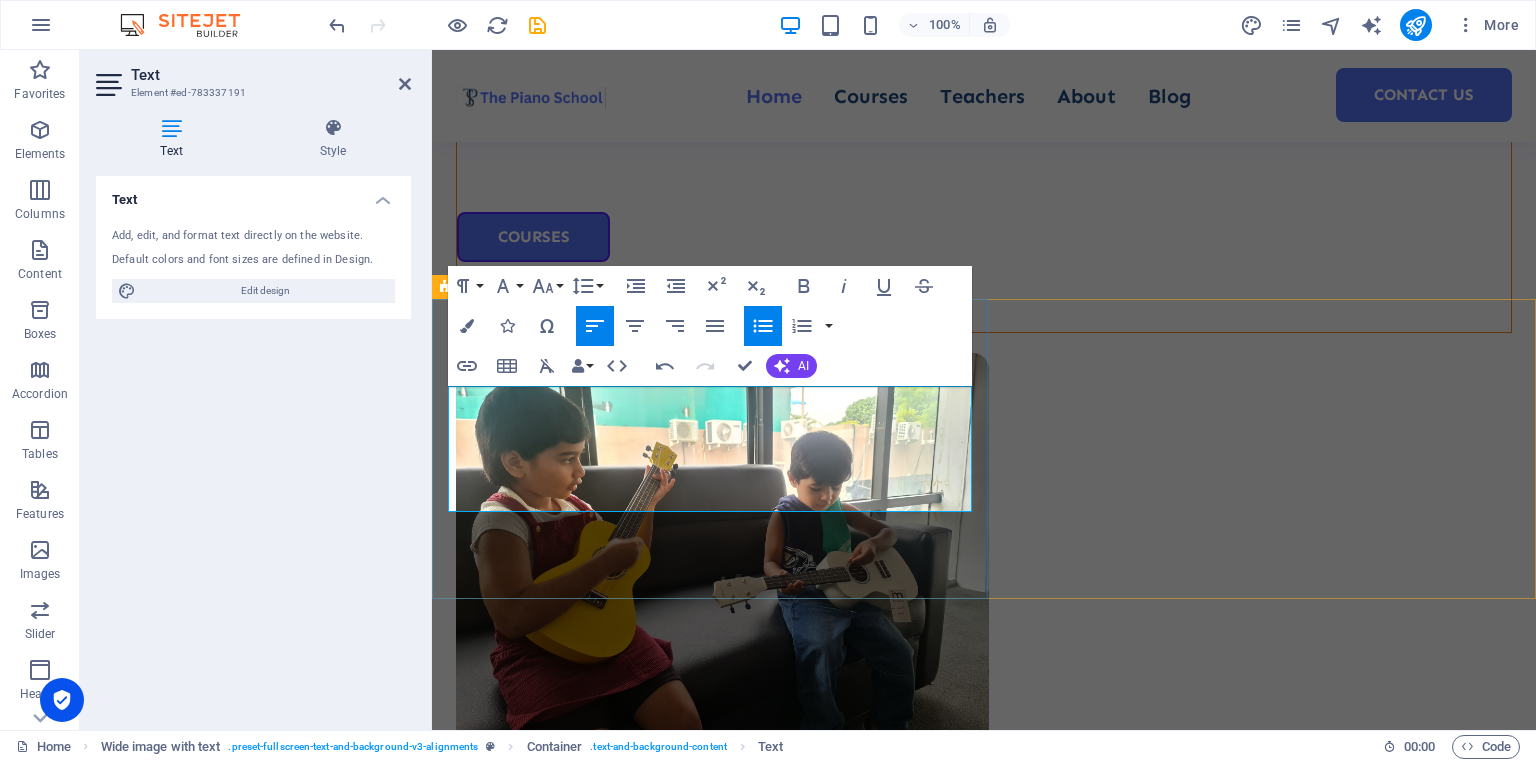 click on "A personalized pace, and maximum learning in every session." at bounding box center [683, 1085] 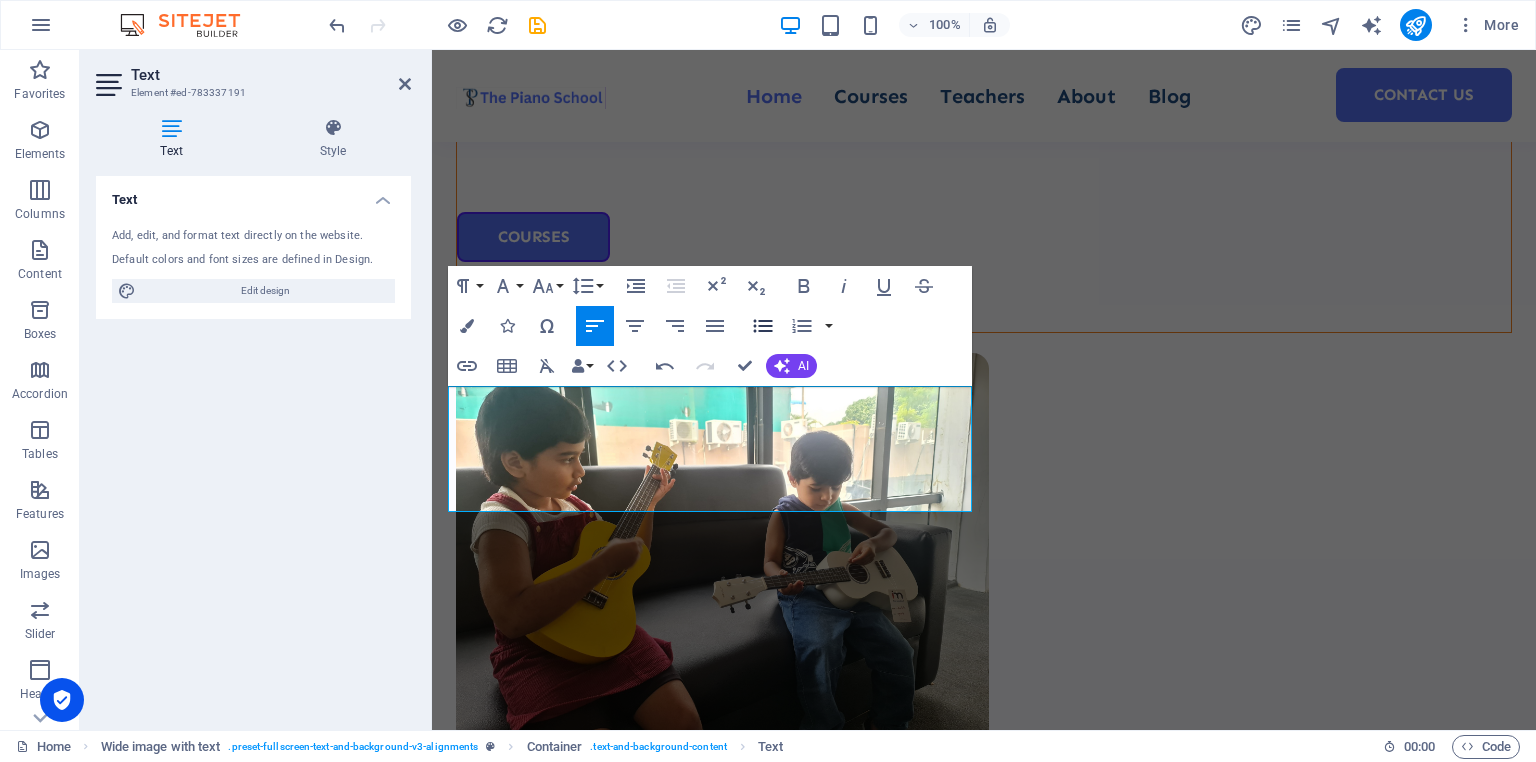 click 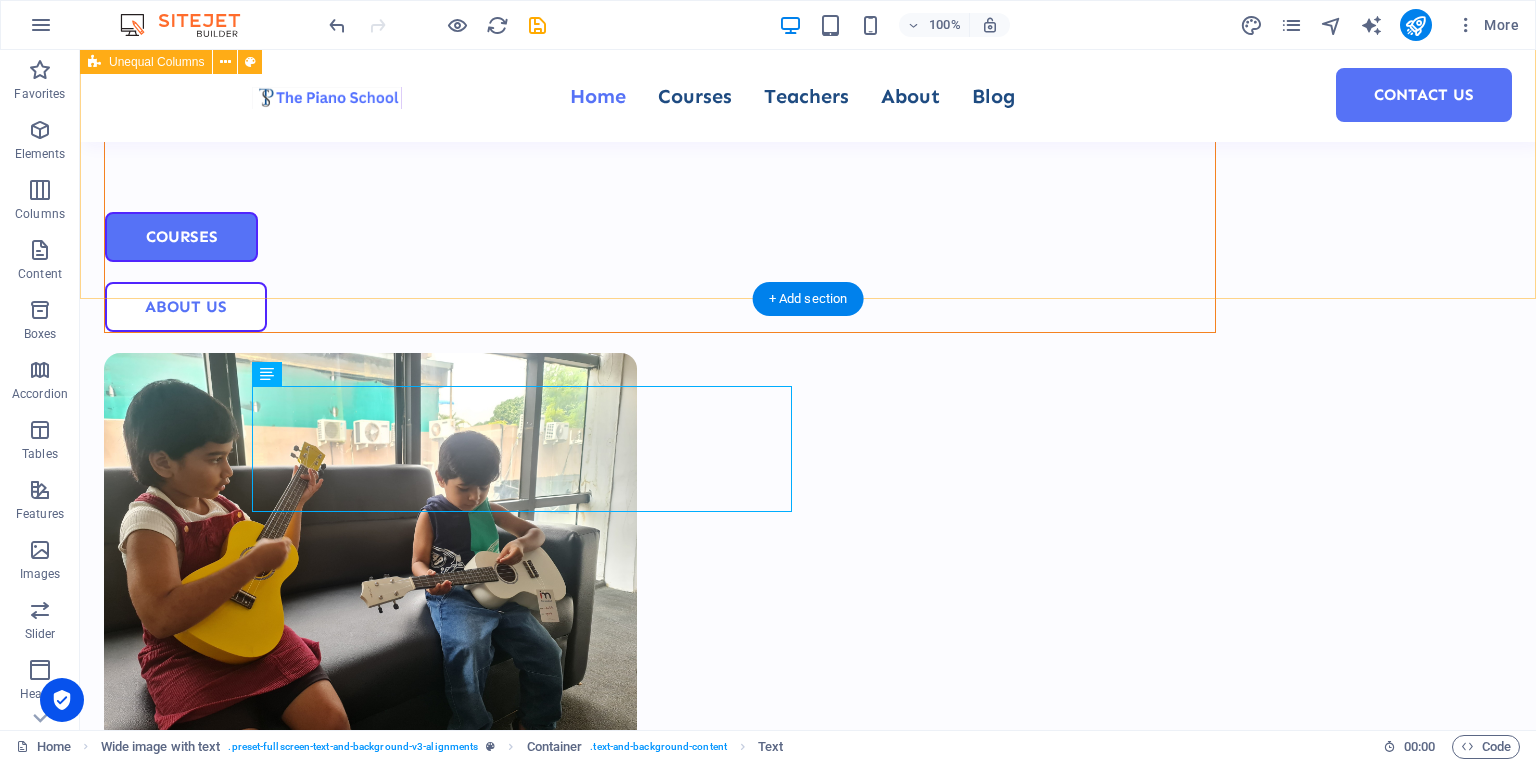 click on "Welcome to  The Piano School 1 student 1 teacher 100% private class Courses About Us" at bounding box center (808, 240) 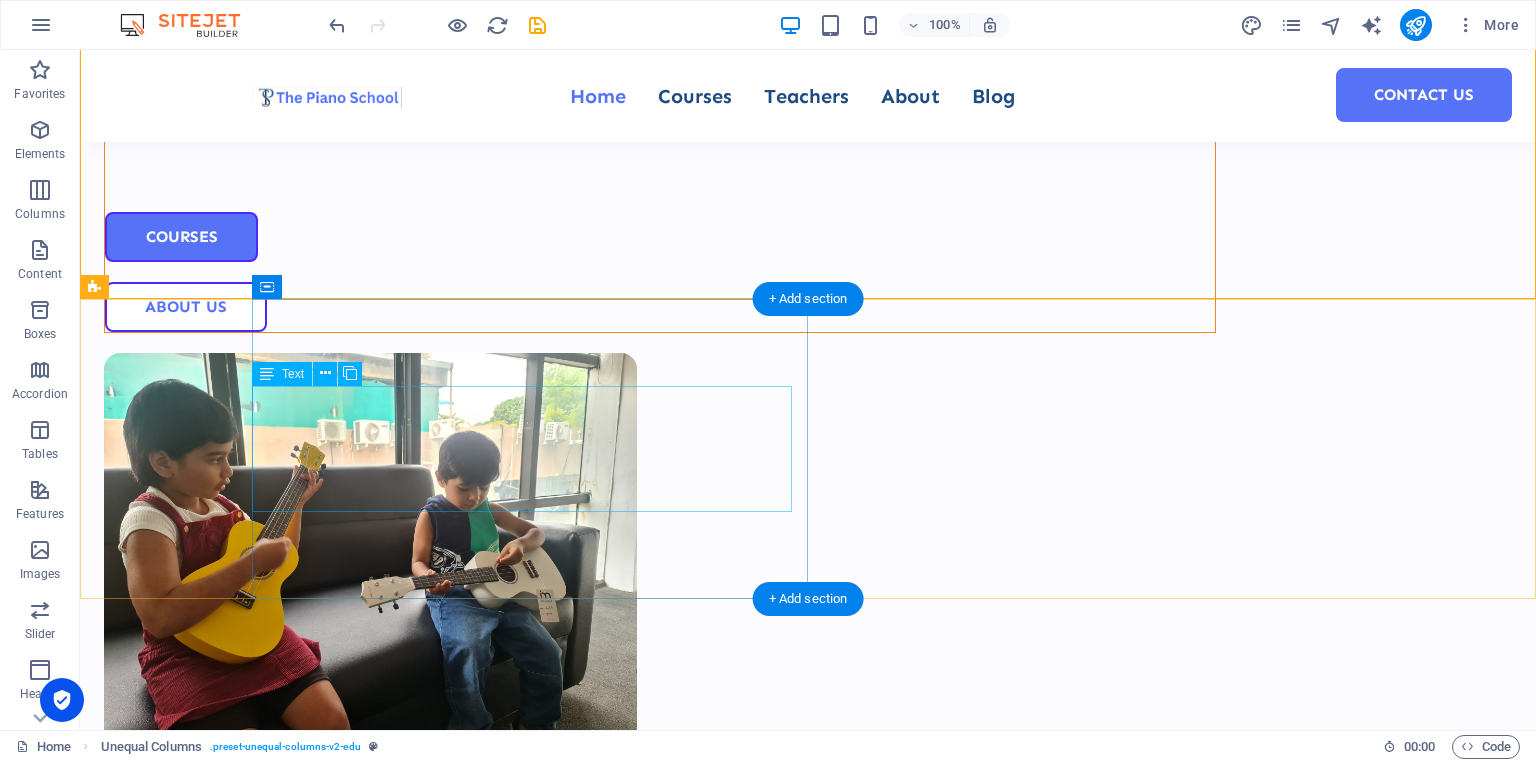 click on "You’ll never have to sit in the middle of a group waiting for your turn.   Just you and your teacher in a dedicated classroom.   A personalized pace, and maximum learning in every session." at bounding box center [886, 1045] 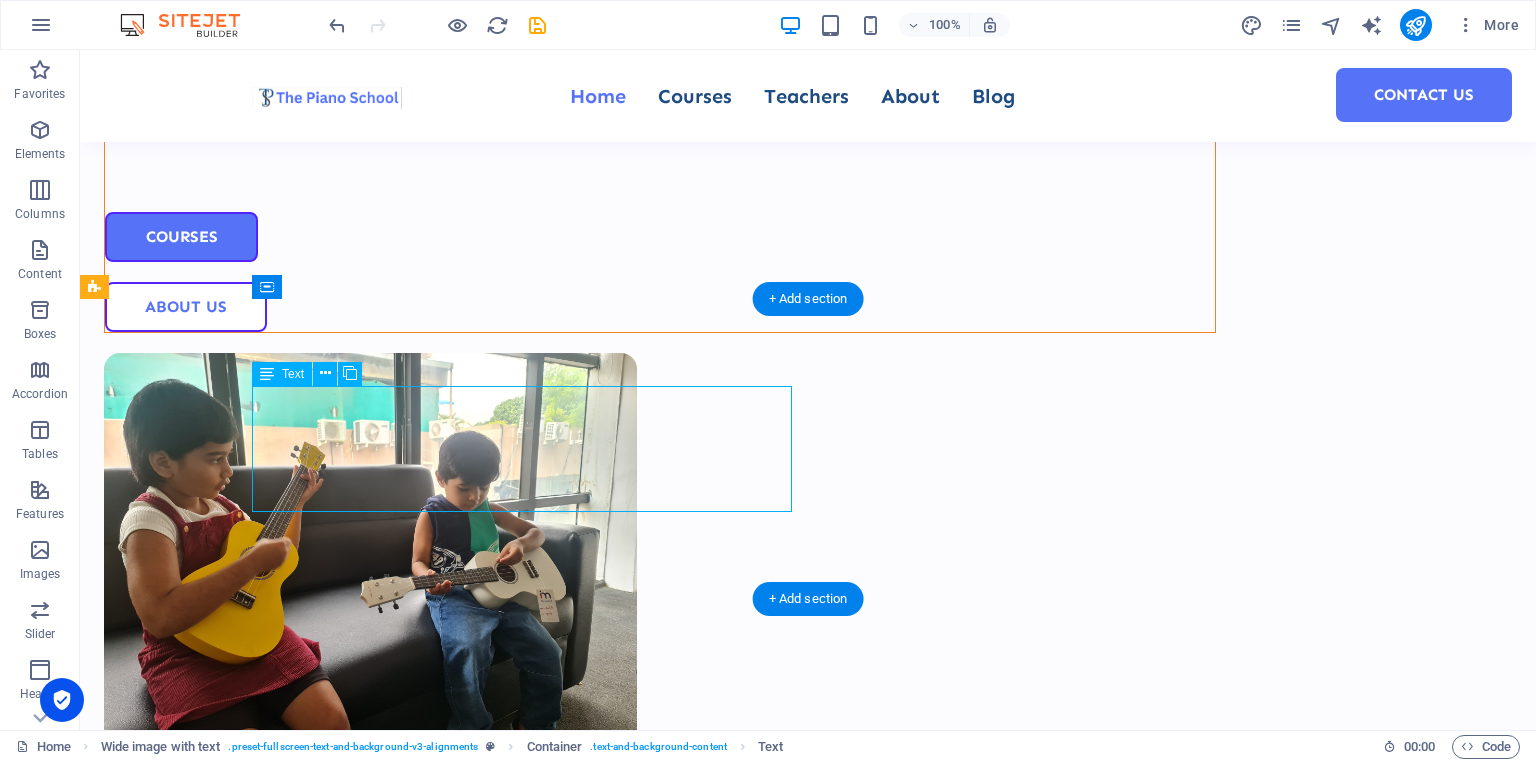 click on "You’ll never have to sit in the middle of a group waiting for your turn.   Just you and your teacher in a dedicated classroom.   A personalized pace, and maximum learning in every session." at bounding box center [886, 1045] 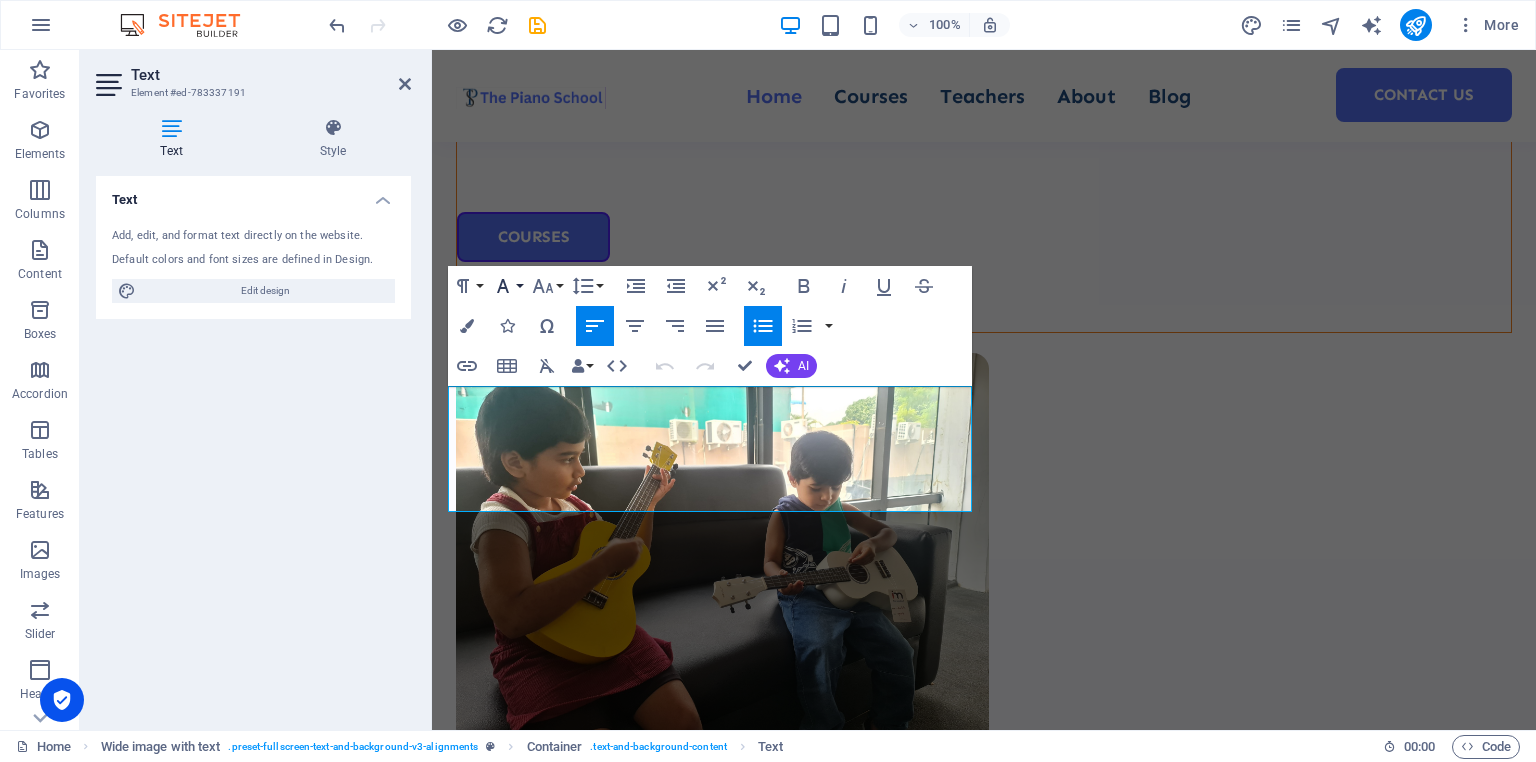 click on "Font Family" at bounding box center (507, 286) 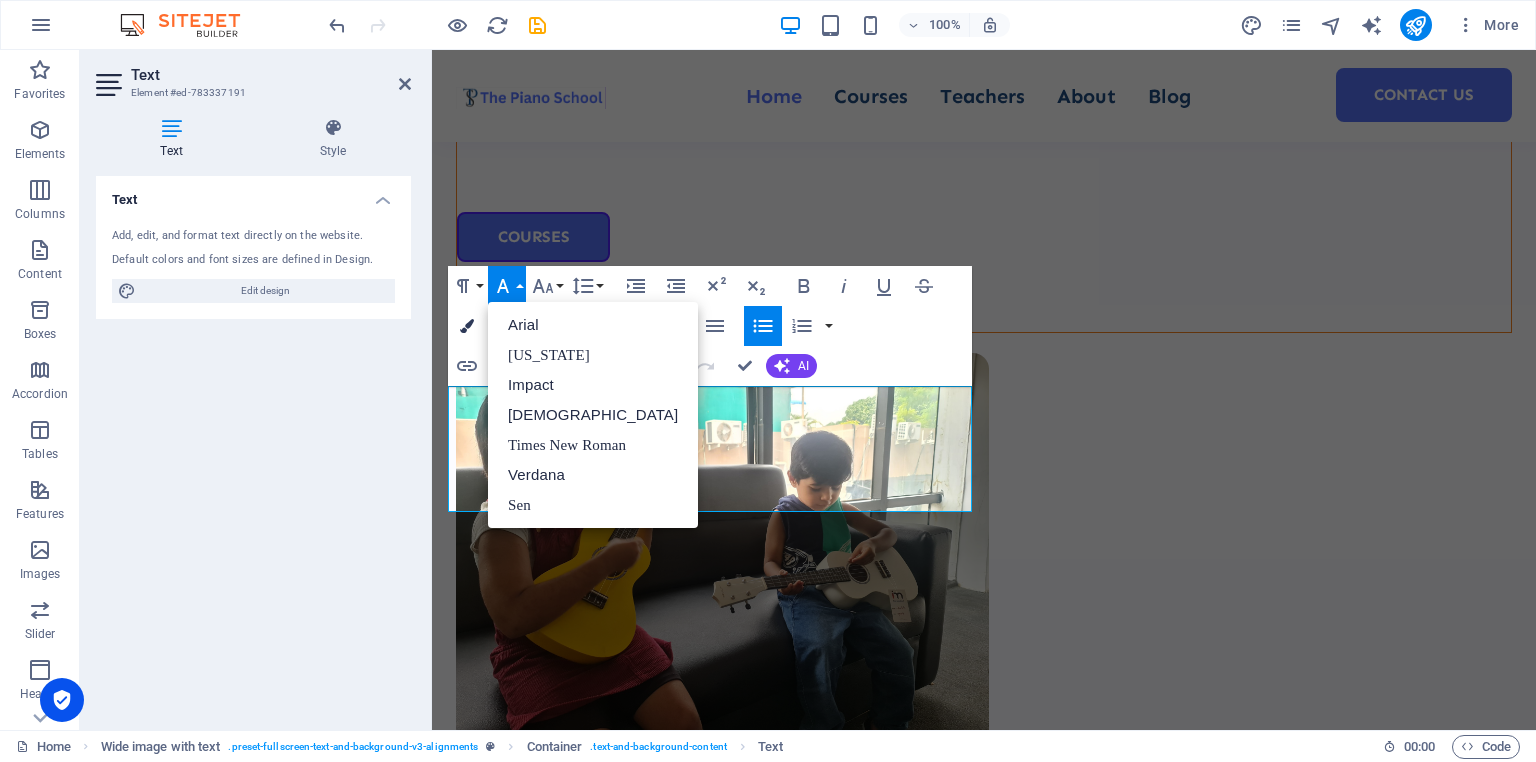click at bounding box center (467, 326) 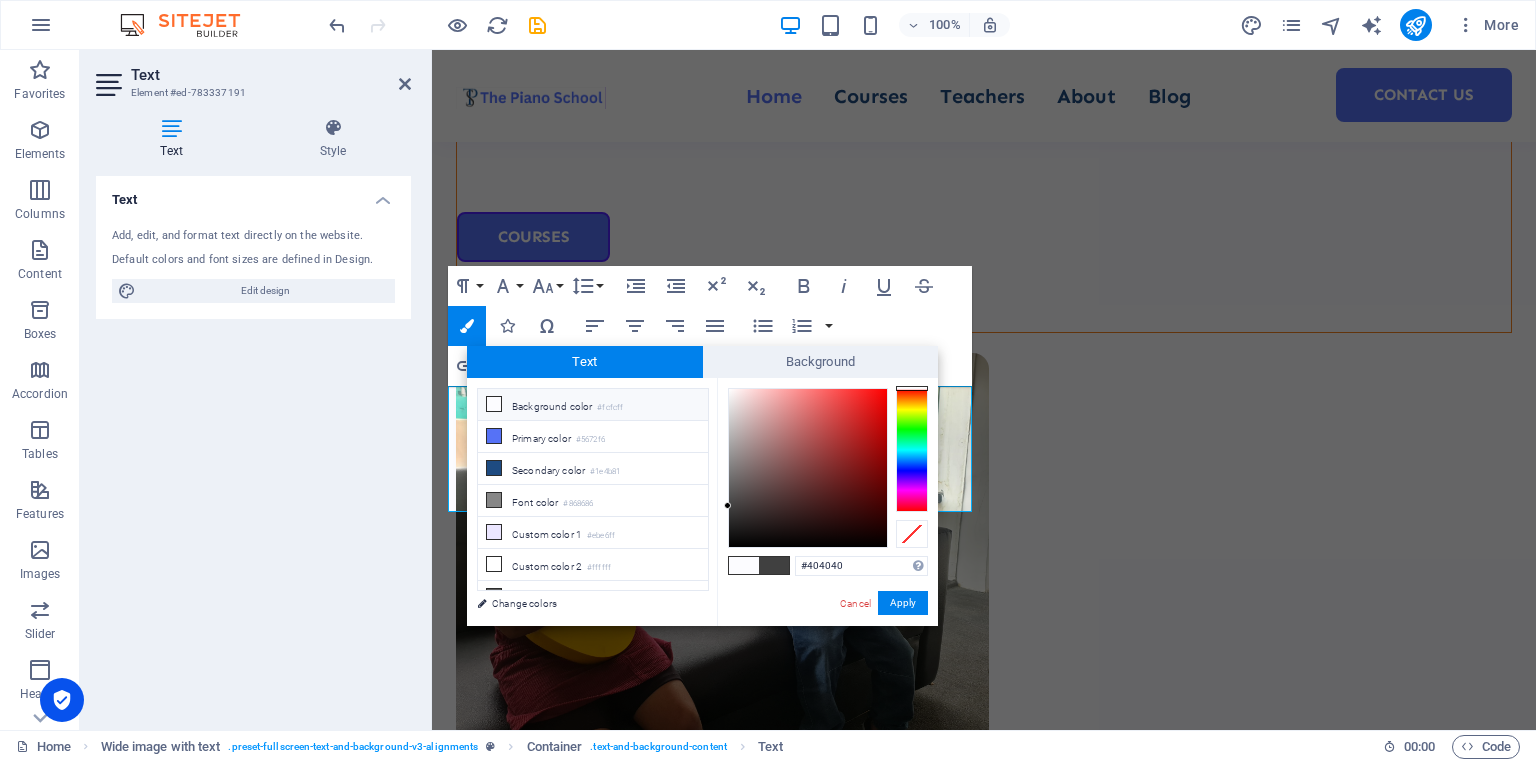 click at bounding box center [494, 404] 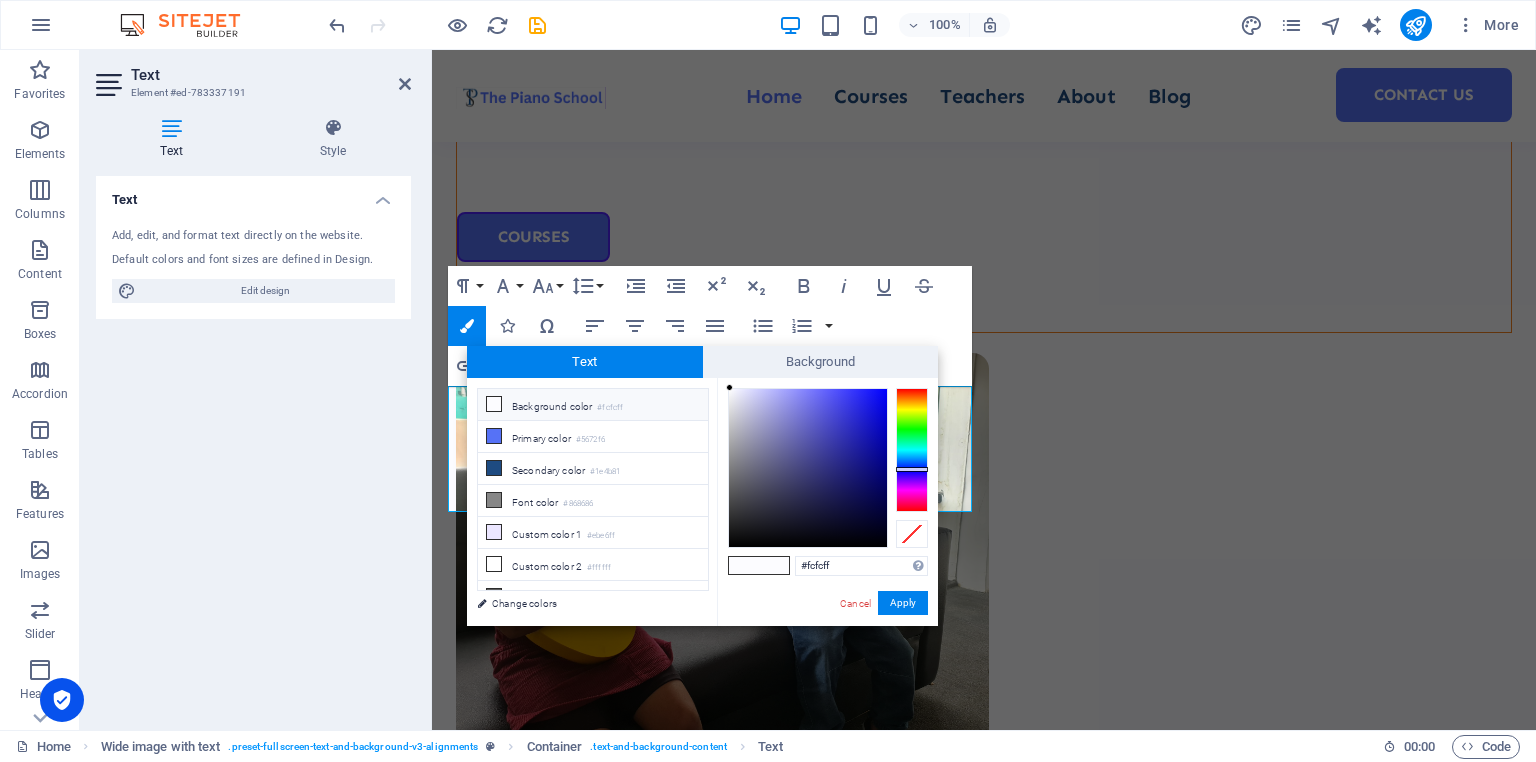 click on "Background color
#fcfcff" at bounding box center [593, 405] 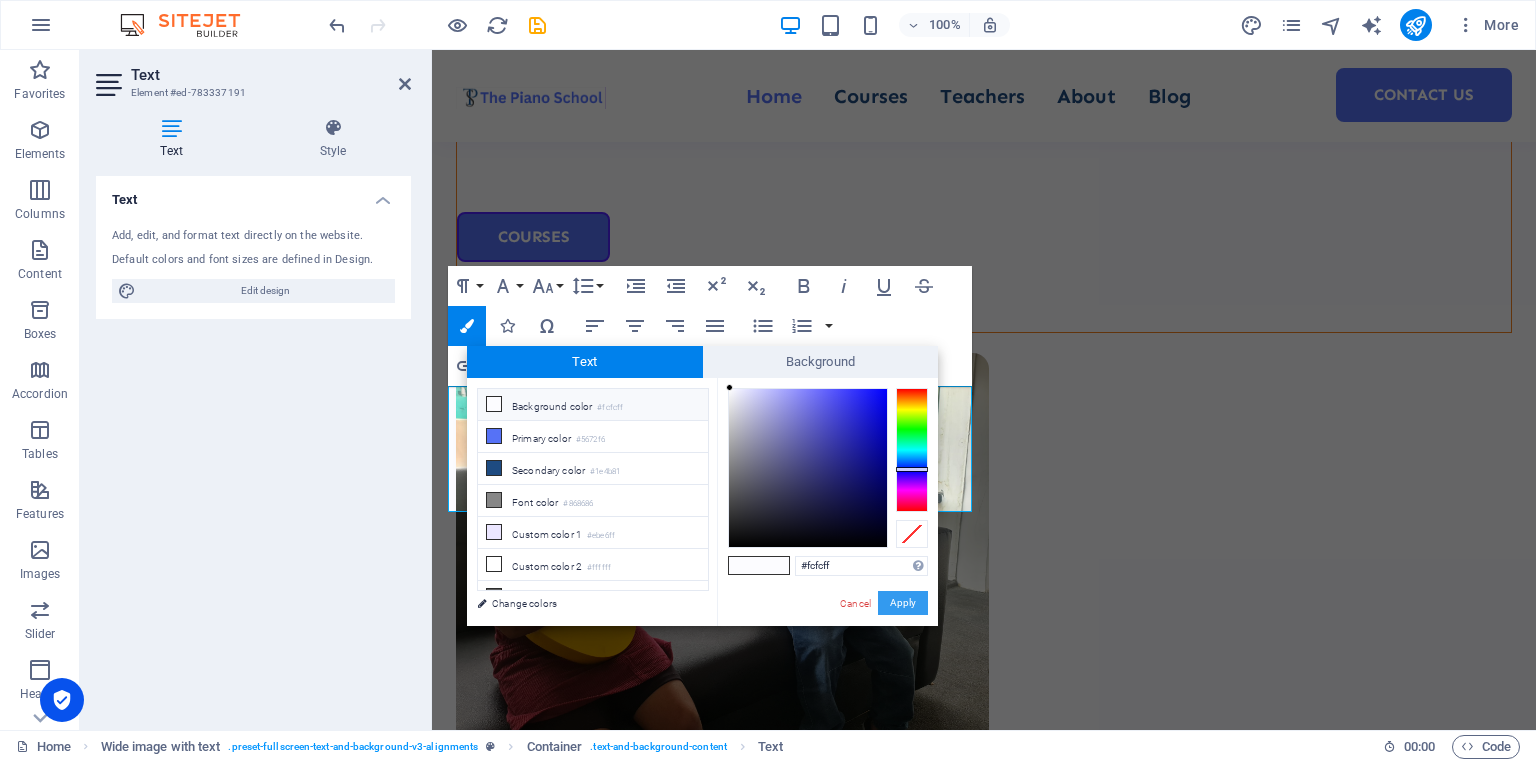 click on "Apply" at bounding box center [903, 603] 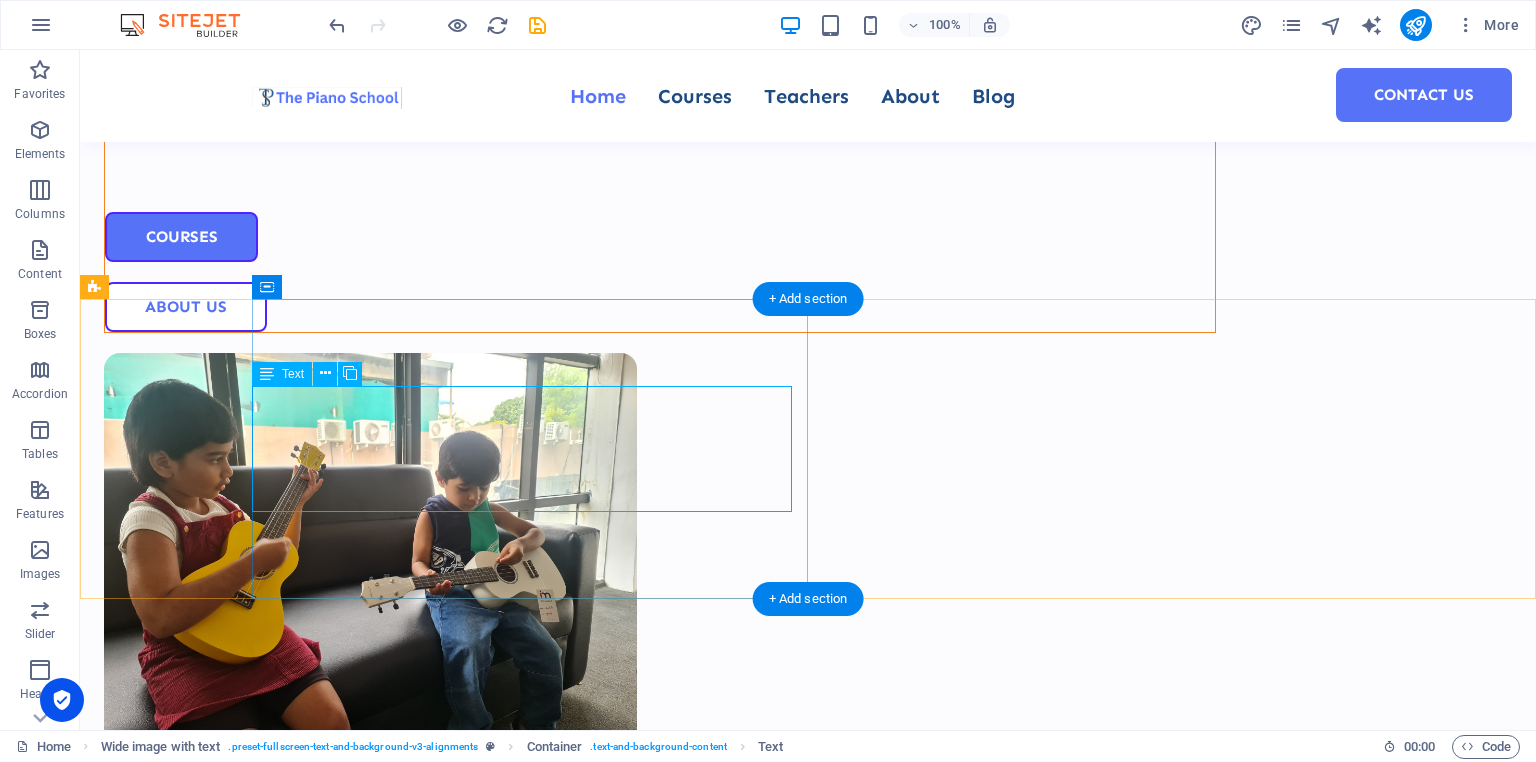 click on "You’ll never have to sit in the middle of a group waiting for your turn.   Just you and your teacher in a dedicated classroom.   A personalized pace, and maximum learning in every session." at bounding box center (886, 1045) 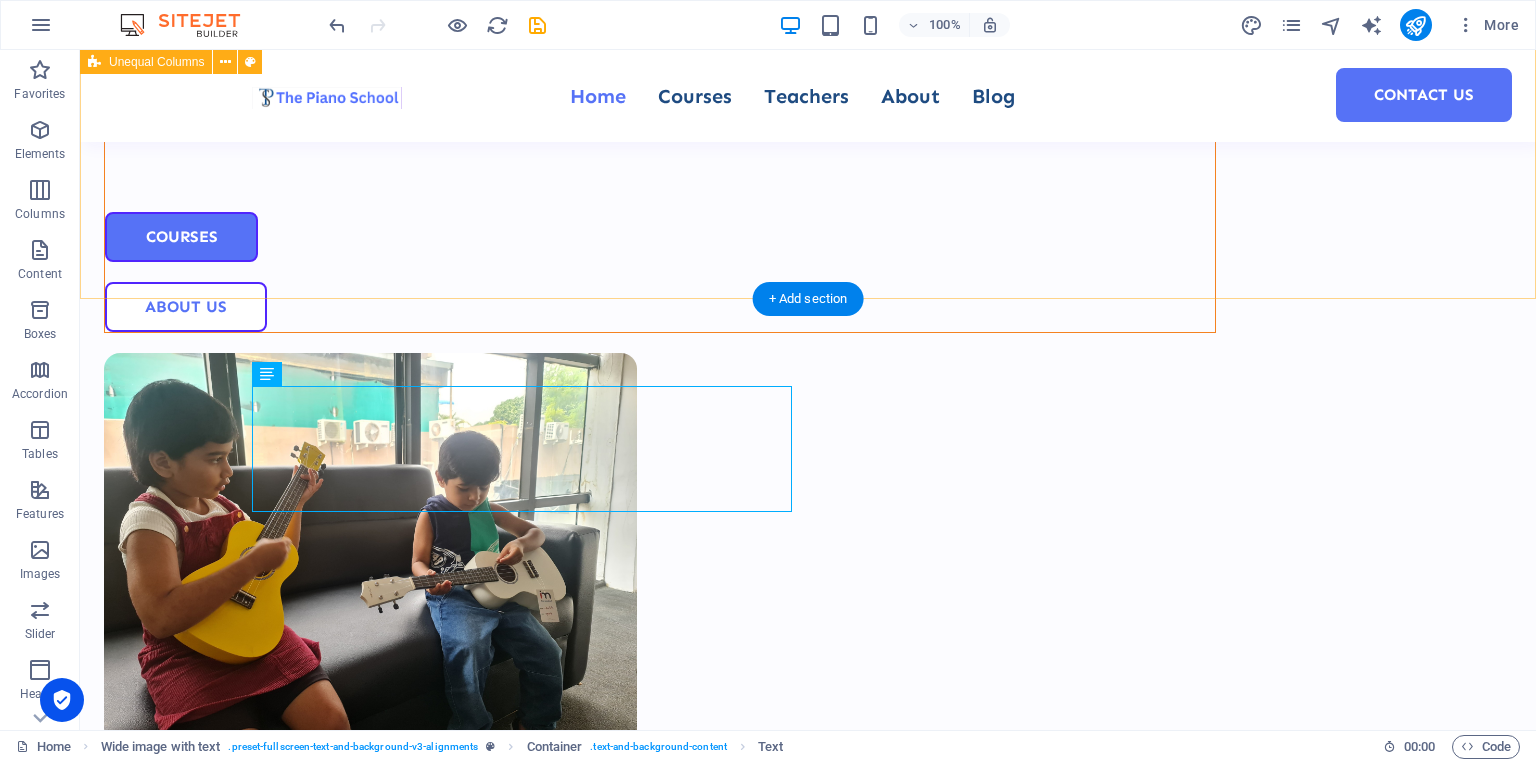 click on "Welcome to  The Piano School 1 student 1 teacher 100% private class Courses About Us" at bounding box center [808, 240] 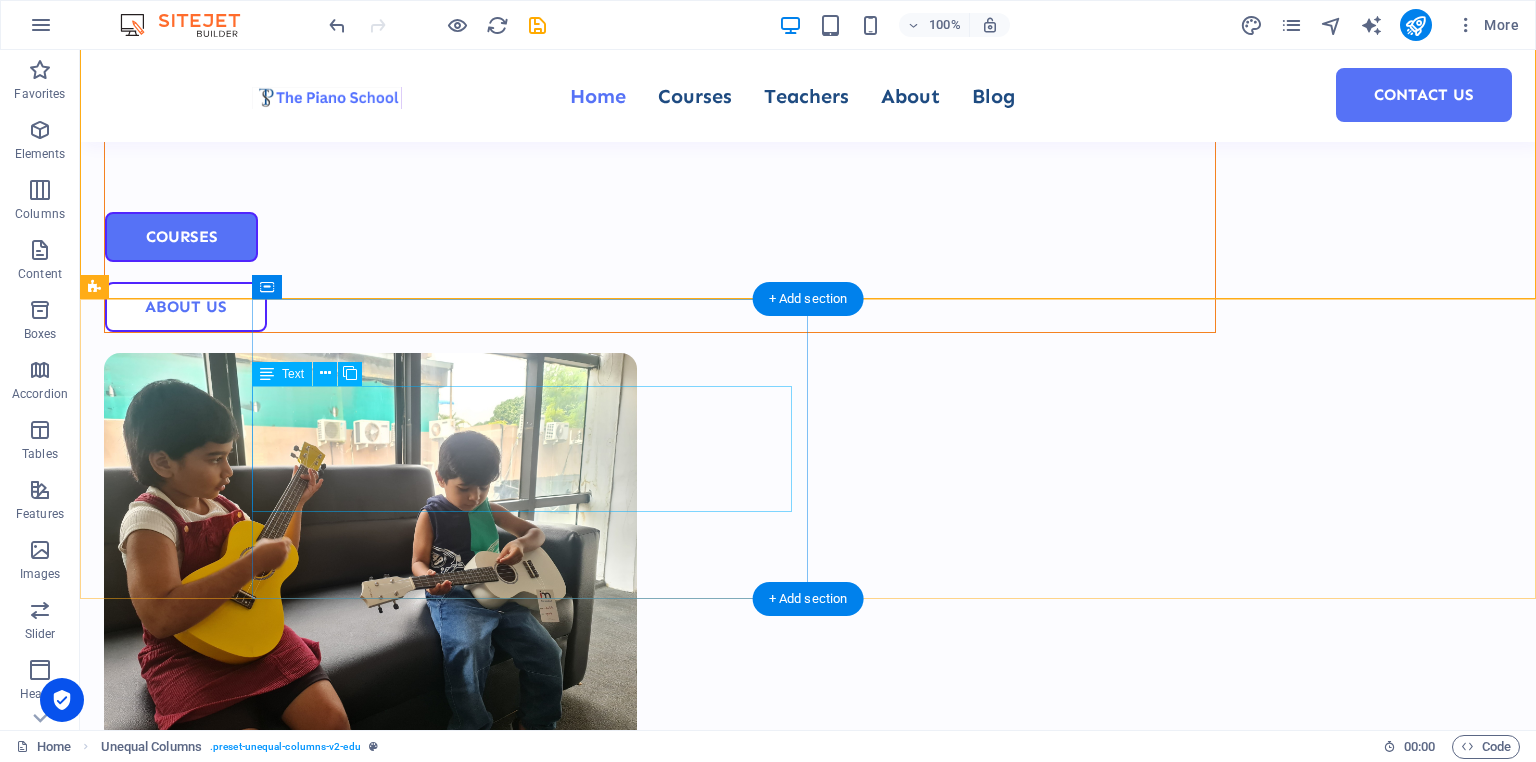 click on "You’ll never have to sit in the middle of a group waiting for your turn.   Just you and your teacher in a dedicated classroom.   A personalized pace, and maximum learning in every session." at bounding box center (886, 1045) 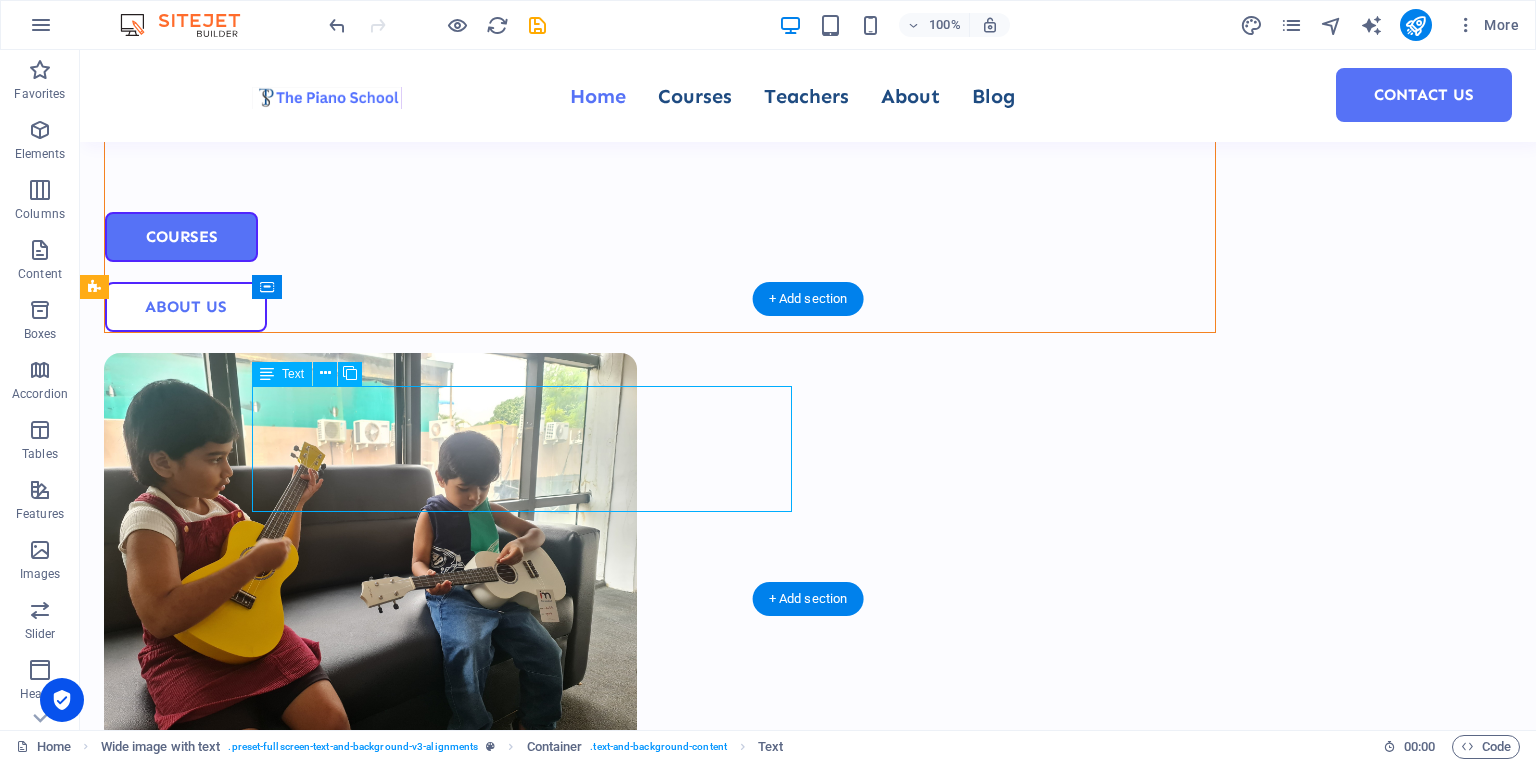 drag, startPoint x: 411, startPoint y: 425, endPoint x: 414, endPoint y: 407, distance: 18.248287 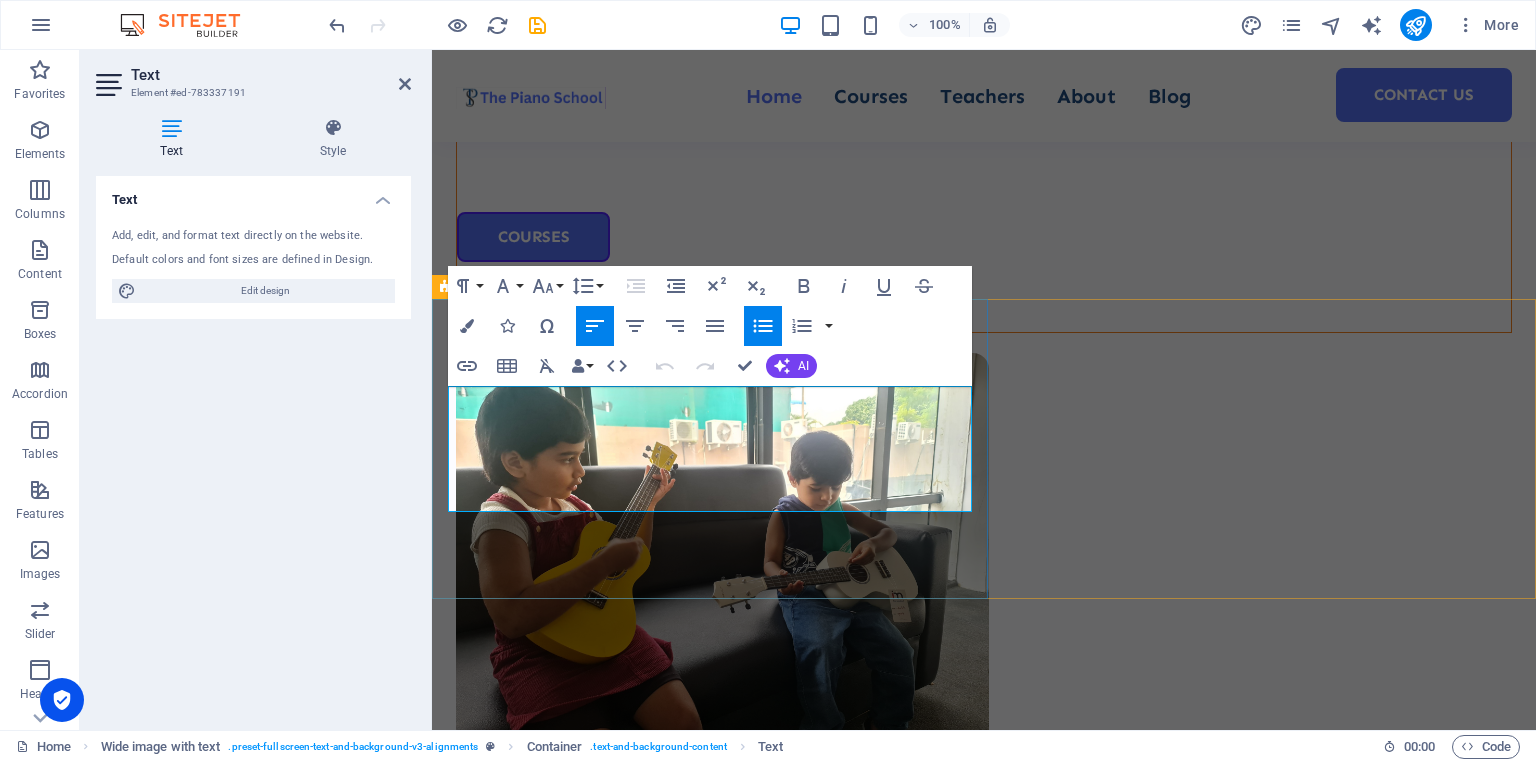 click on "A personalized pace, and maximum learning in every session." at bounding box center (996, 1086) 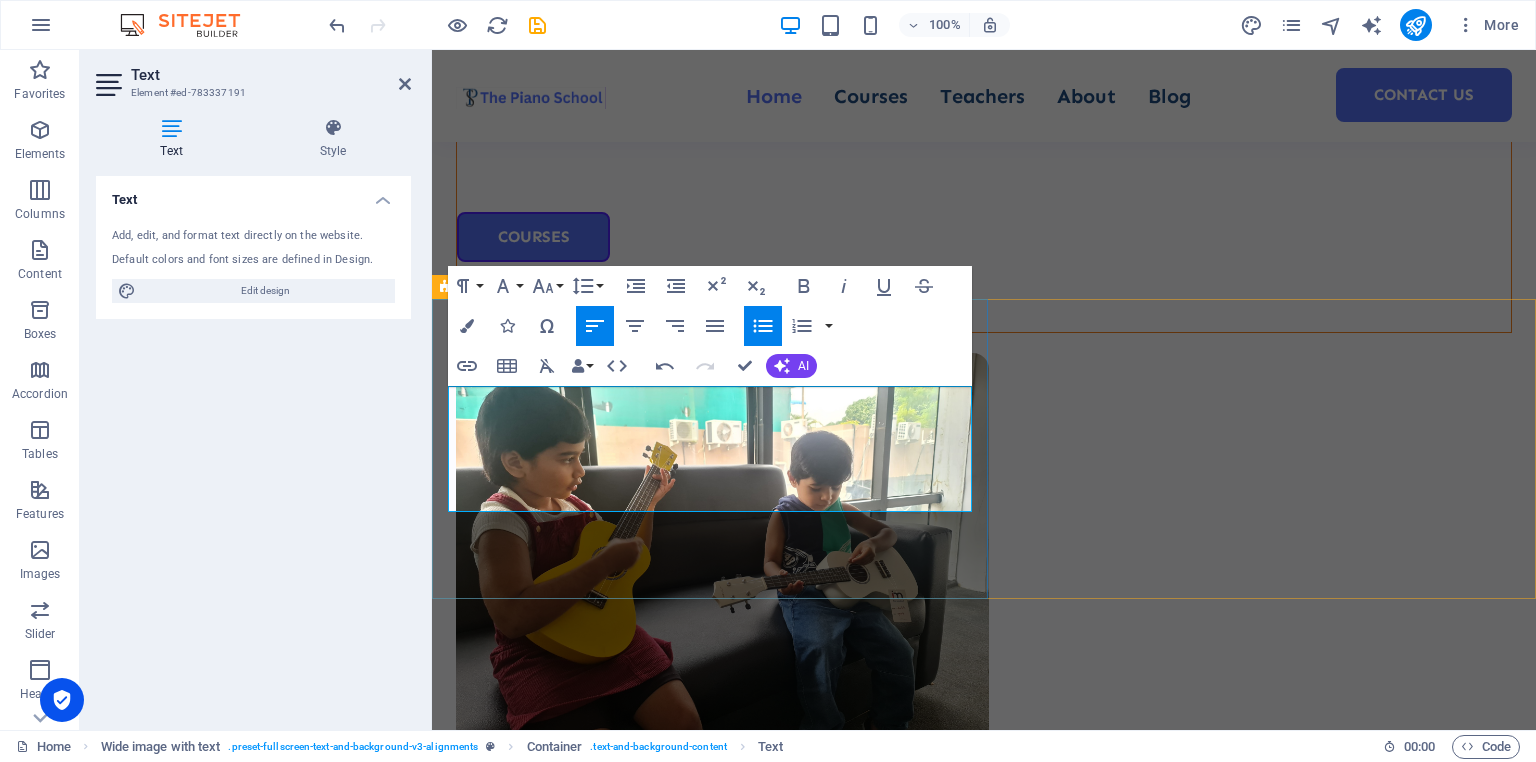 click on "Just you and your teacher in a dedicated classroom." at bounding box center (996, 1055) 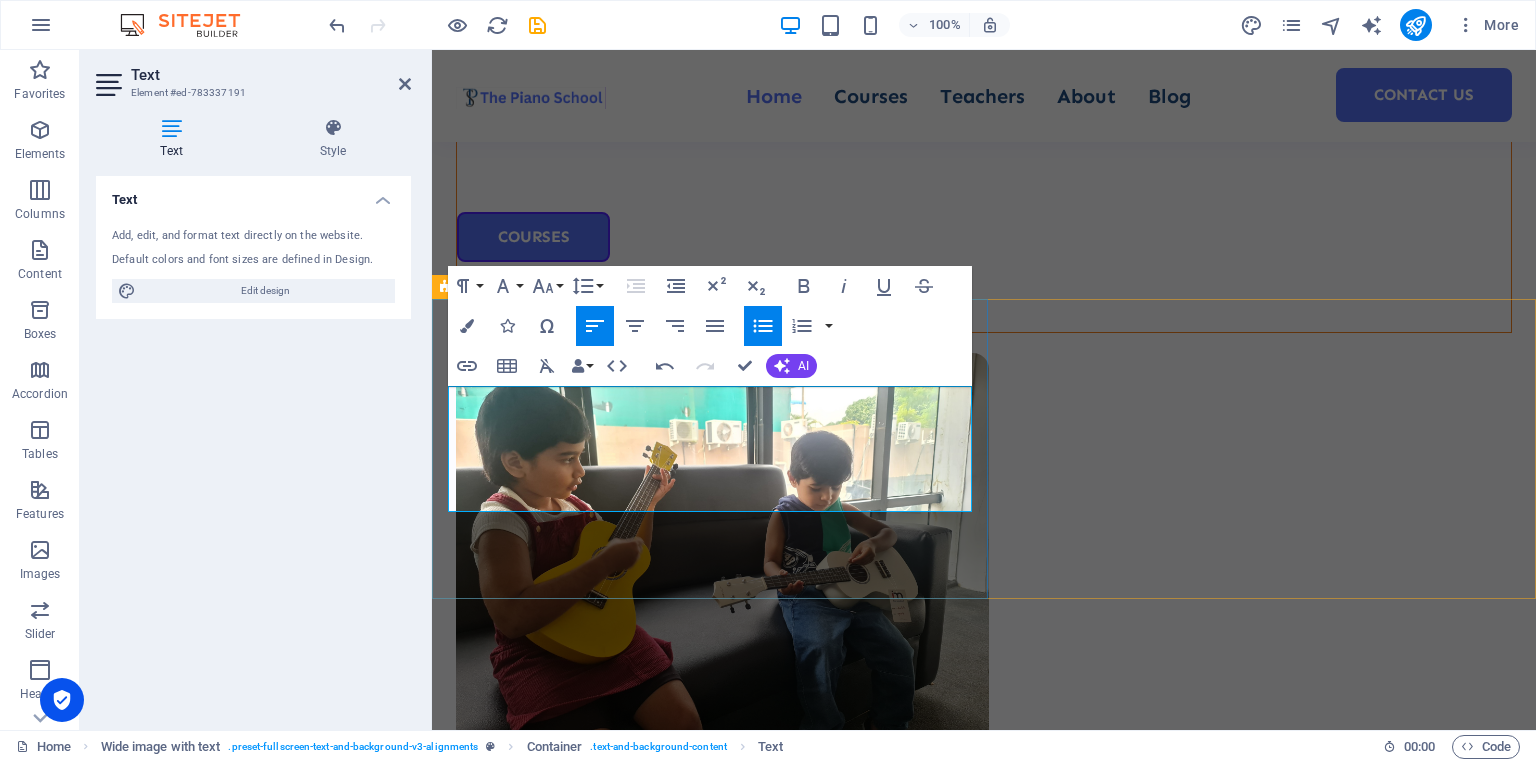 click on "Just you and your teacher in a dedicated classroom" at bounding box center [996, 1055] 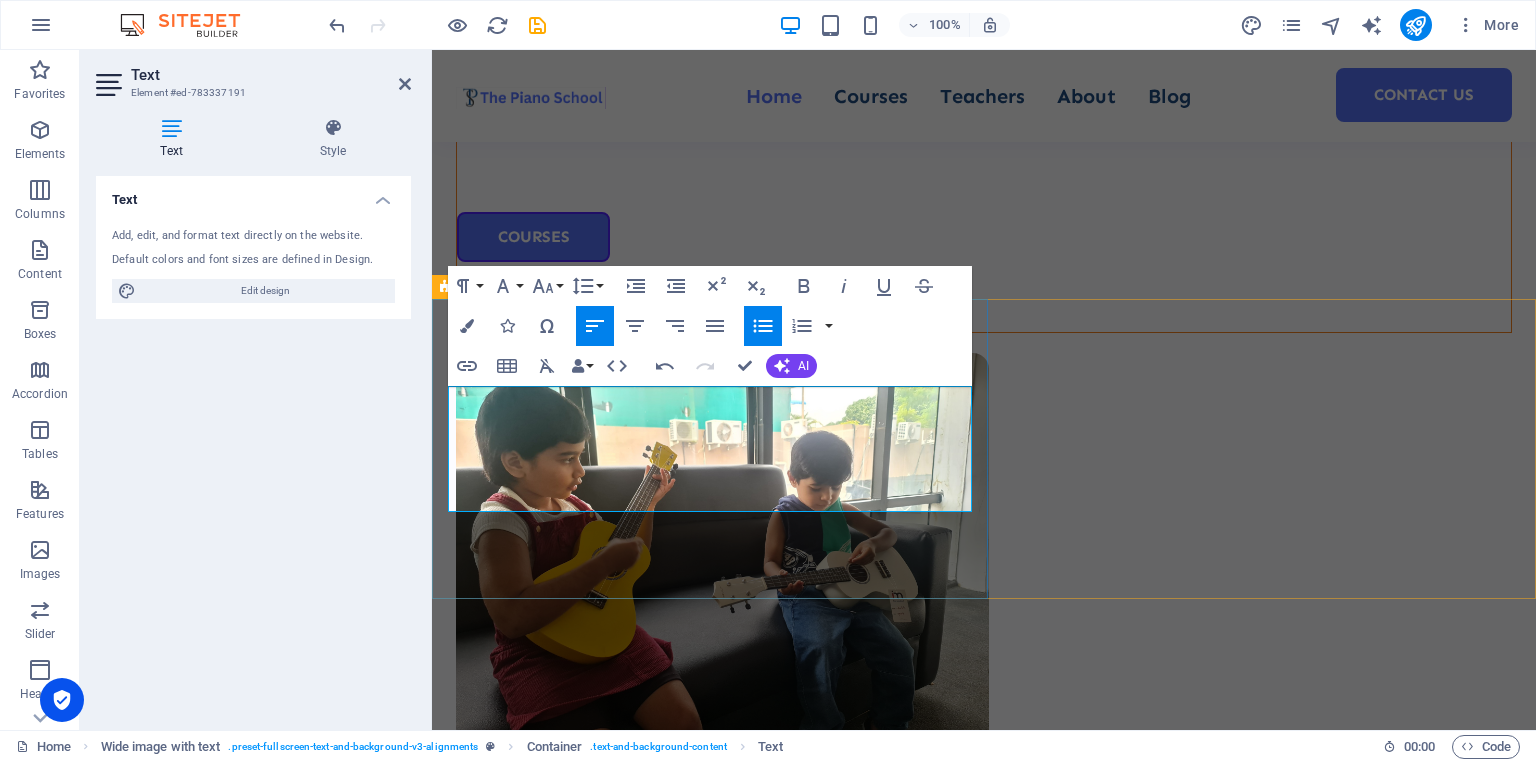 drag, startPoint x: 958, startPoint y: 500, endPoint x: 440, endPoint y: 401, distance: 527.37555 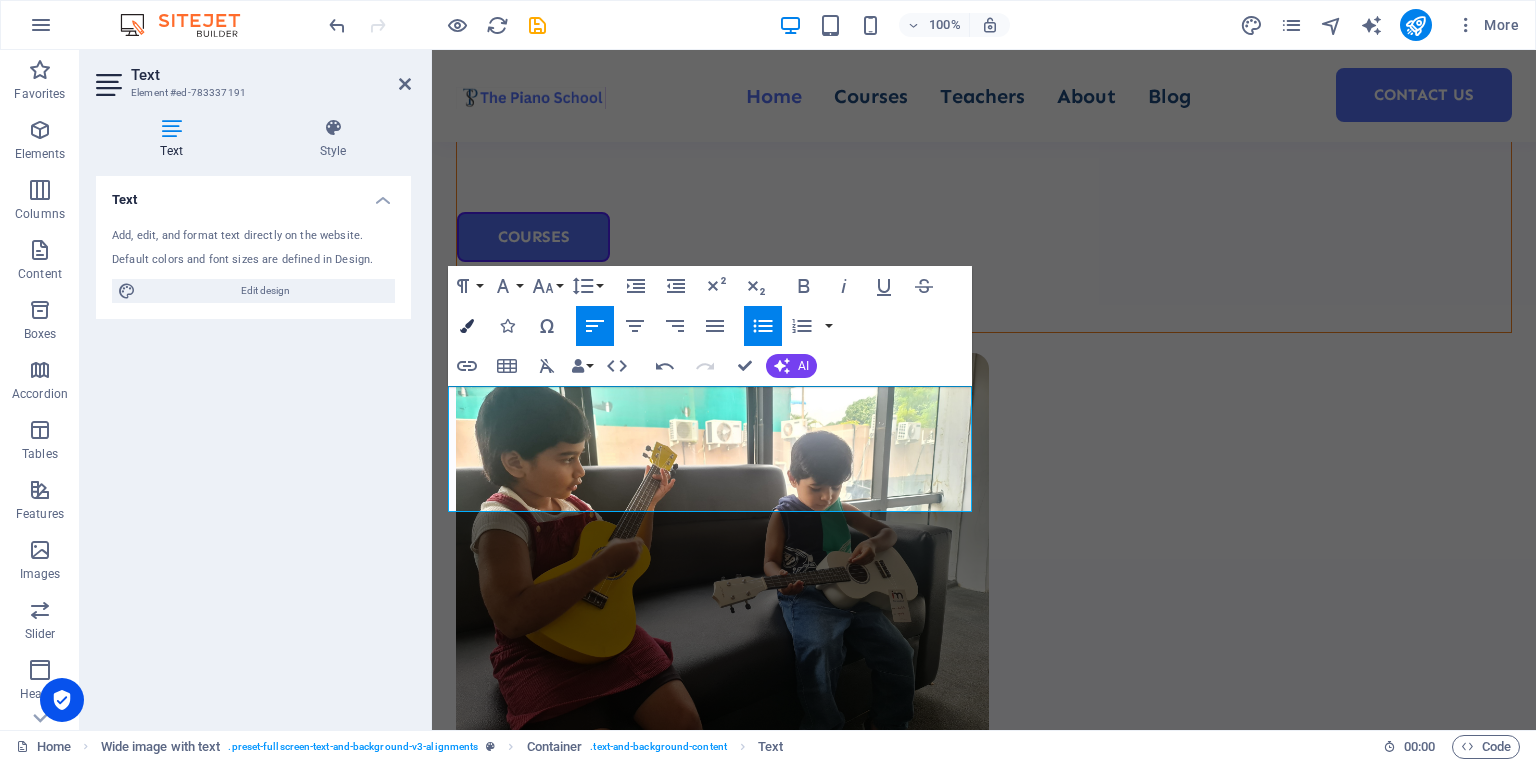 click at bounding box center (467, 326) 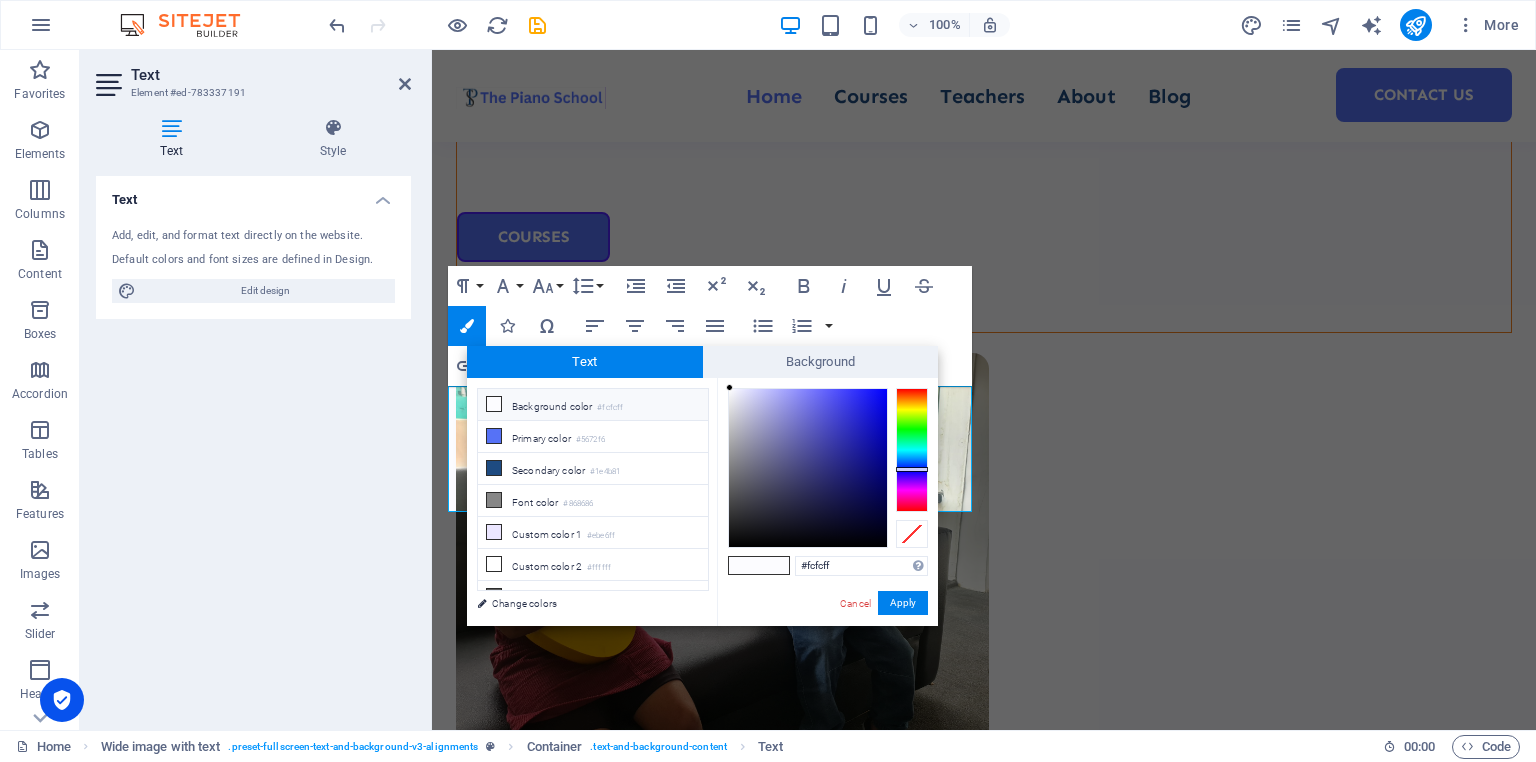 click at bounding box center (494, 404) 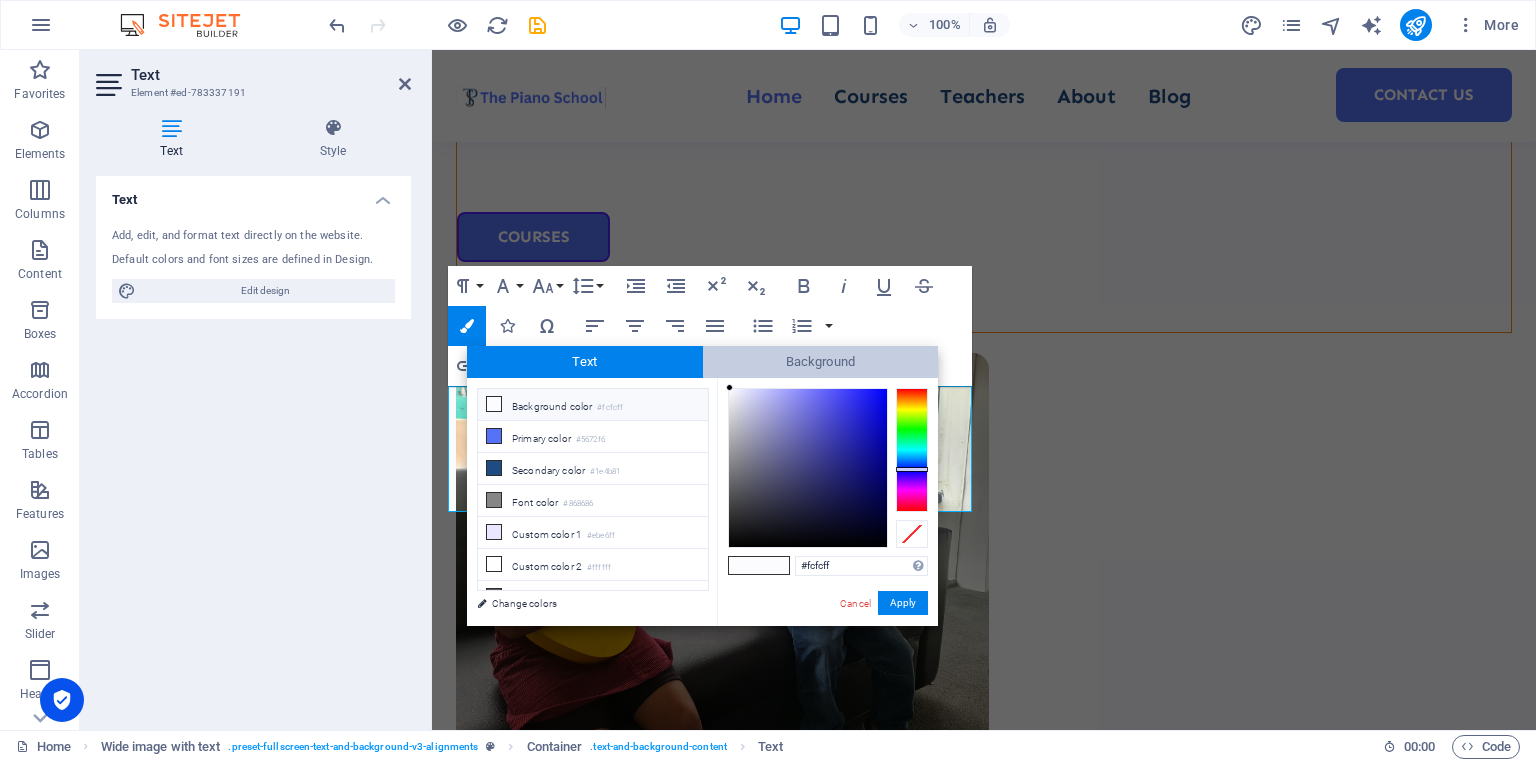 click on "Background" at bounding box center [821, 362] 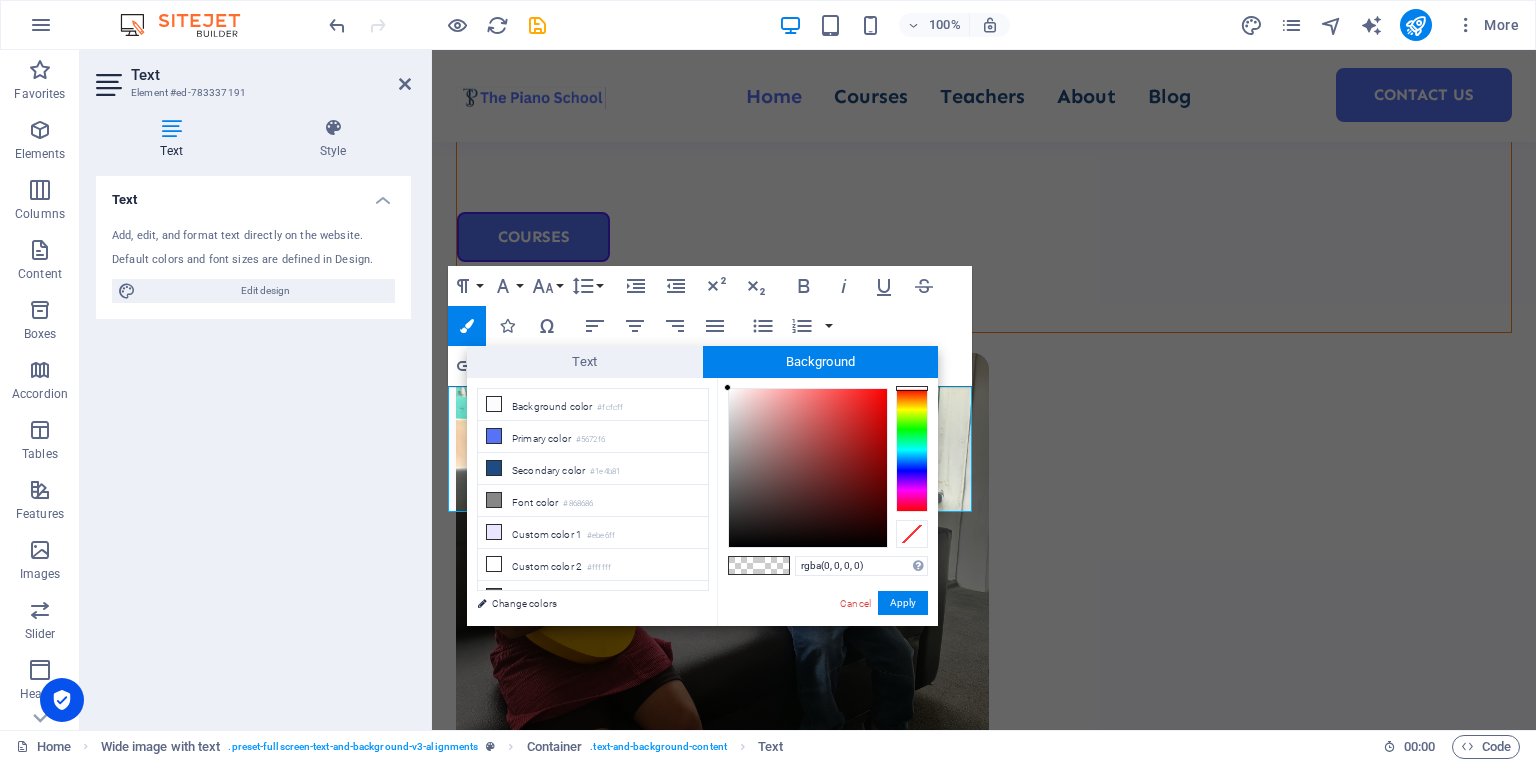 type on "#0b0a0a" 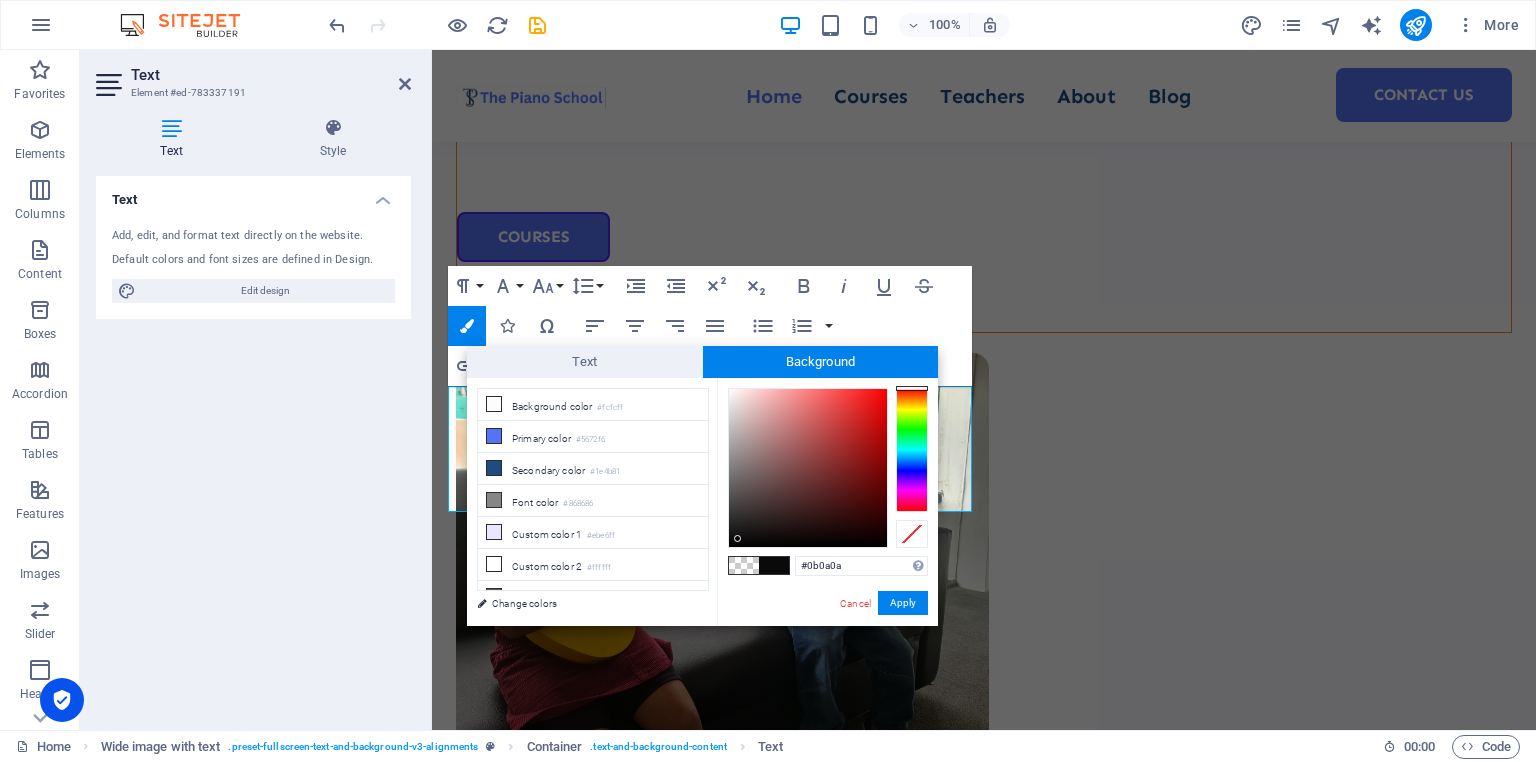 click at bounding box center (808, 468) 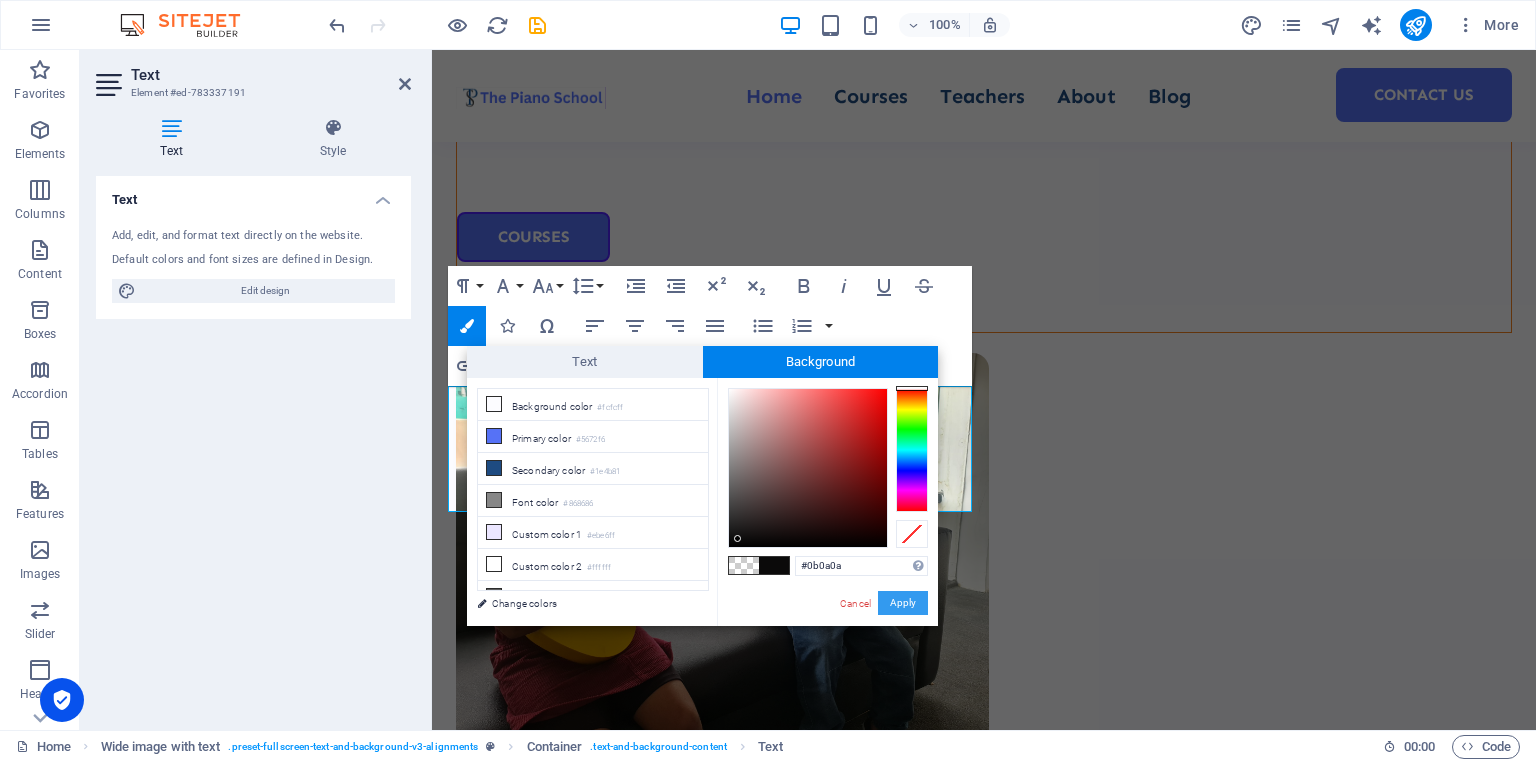 click on "Apply" at bounding box center [903, 603] 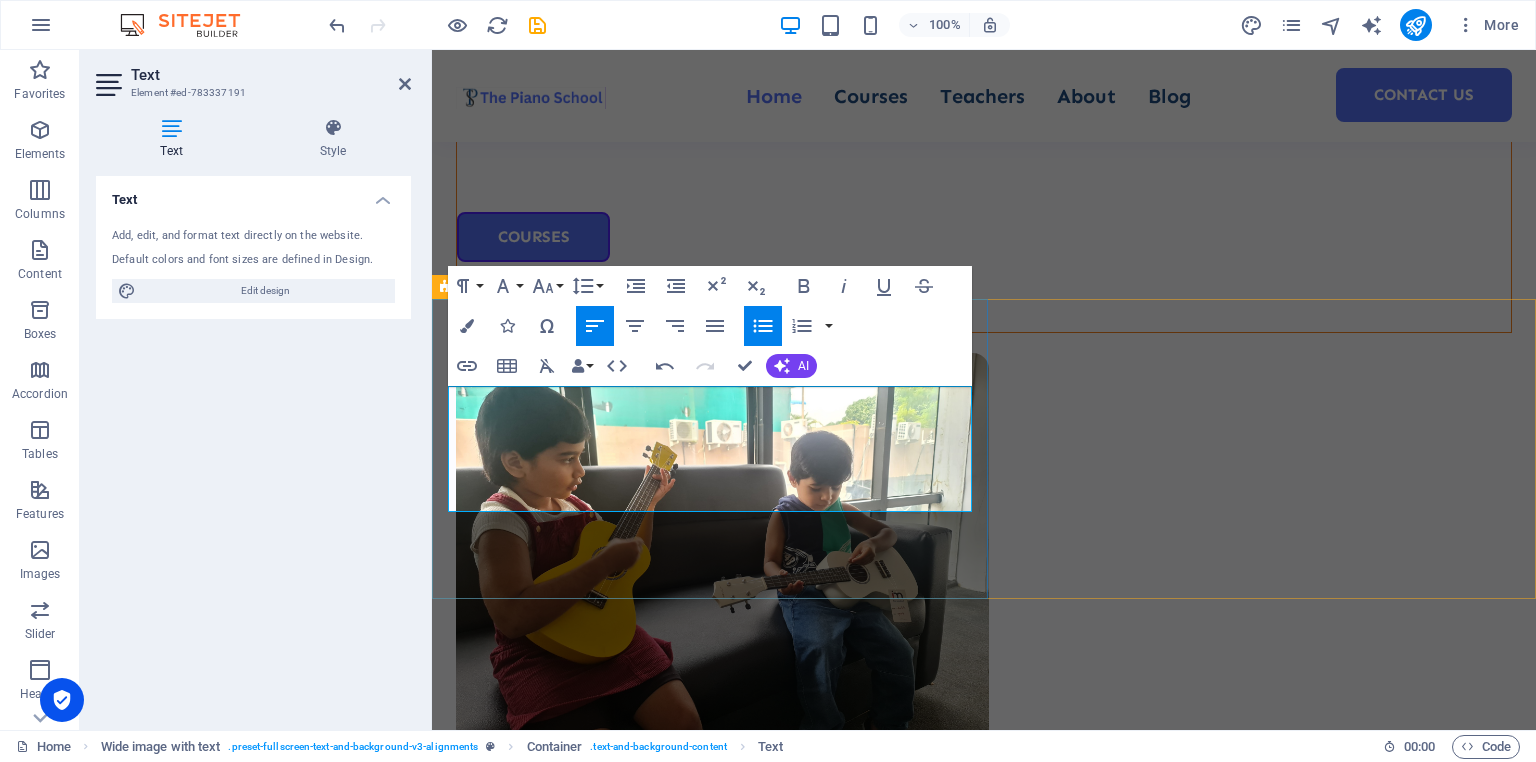 click on "Just you and your teacher in a dedicated classroom" at bounding box center [996, 1055] 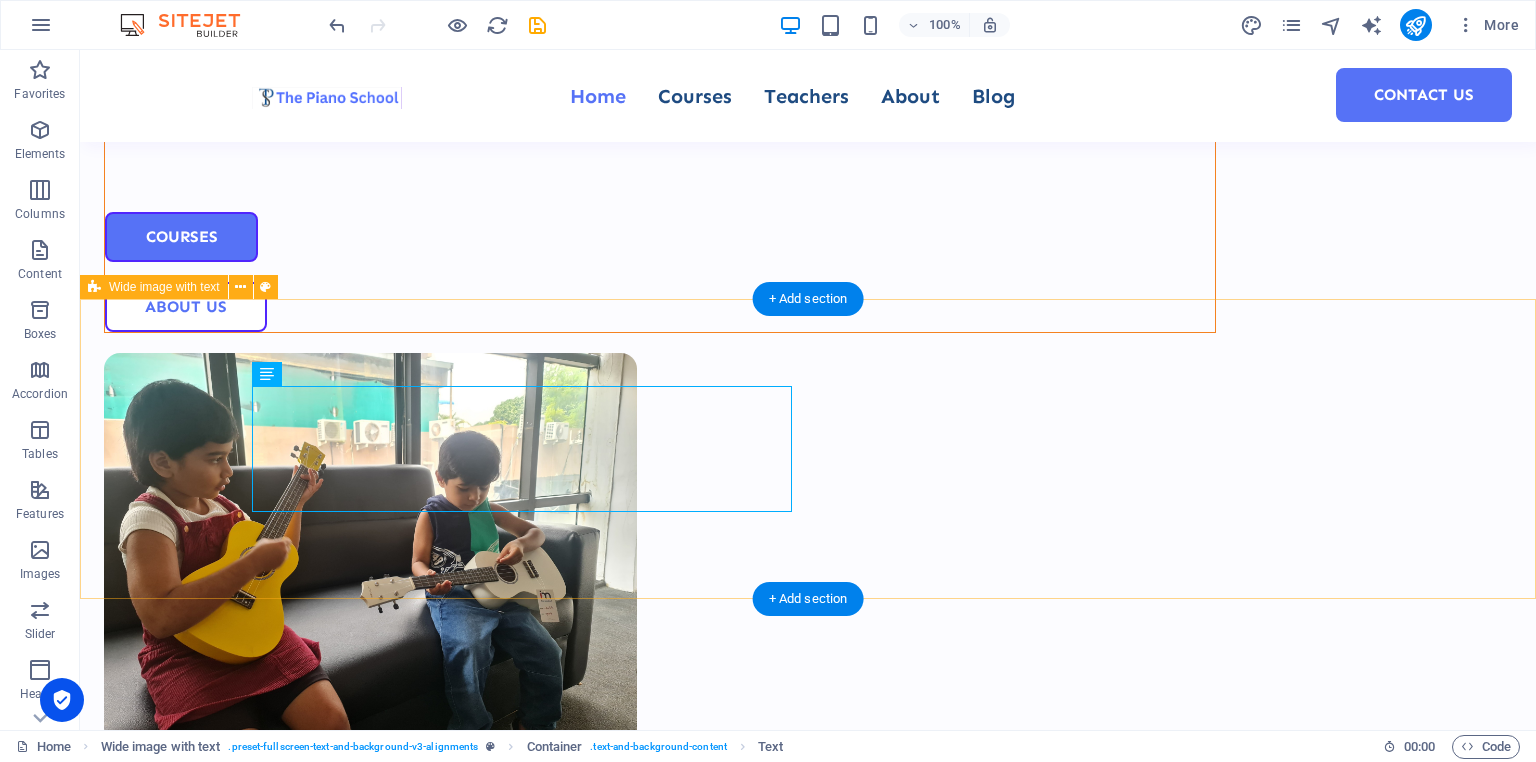 click on "You’ll never have to sit in the middle of a group waiting for your turn   Just you and your teacher in a dedicated classroom   A personalized pace, and maximum learning in every session Drop content here or  Add elements  Paste clipboard" at bounding box center [808, 1266] 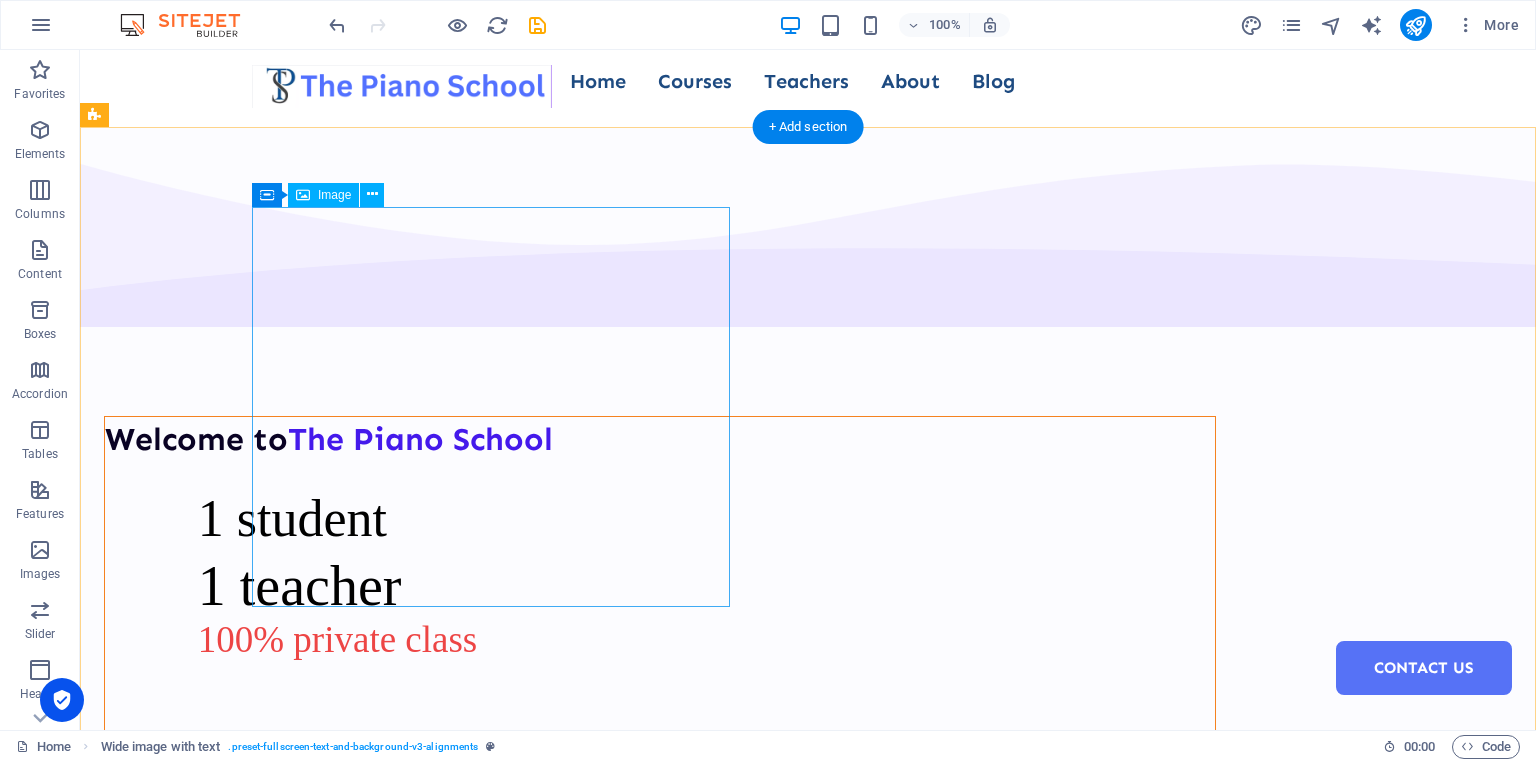 scroll, scrollTop: 0, scrollLeft: 0, axis: both 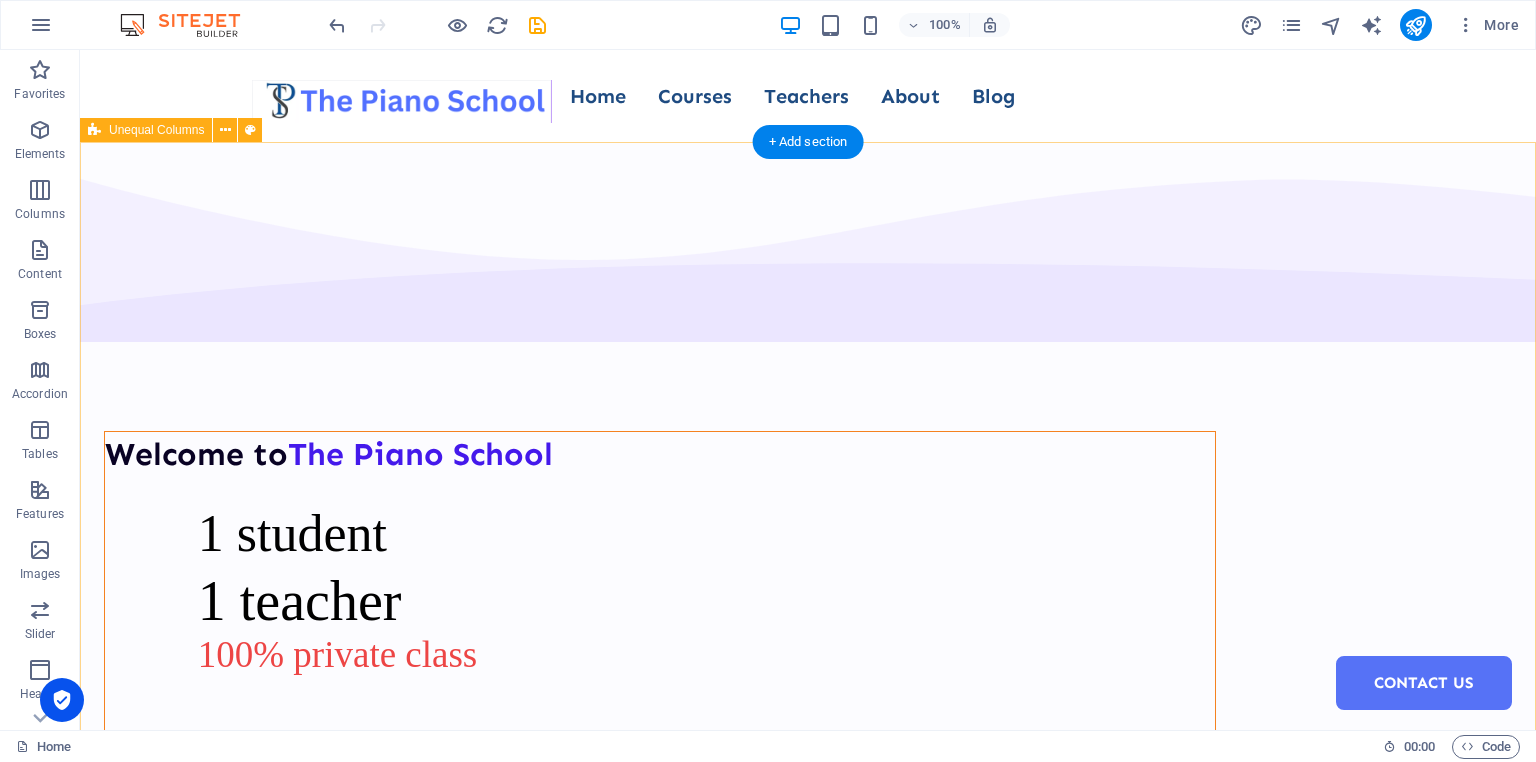 click on "Welcome to  The Piano School 1 student 1 teacher 100% private class Courses About Us" at bounding box center (808, 849) 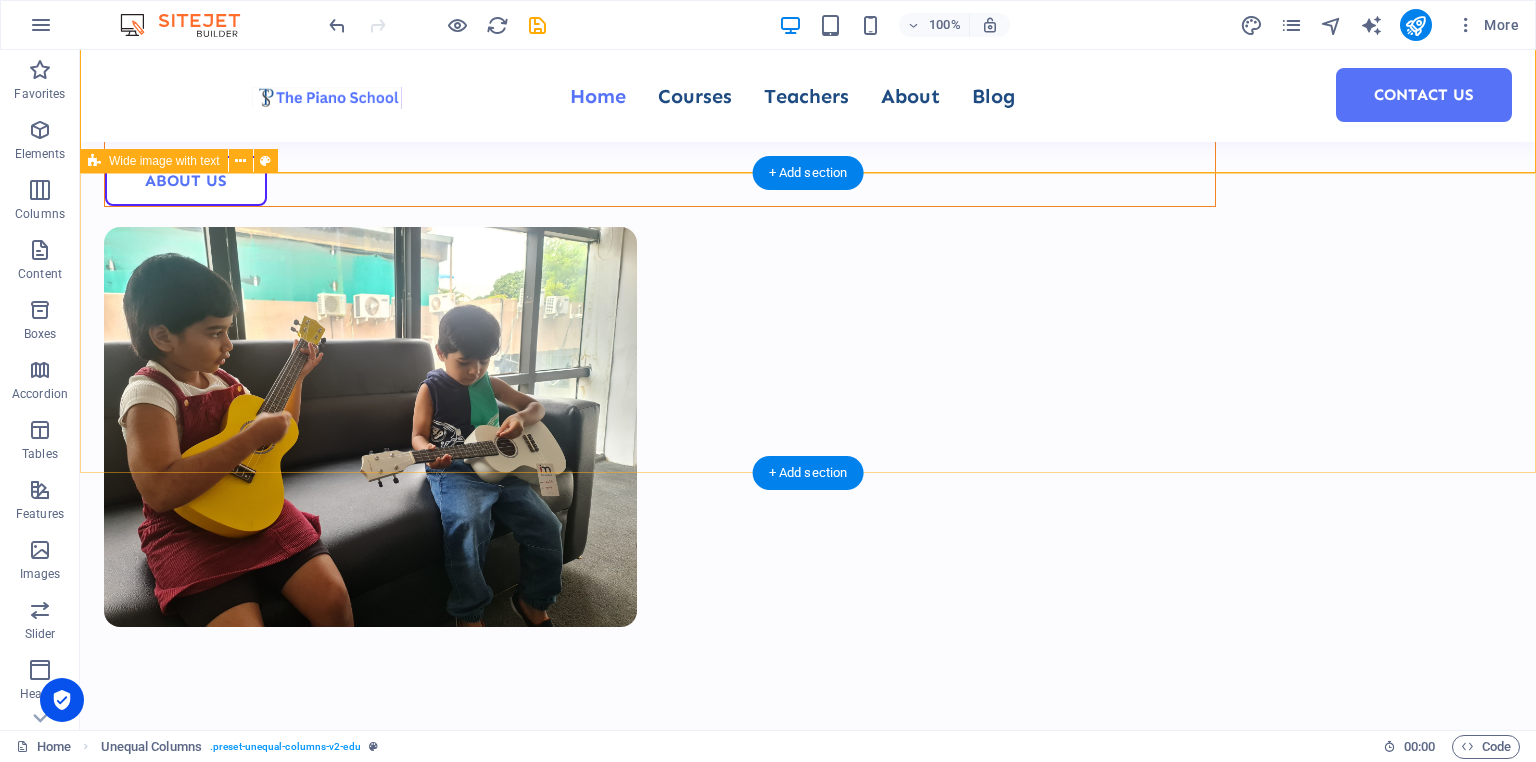 scroll, scrollTop: 720, scrollLeft: 0, axis: vertical 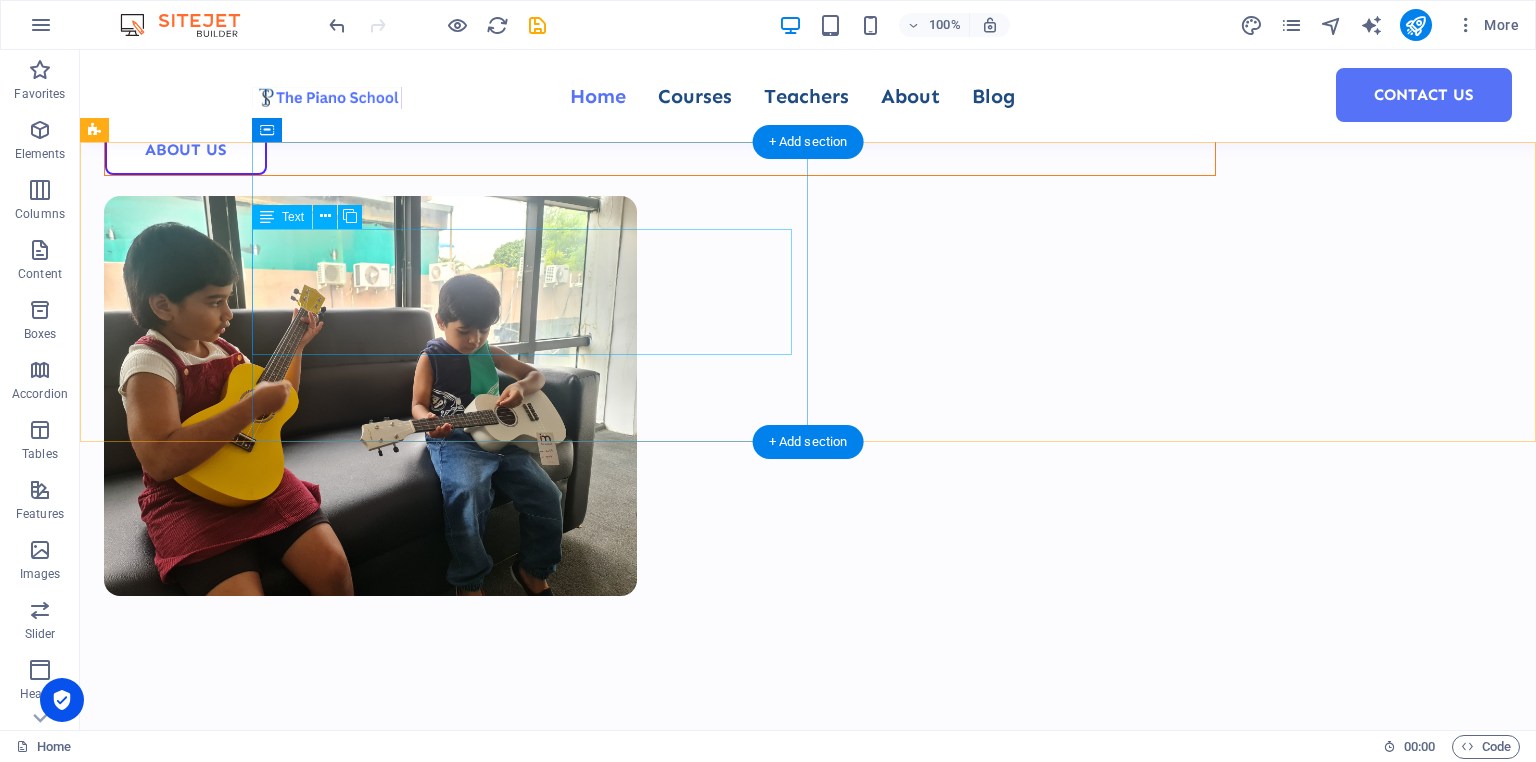 click on "You’ll never have to sit in the middle of a group waiting for your turn   Just you and your teacher in a dedicated classroom   A personalized pace, and maximum learning in every session" at bounding box center (886, 888) 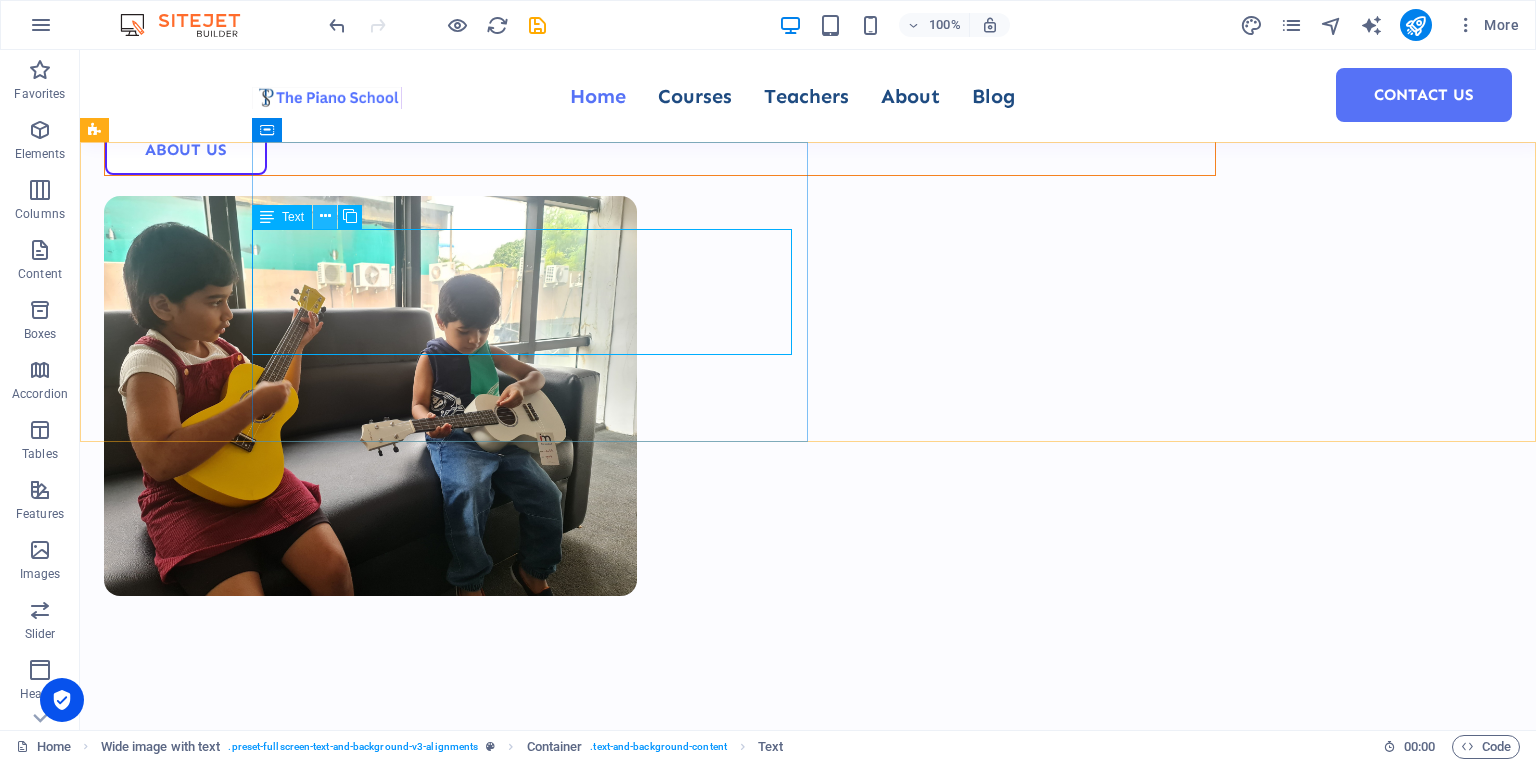 click at bounding box center [325, 216] 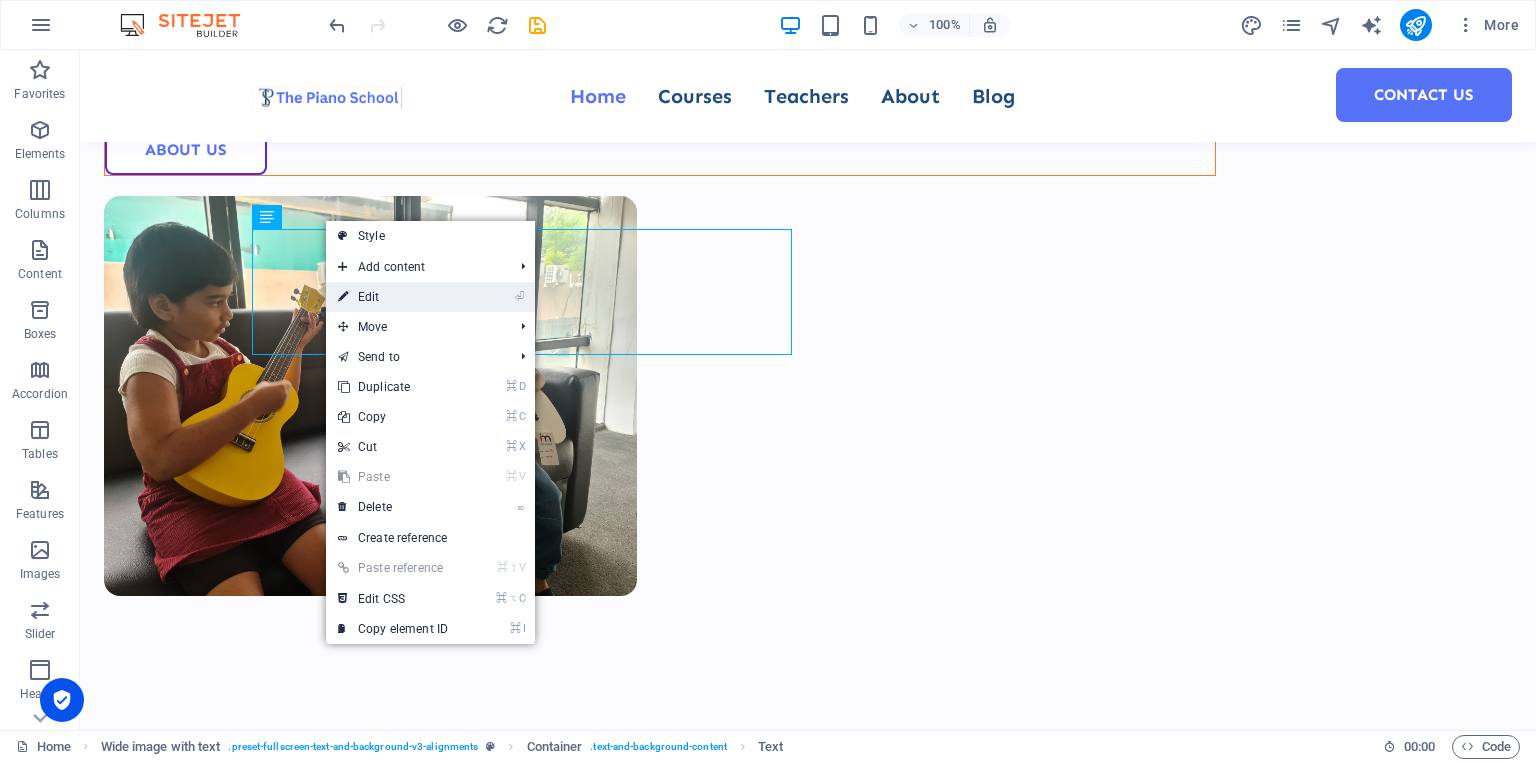 click on "⏎  Edit" at bounding box center (393, 297) 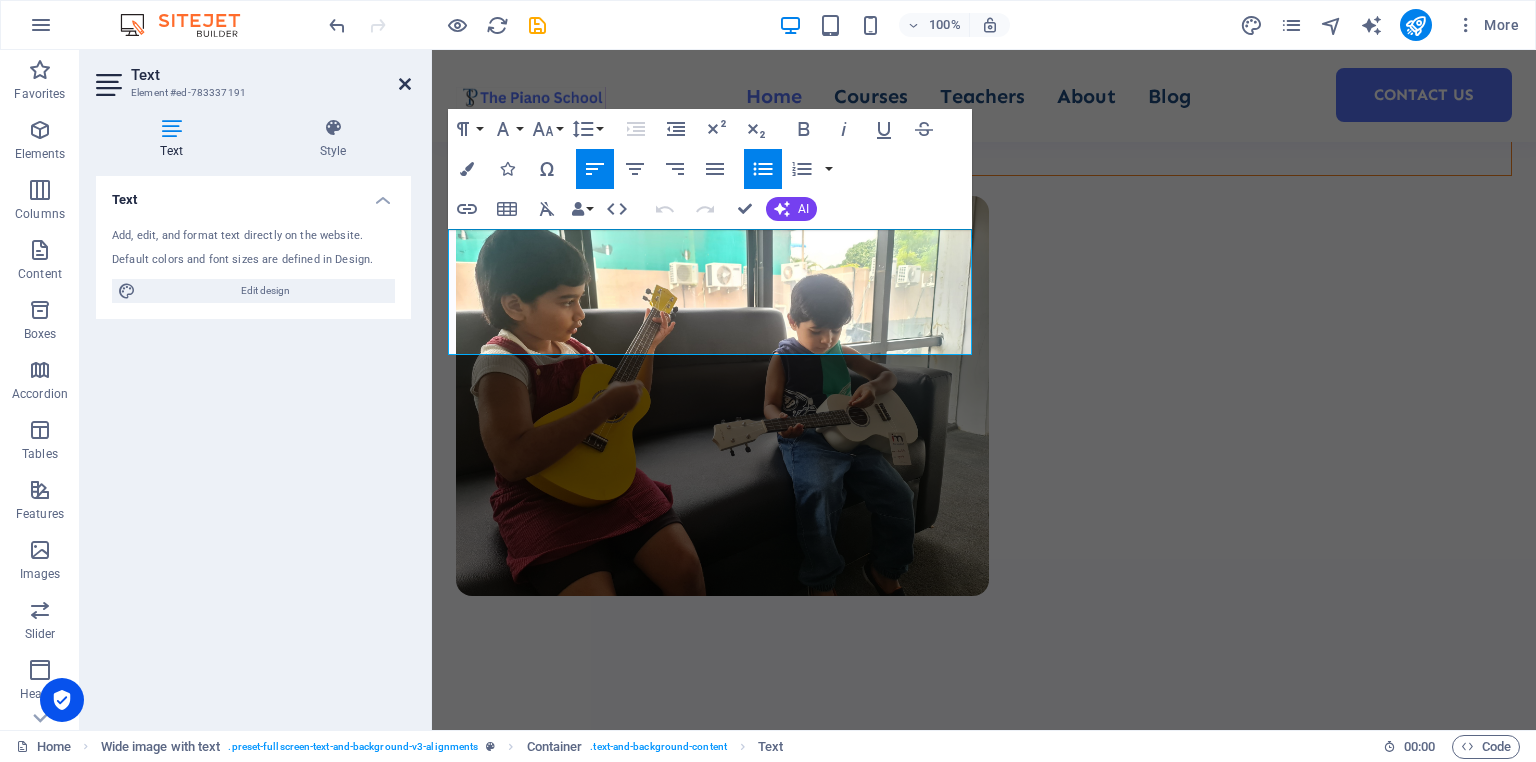 click at bounding box center (405, 84) 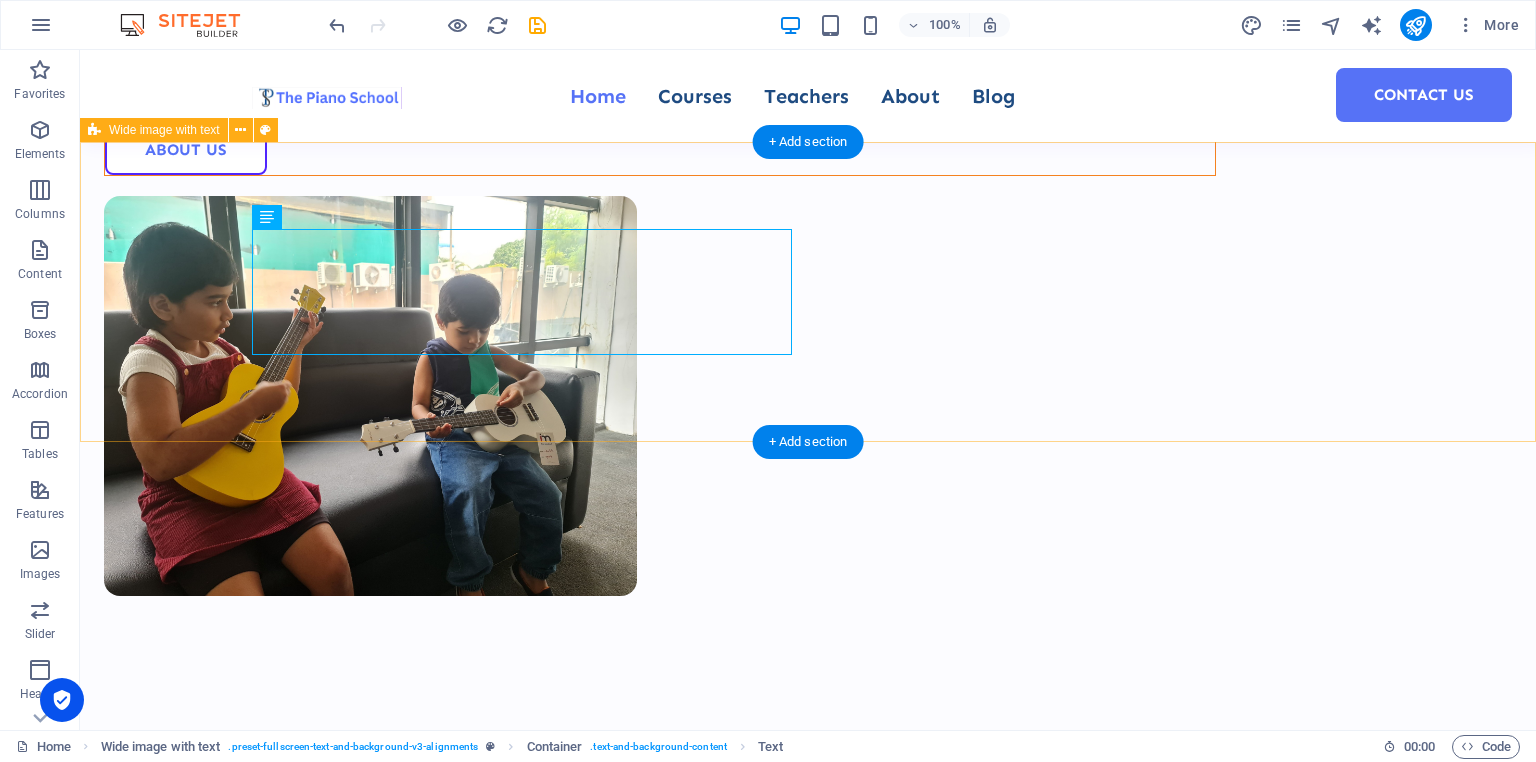 click on "You’ll never have to sit in the middle of a group waiting for your turn   Just you and your teacher in a dedicated classroom   A personalized pace, and maximum learning in every session Drop content here or  Add elements  Paste clipboard" at bounding box center (808, 1109) 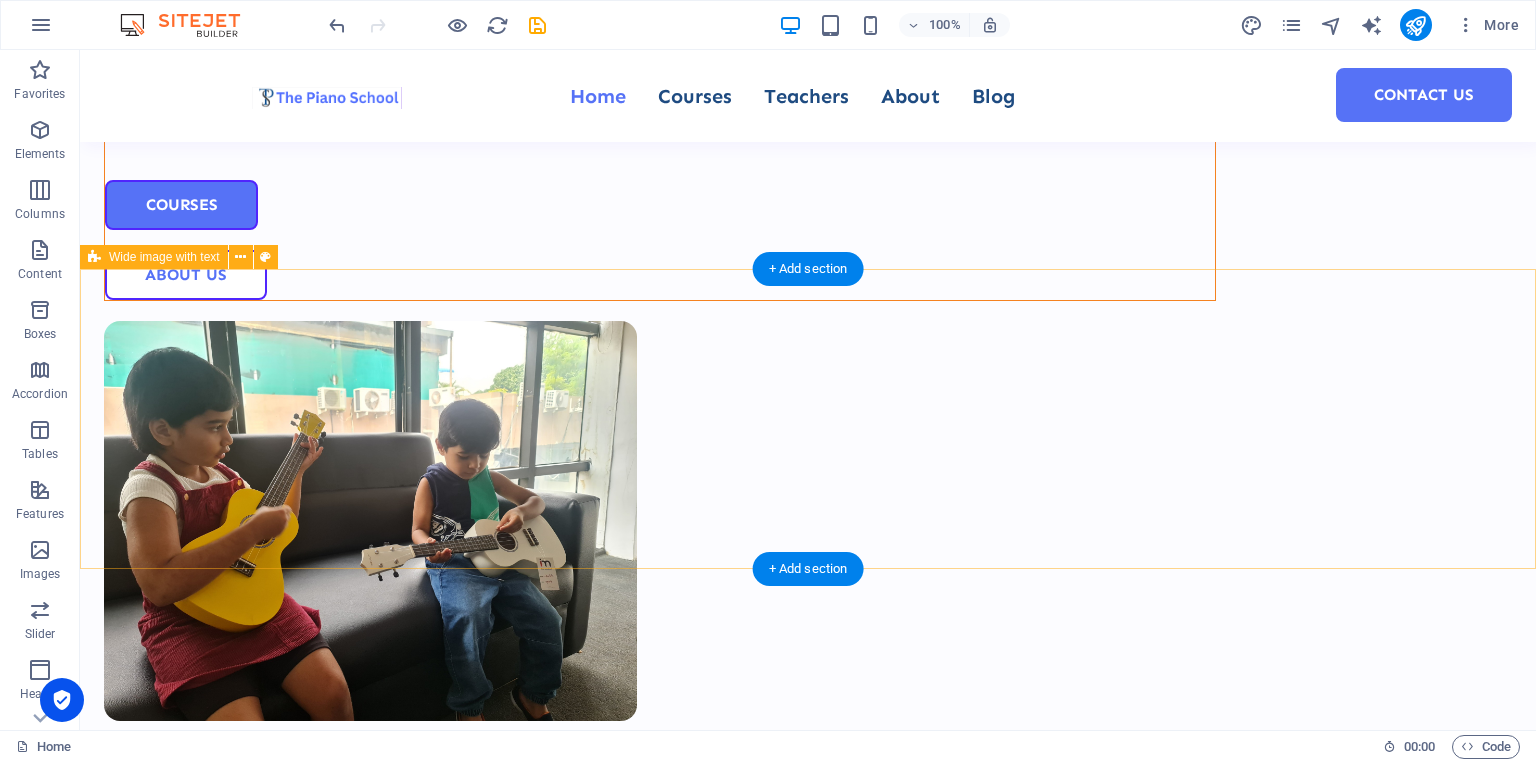scroll, scrollTop: 601, scrollLeft: 0, axis: vertical 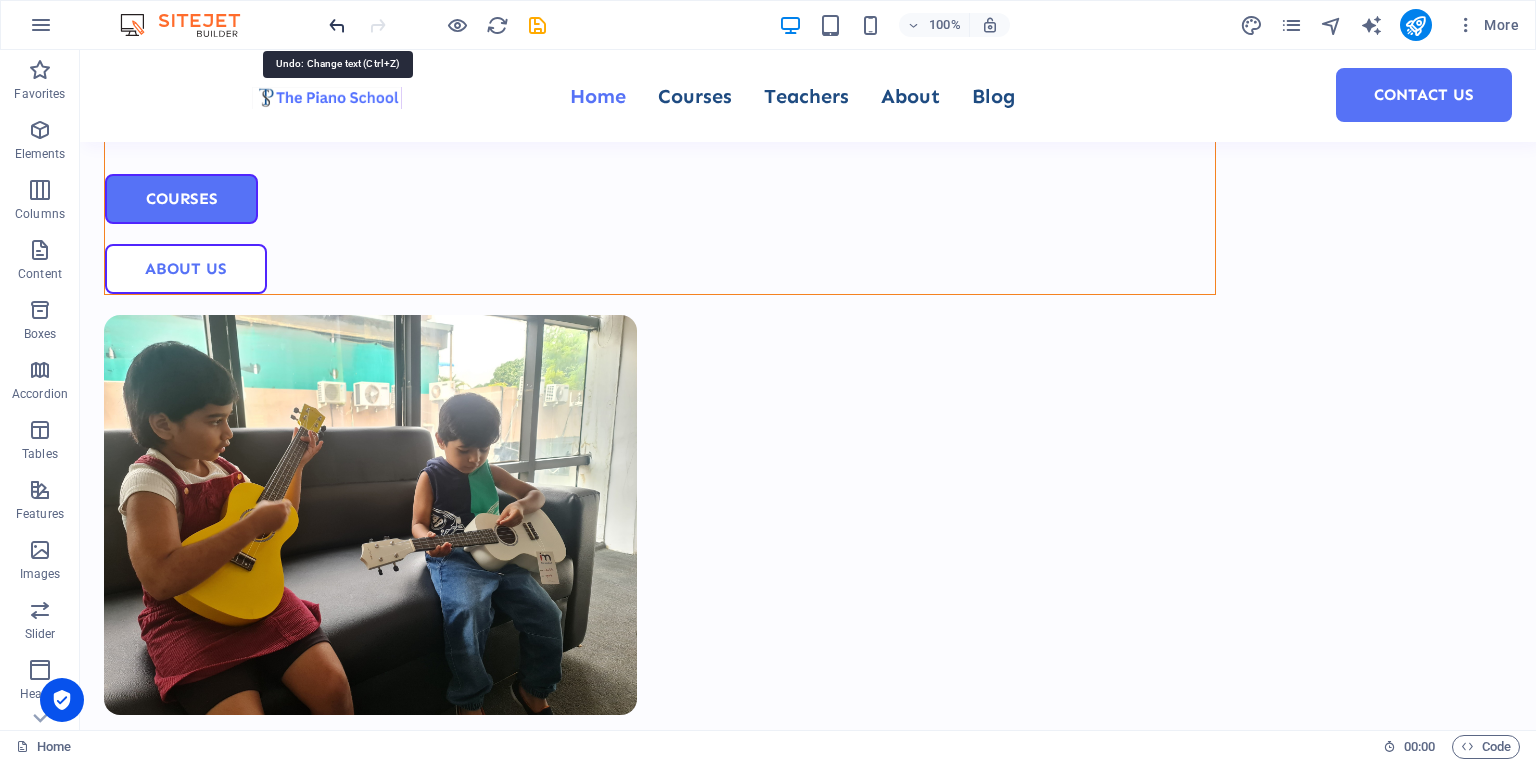 click at bounding box center (337, 25) 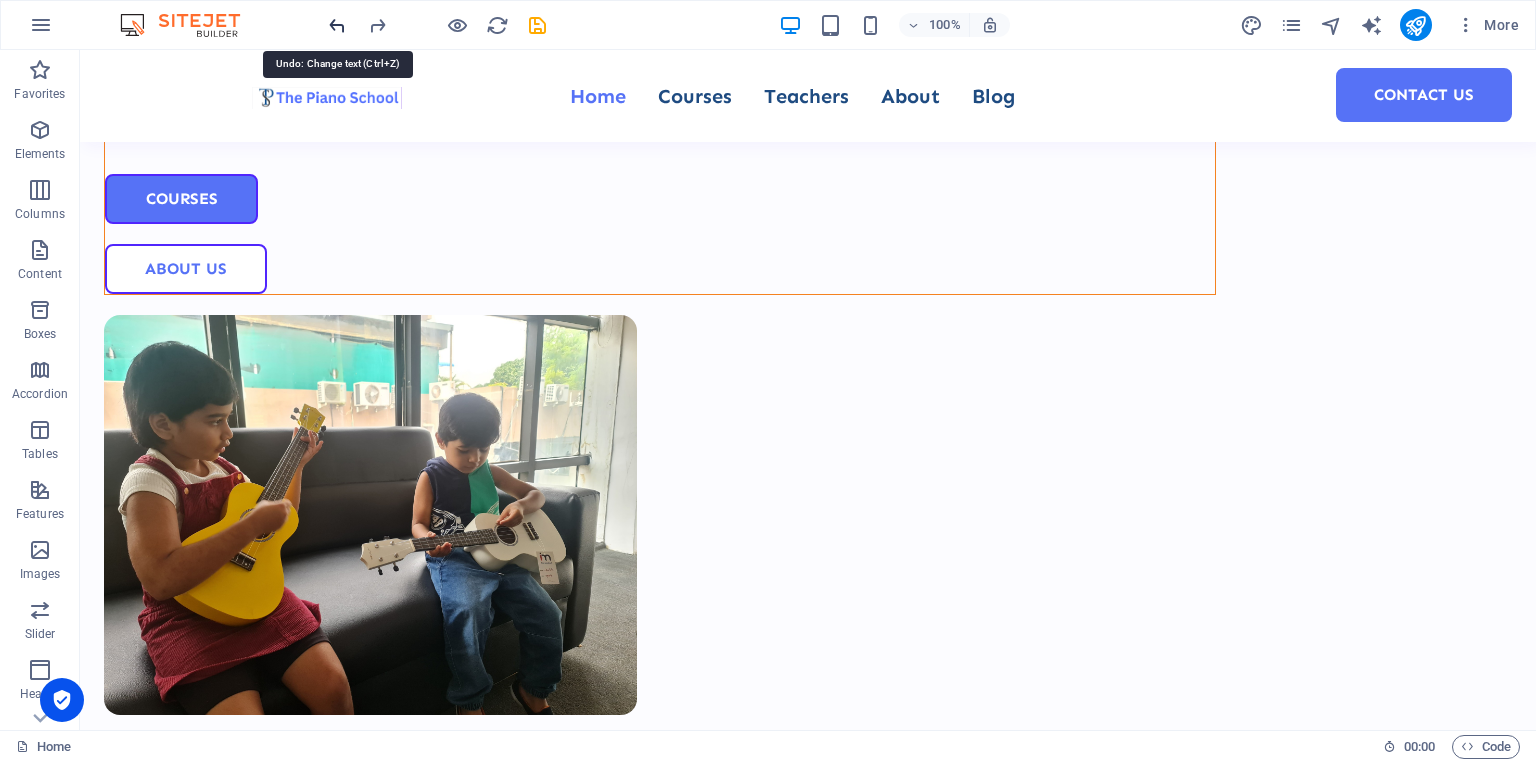 click at bounding box center (337, 25) 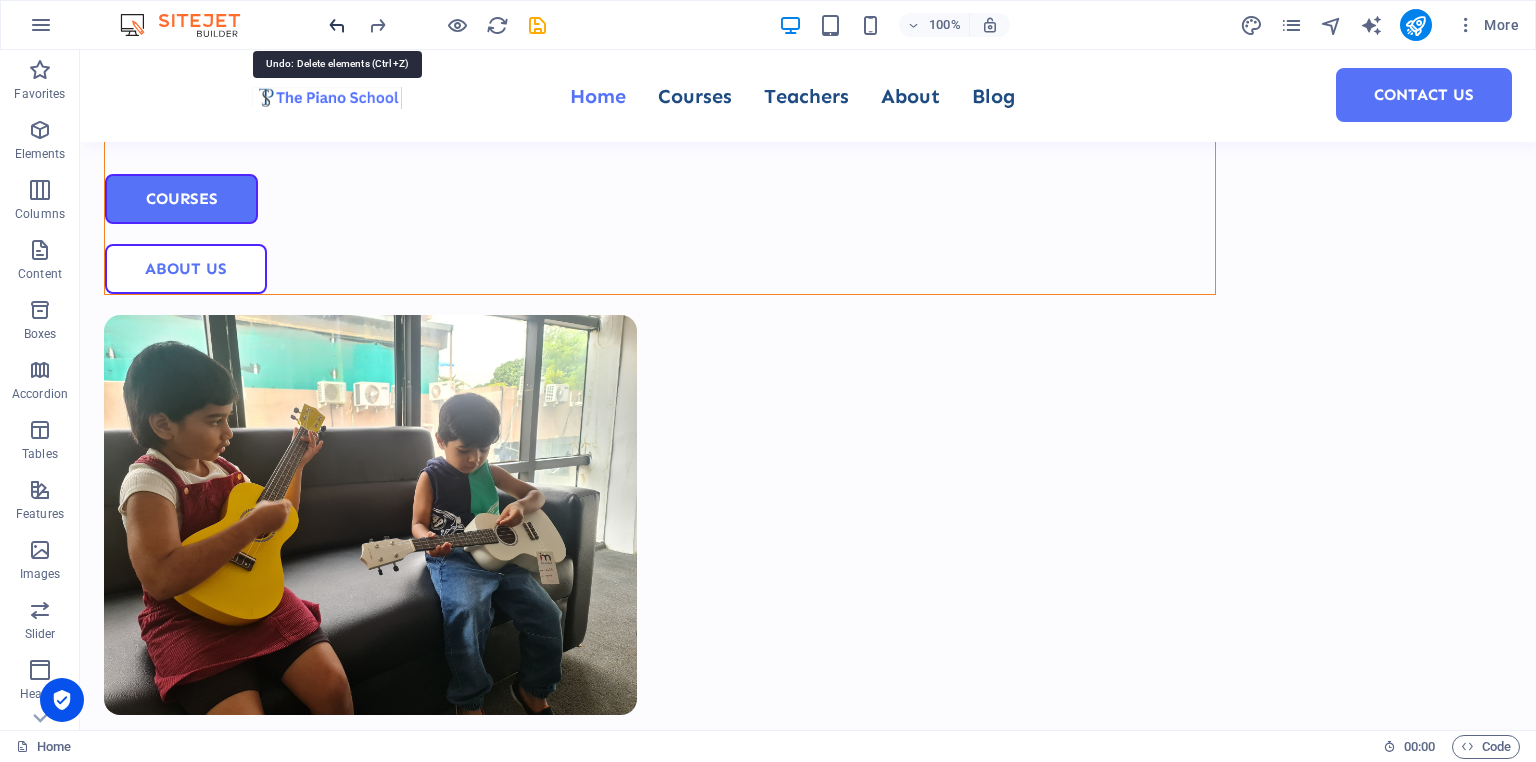 click at bounding box center (337, 25) 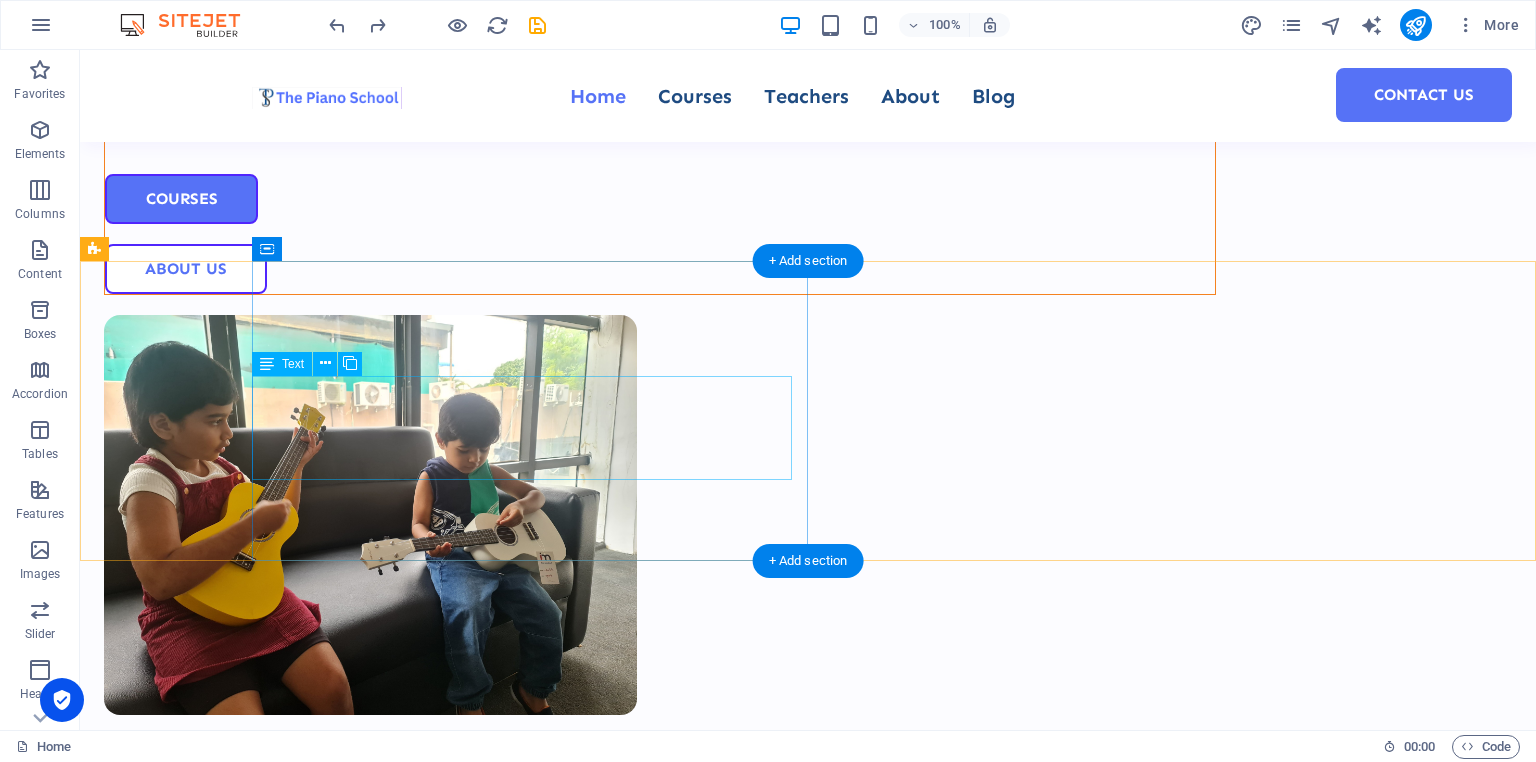click on "You’ll never have to sit in the middle of a group waiting for your turn.   Just you and your teacher in a dedicated classroom.   A personalized pace, and maximum learning in every session." at bounding box center (886, 1040) 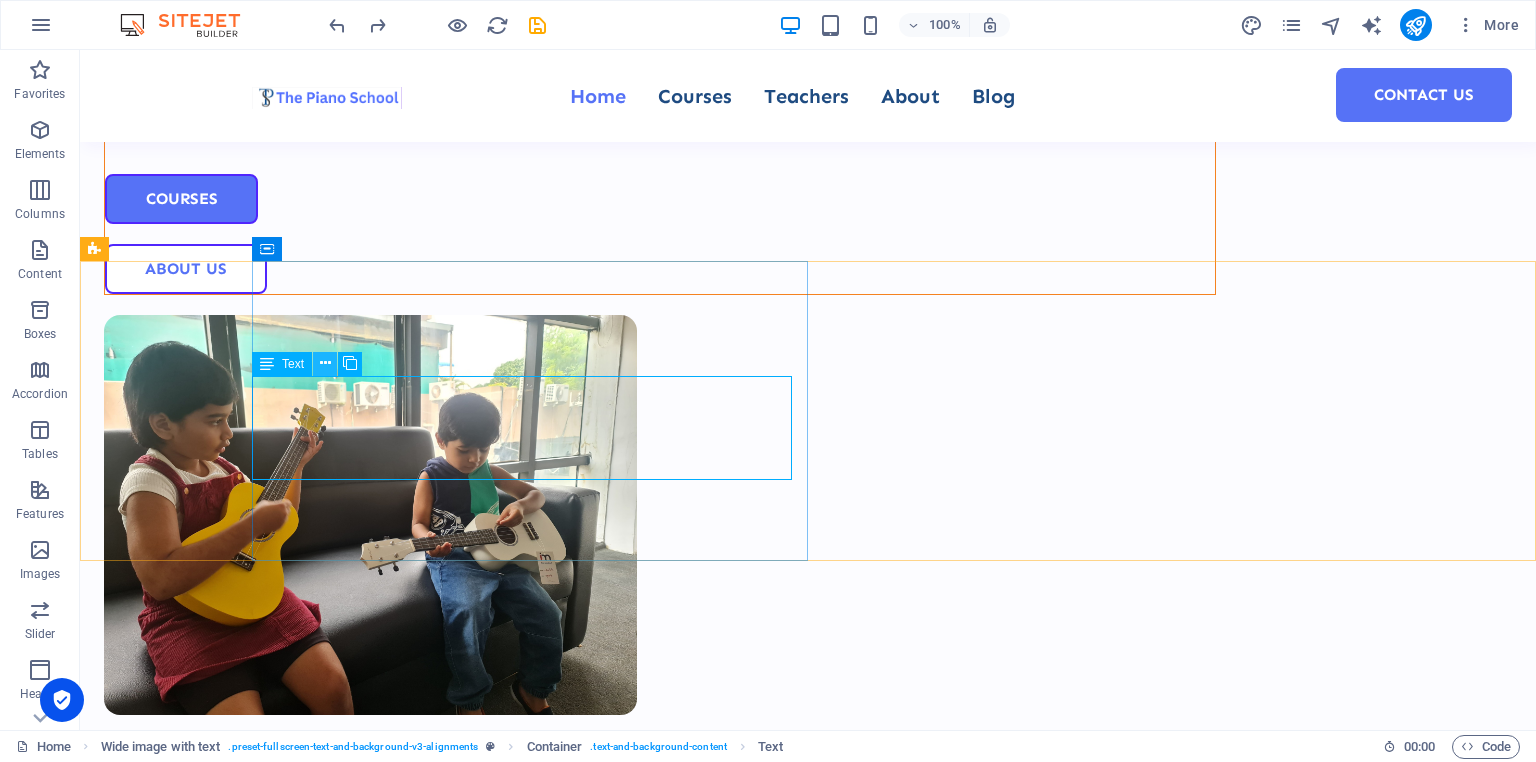 click at bounding box center (325, 363) 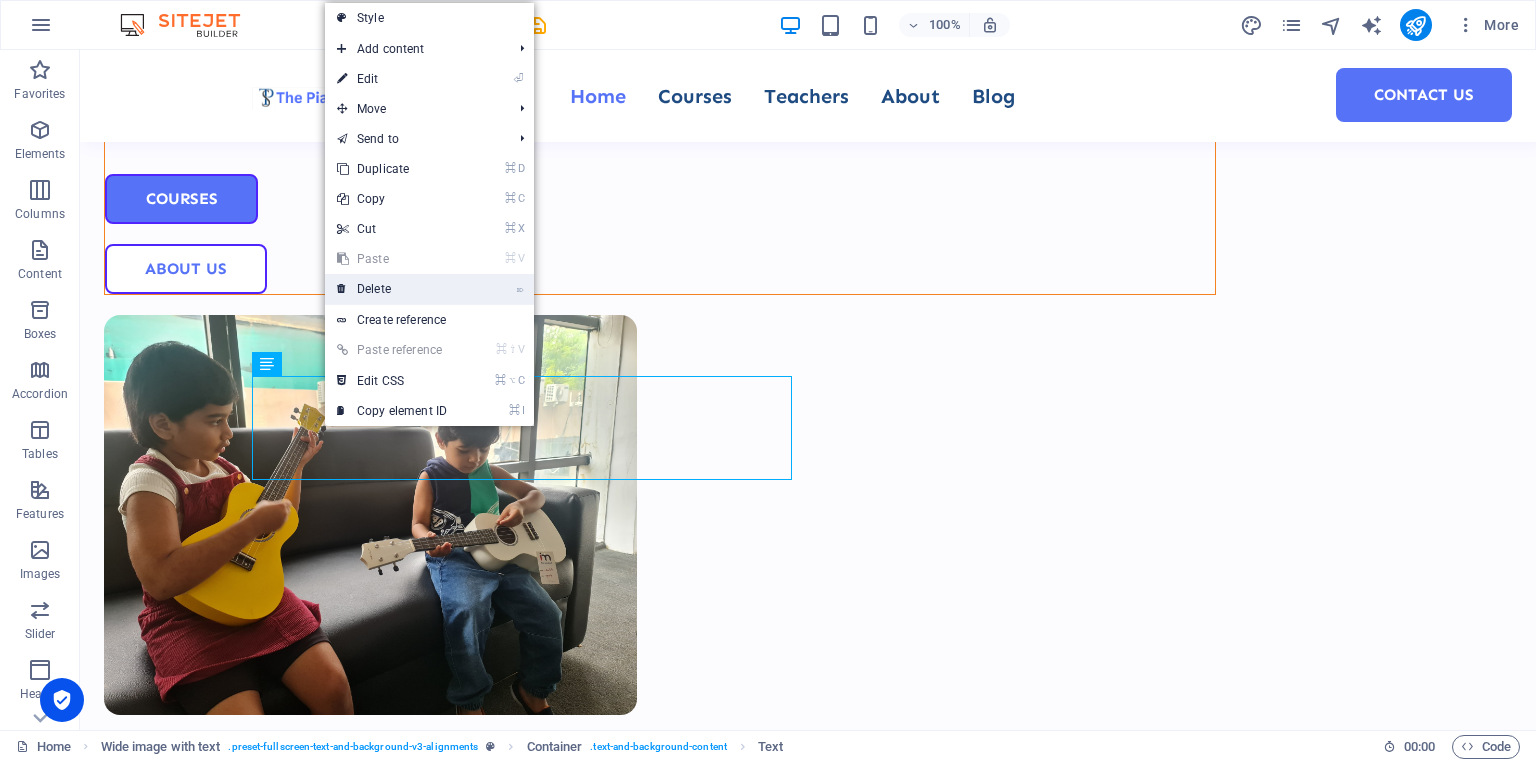 click on "⌦  Delete" at bounding box center [392, 289] 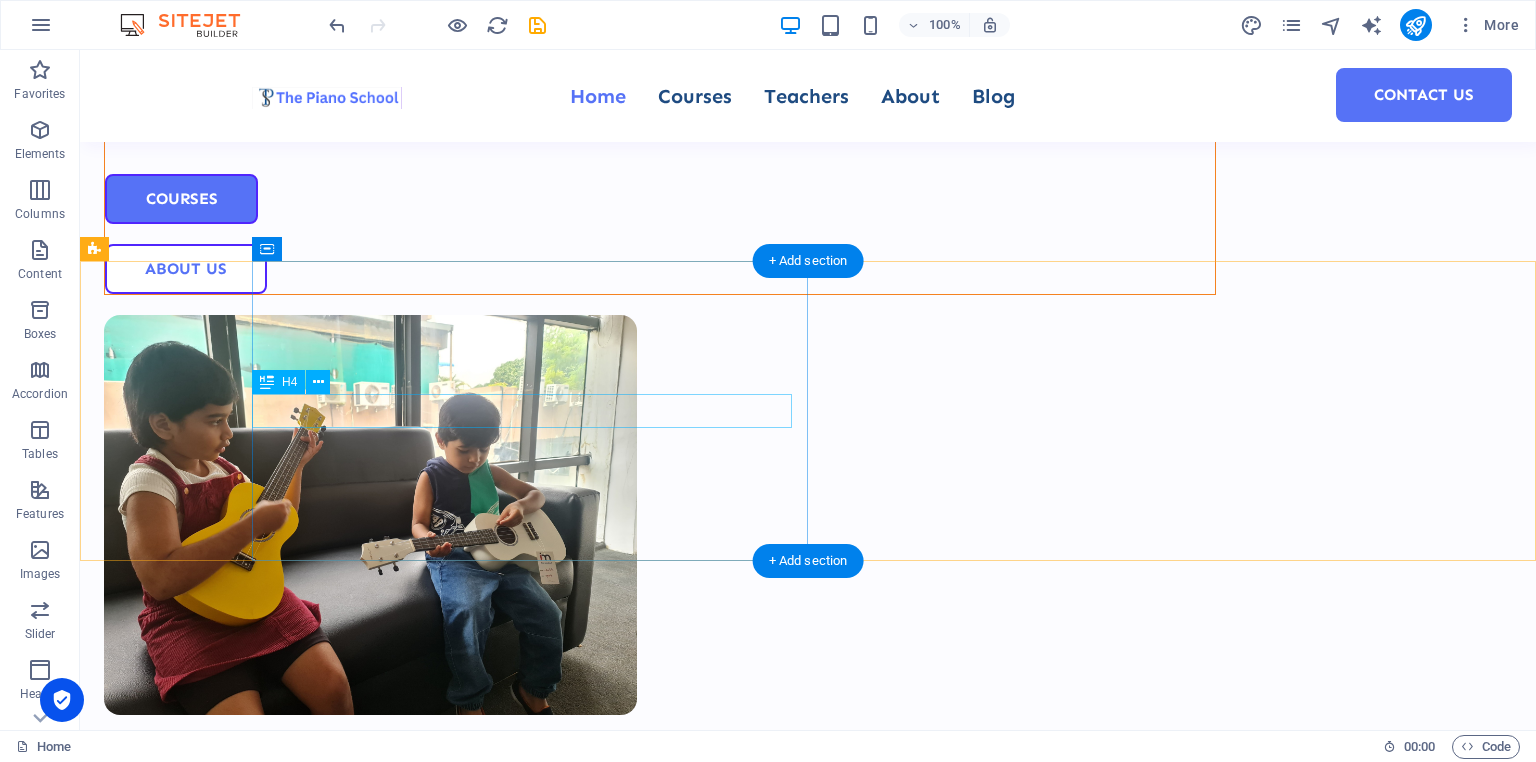 click on "Premium school for world class training" at bounding box center (886, 972) 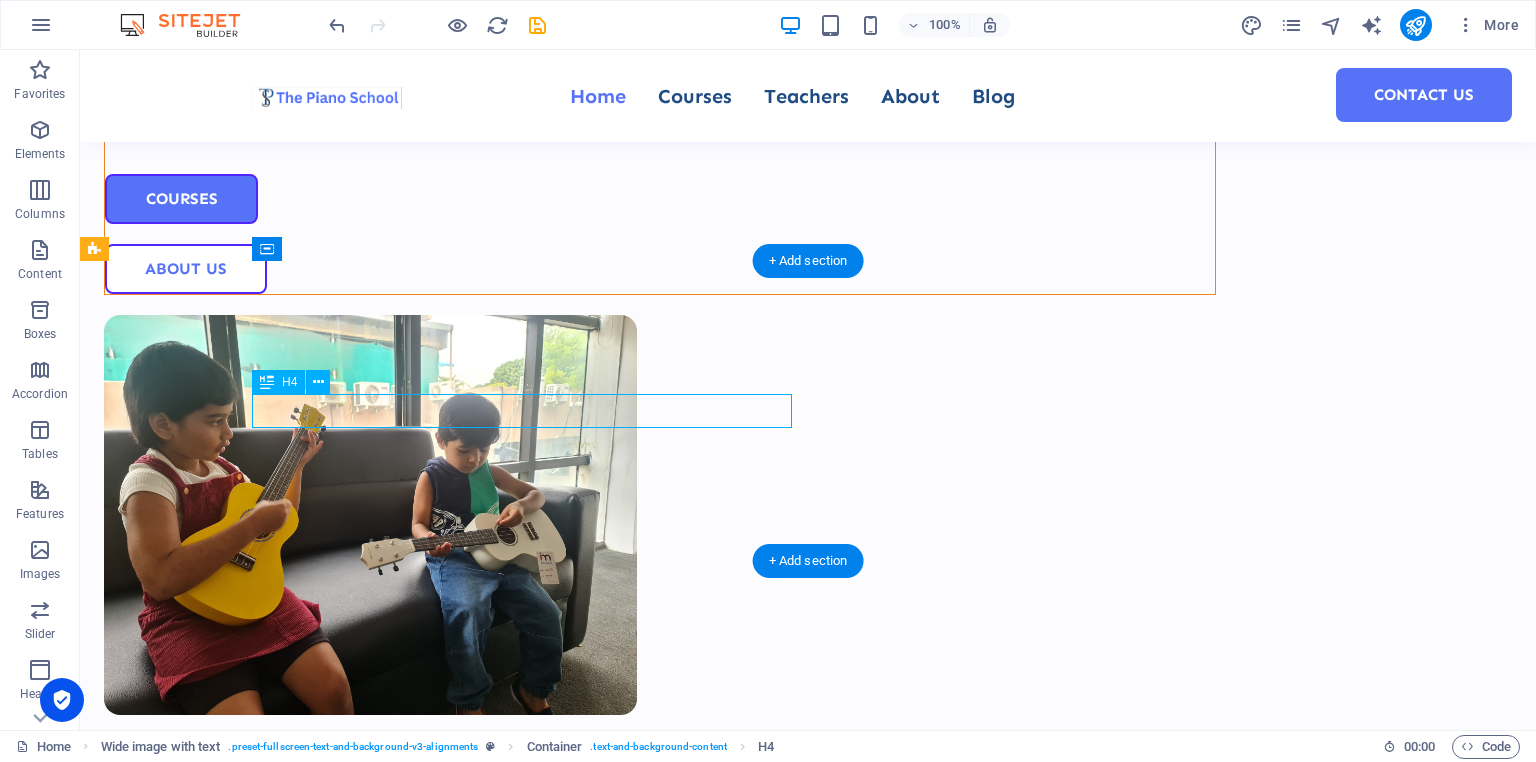 click on "Premium school for world class training" at bounding box center [886, 972] 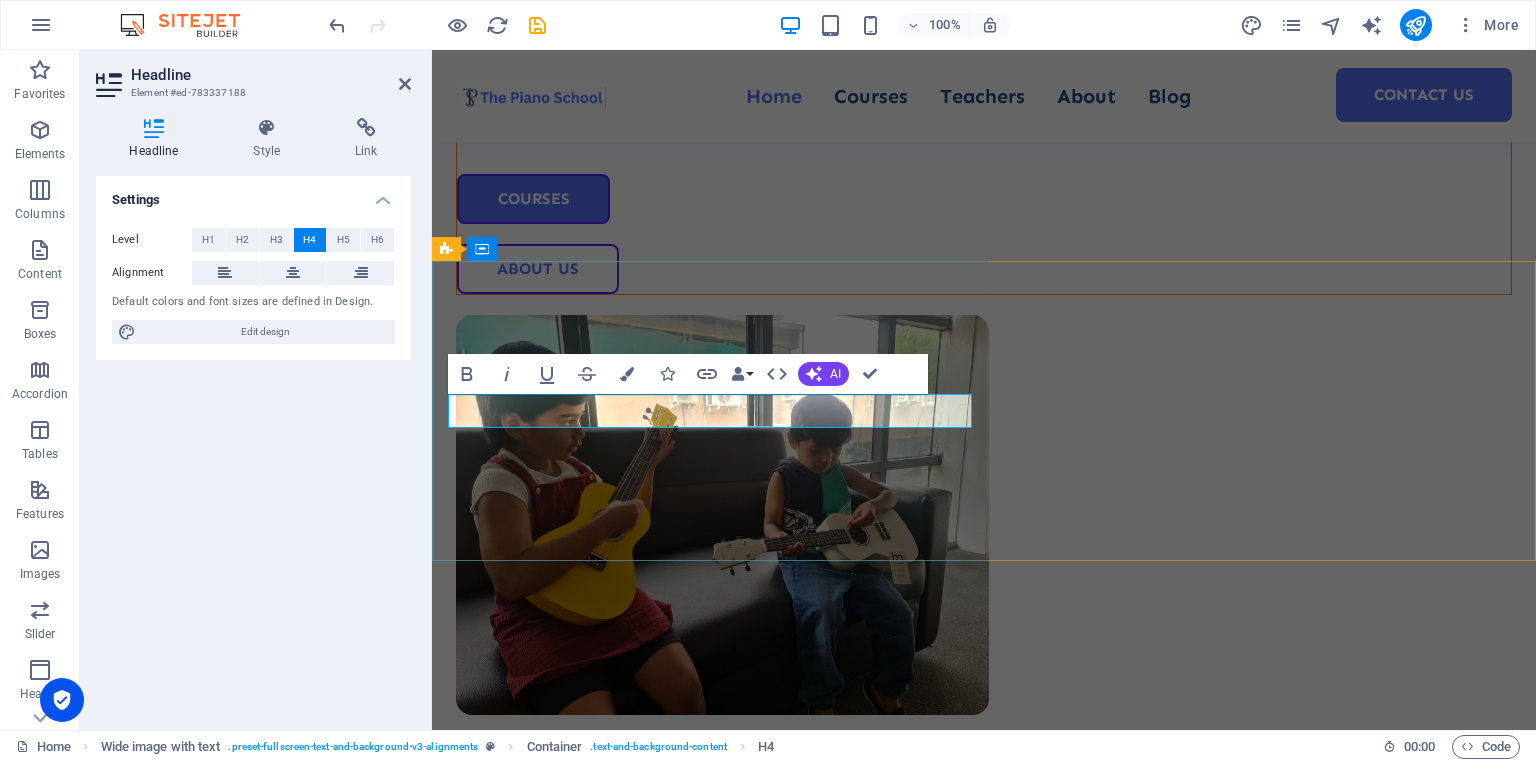 click on "Premium school for world class training" at bounding box center (984, 972) 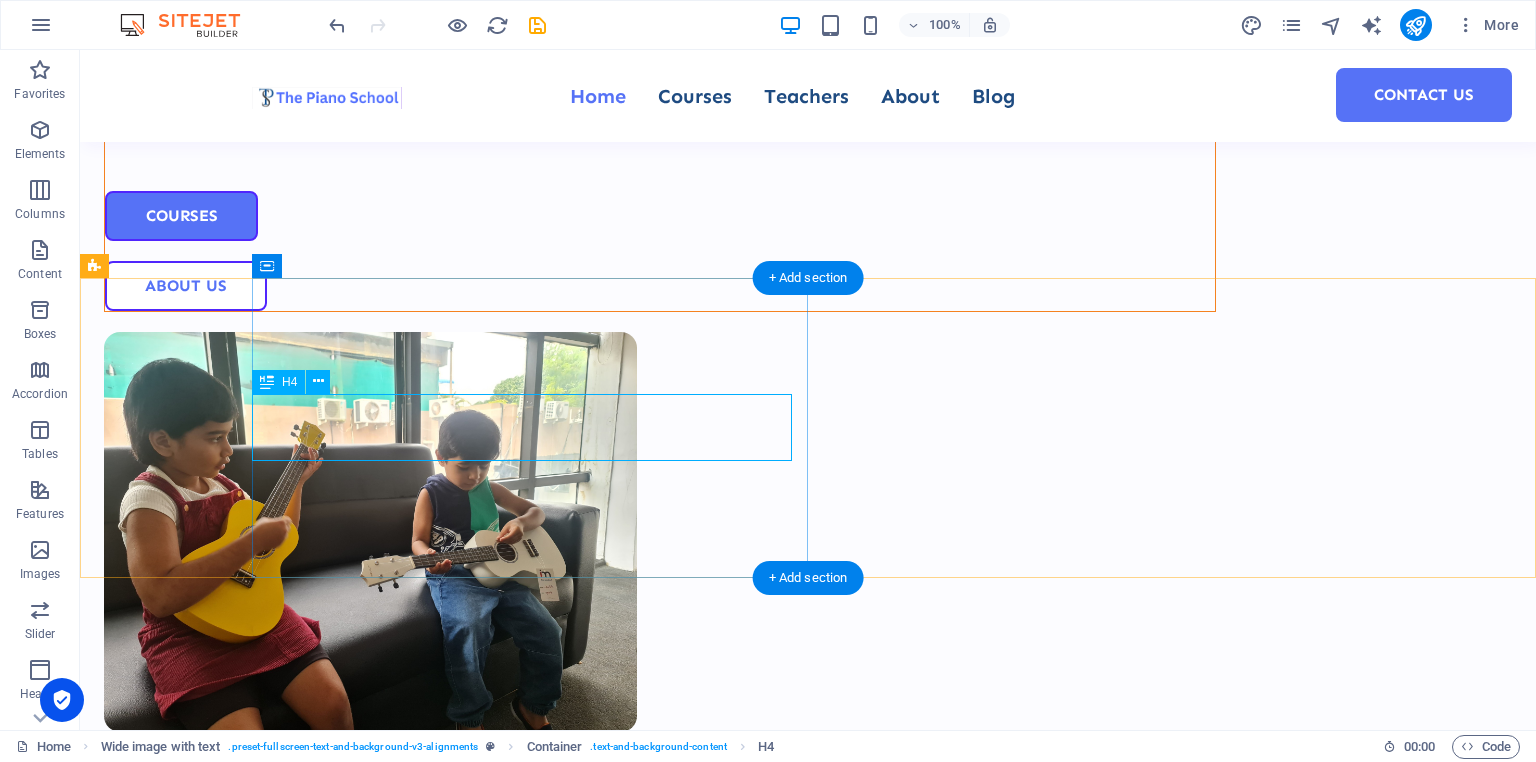 click on "You’ll never have to sit in the middle of a group waiting for your turn" at bounding box center [886, 989] 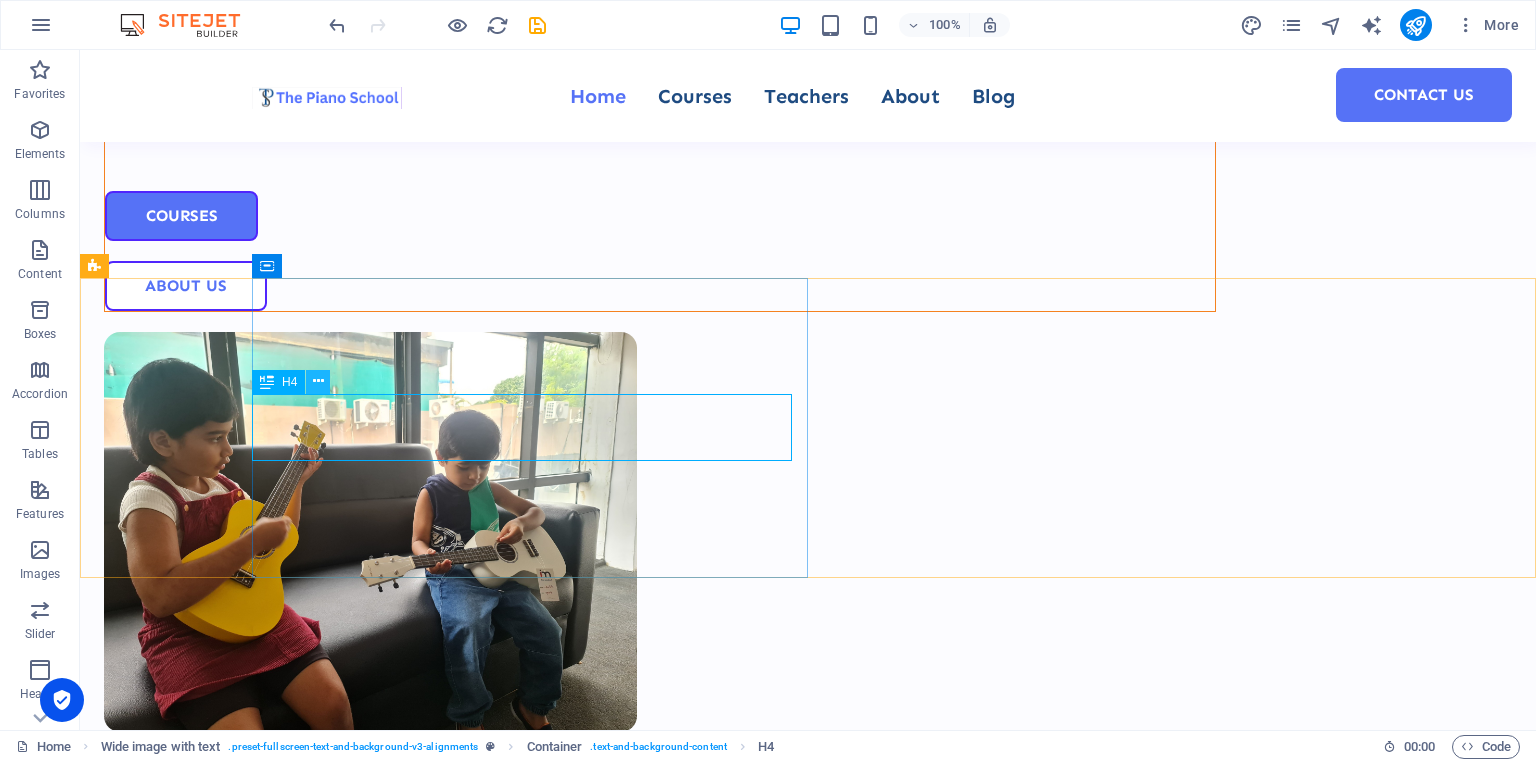 click at bounding box center (318, 381) 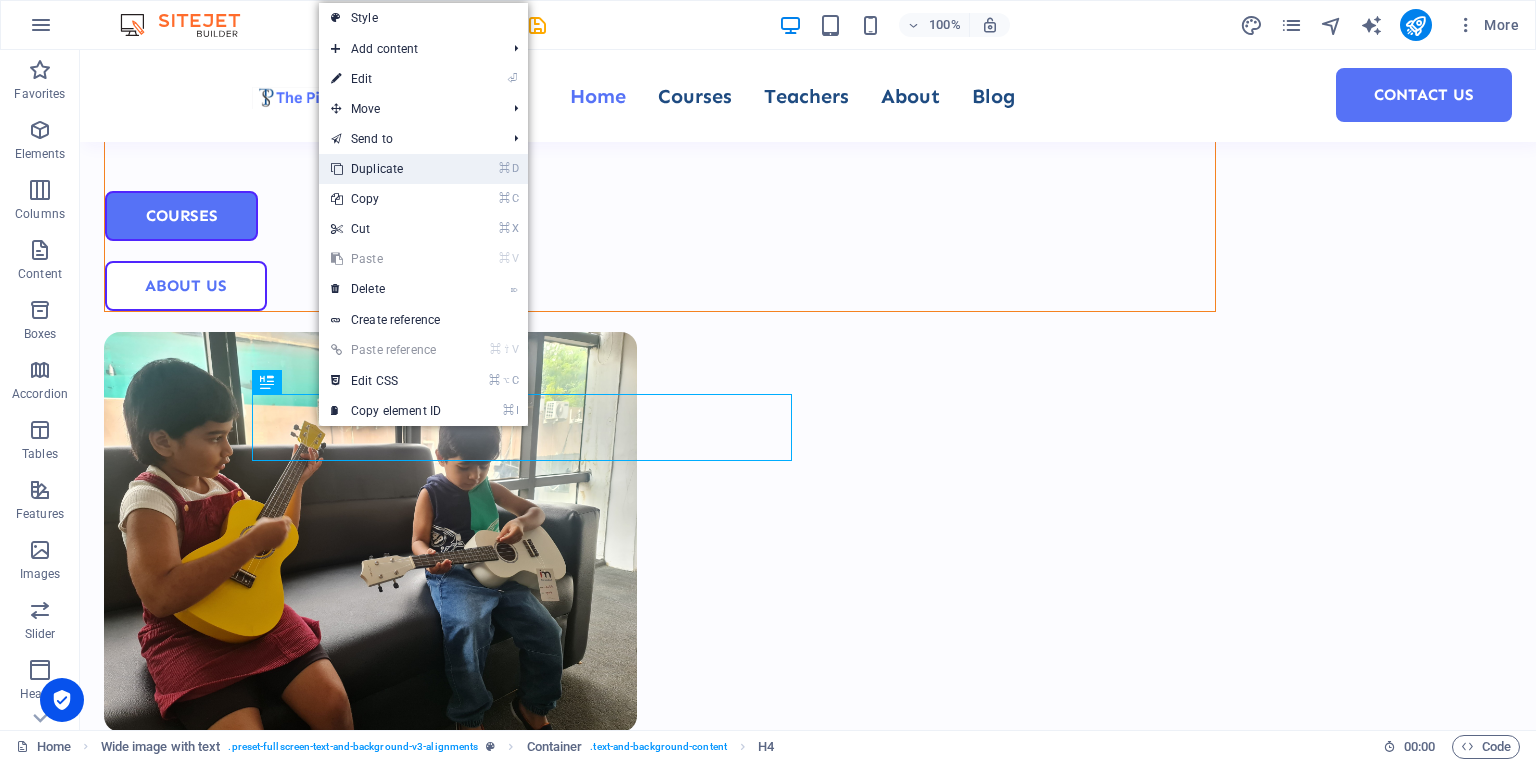 click on "⌘ D  Duplicate" at bounding box center [386, 169] 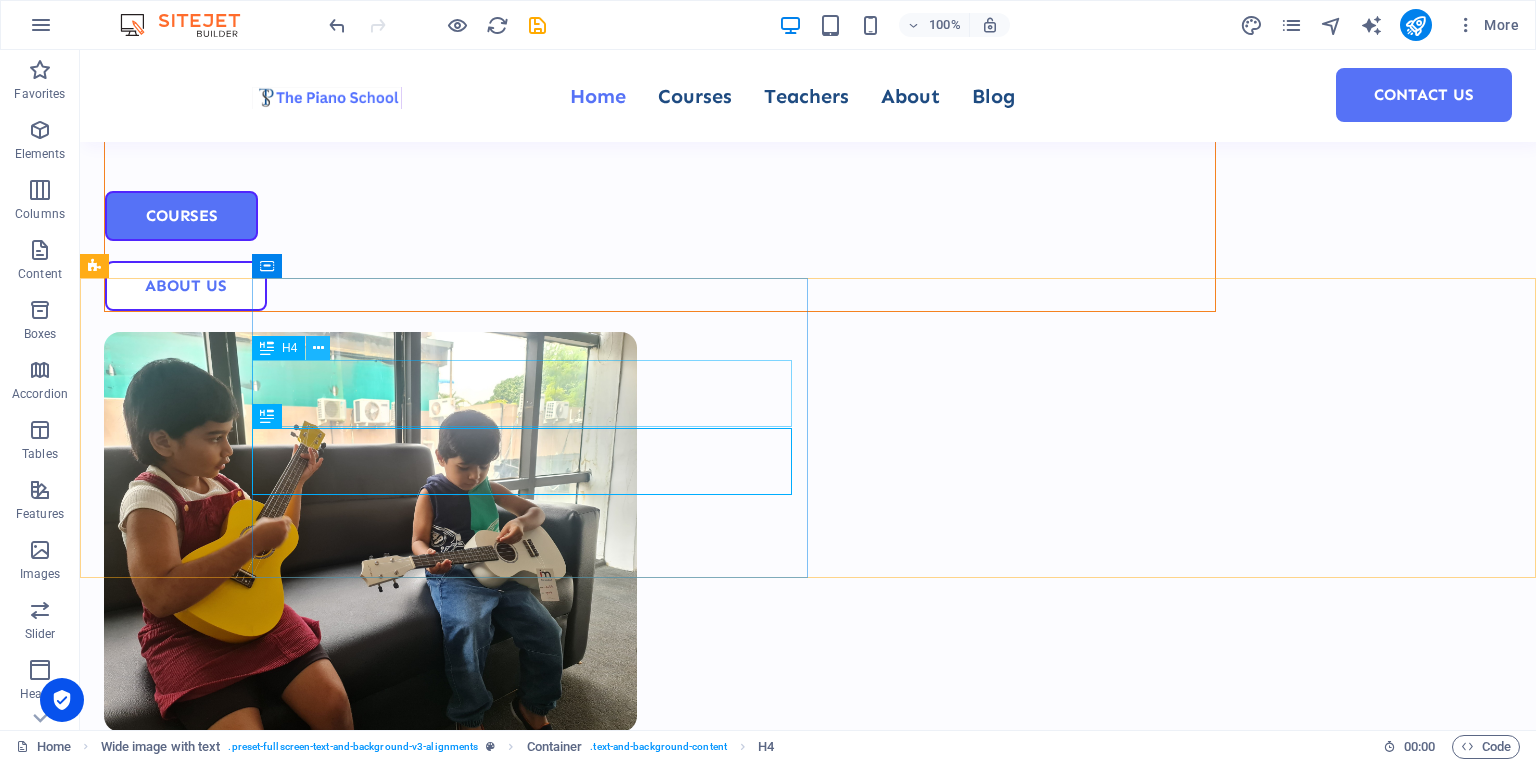 click at bounding box center (318, 348) 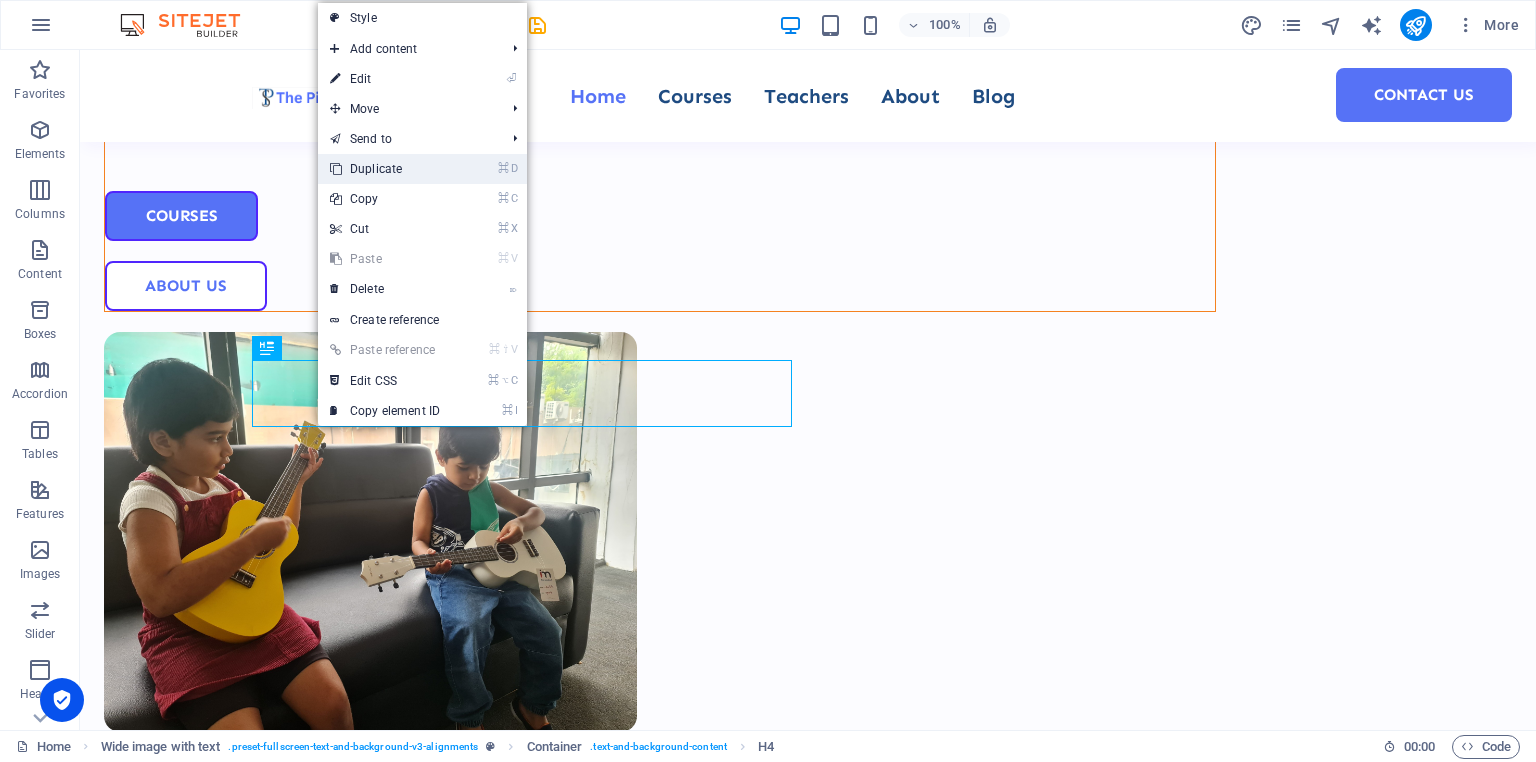 click on "⌘ D  Duplicate" at bounding box center (385, 169) 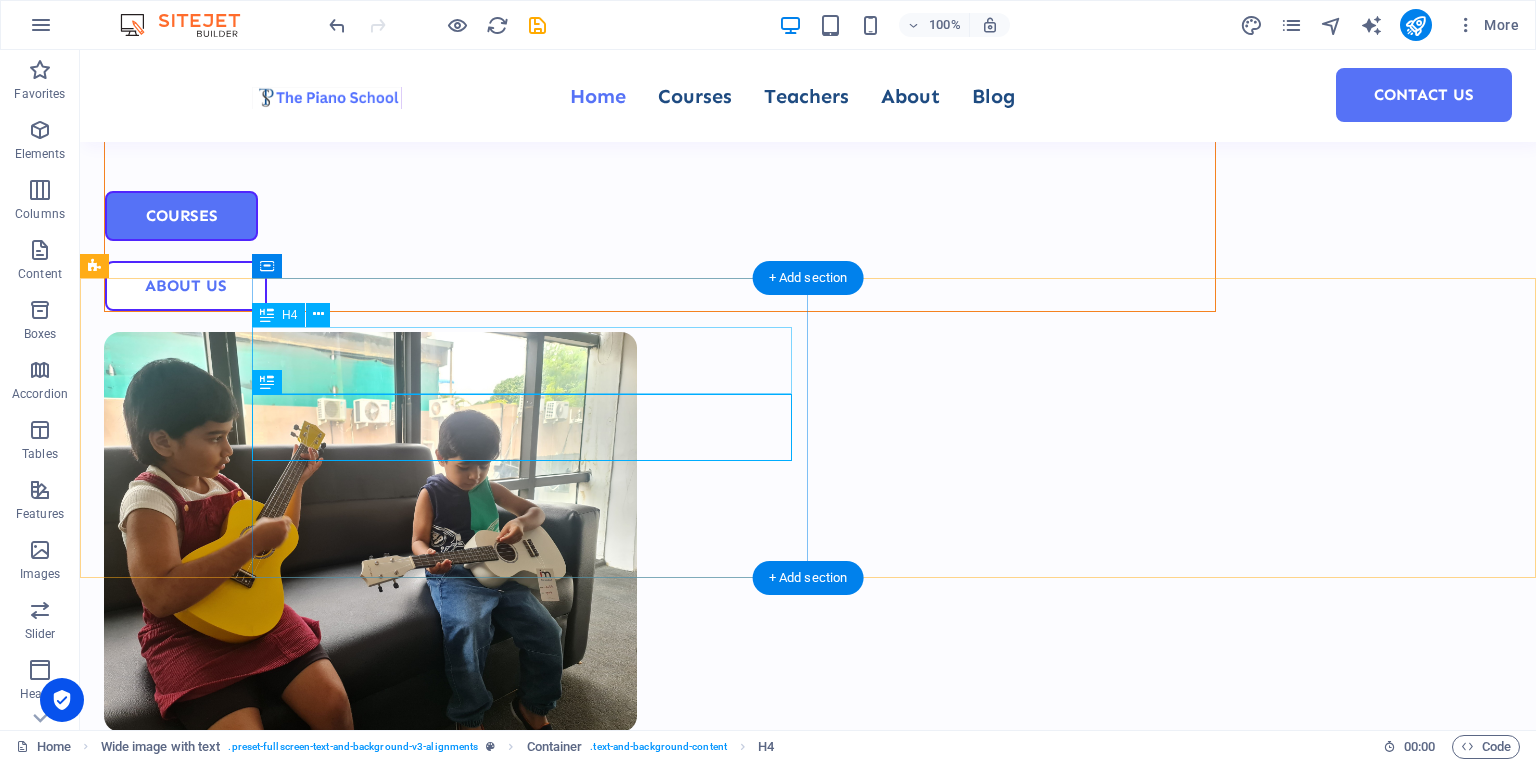 click on "You’ll never have to sit in the middle of a group waiting for your turn" at bounding box center [886, 989] 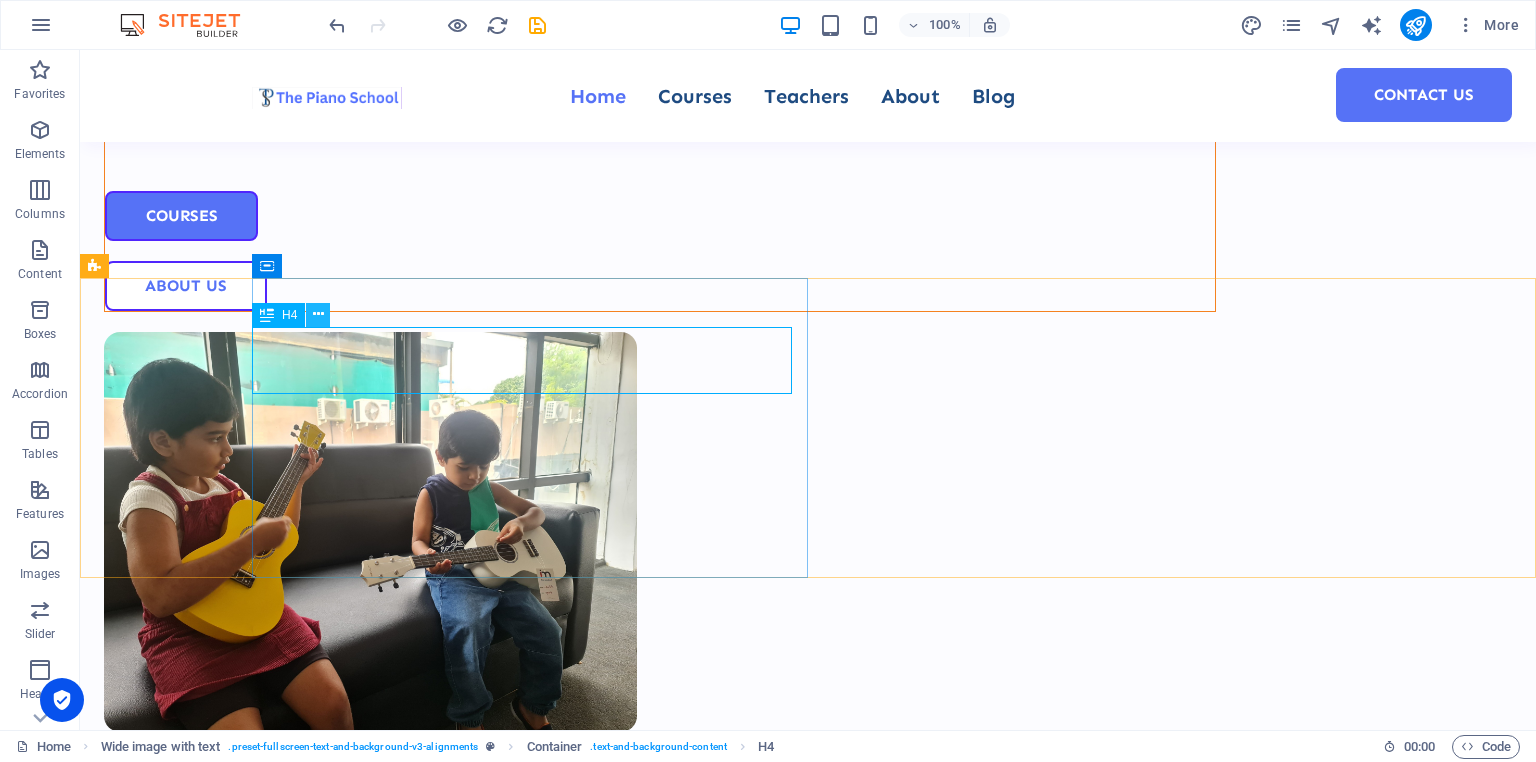 click at bounding box center (318, 314) 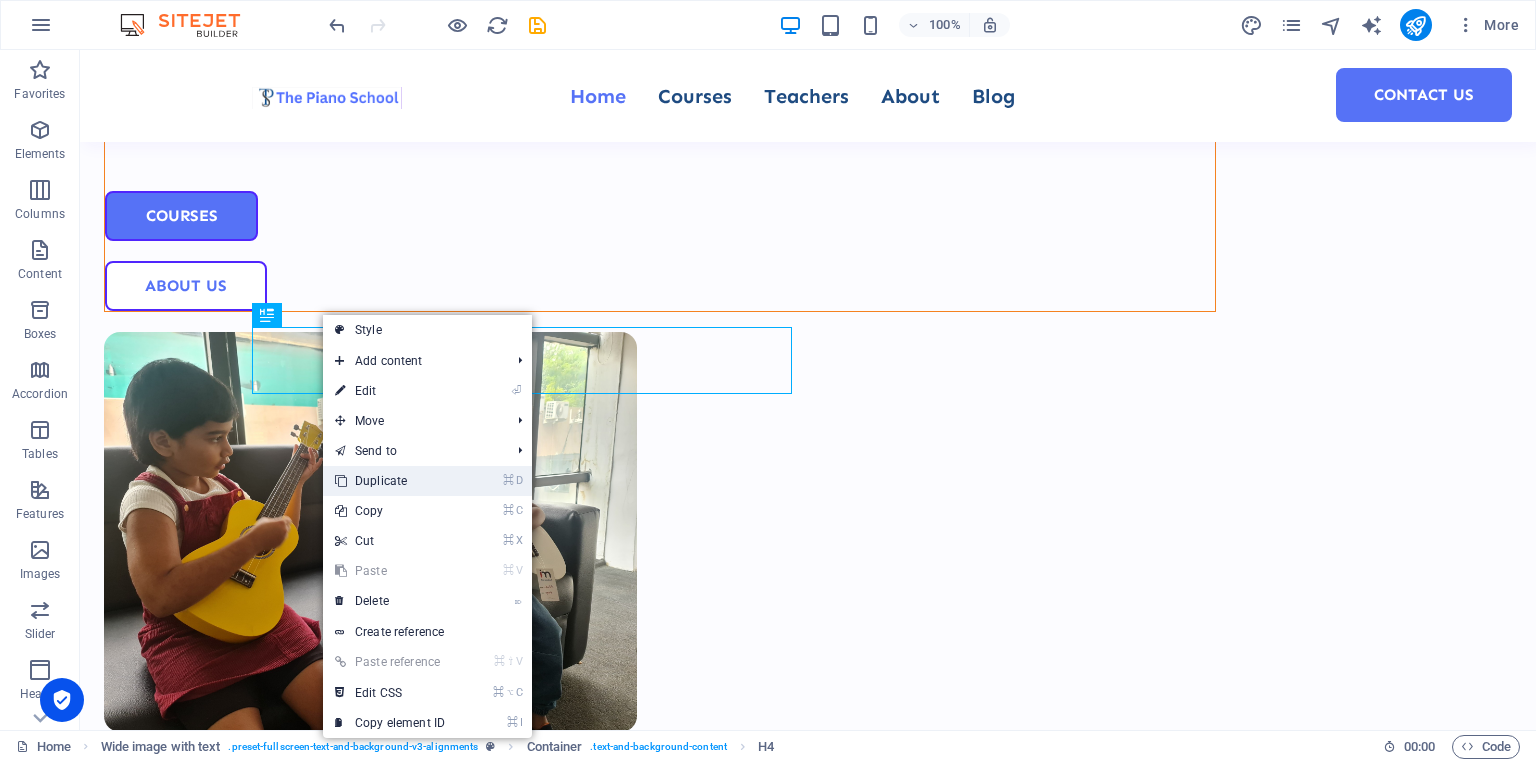 click on "⌘ D  Duplicate" at bounding box center (390, 481) 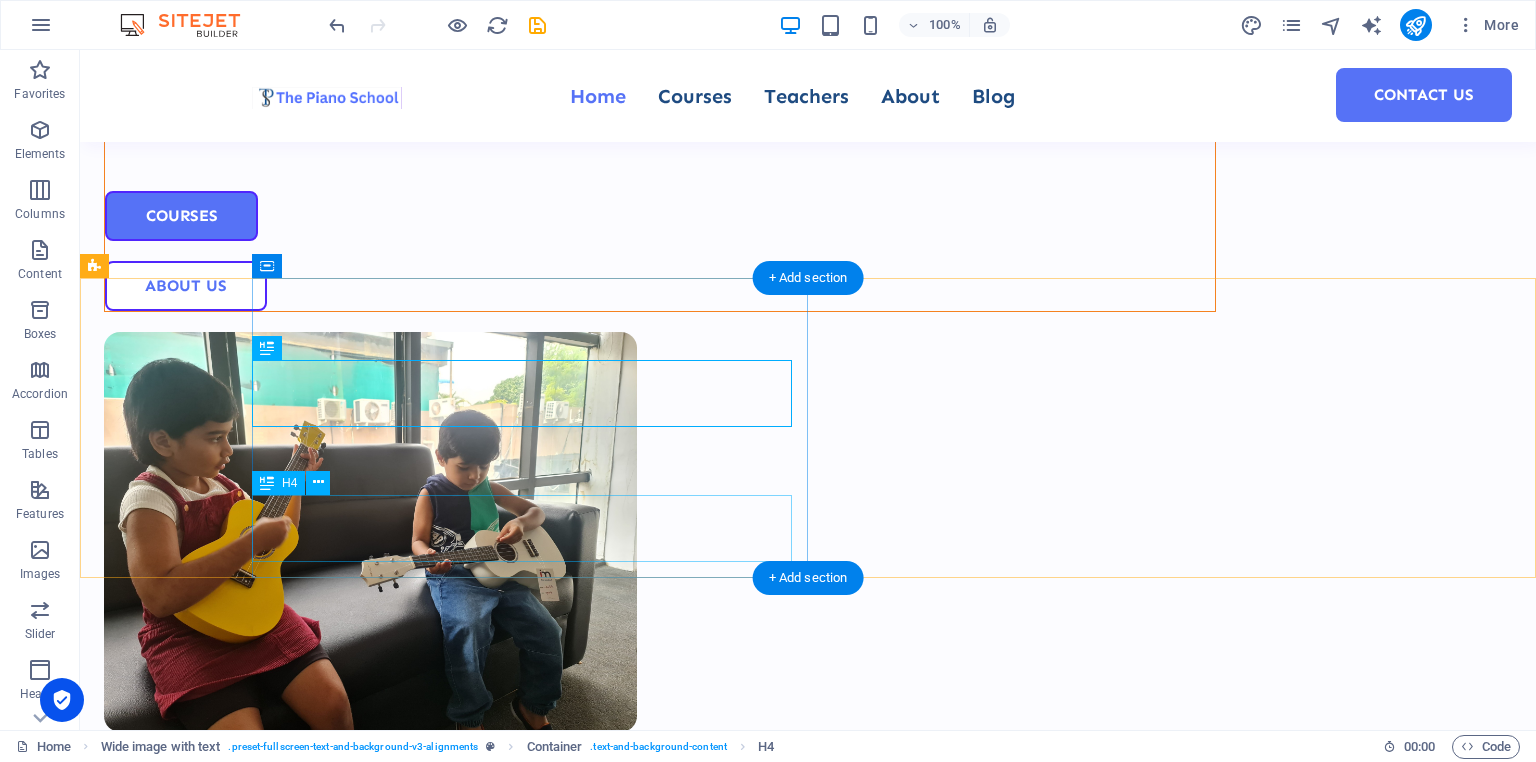 click on "You’ll never have to sit in the middle of a group waiting for your turn" at bounding box center [886, 1090] 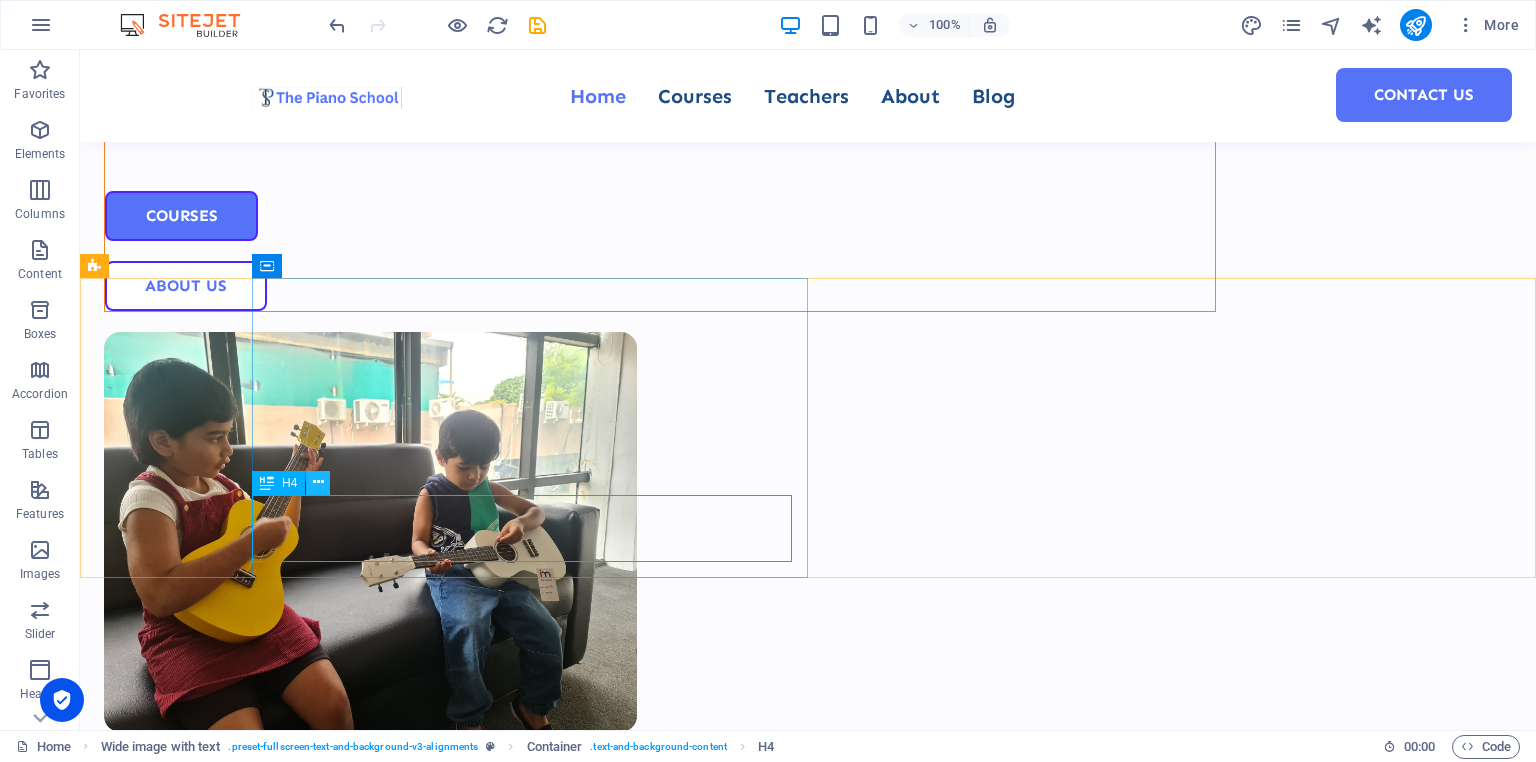 click at bounding box center (318, 482) 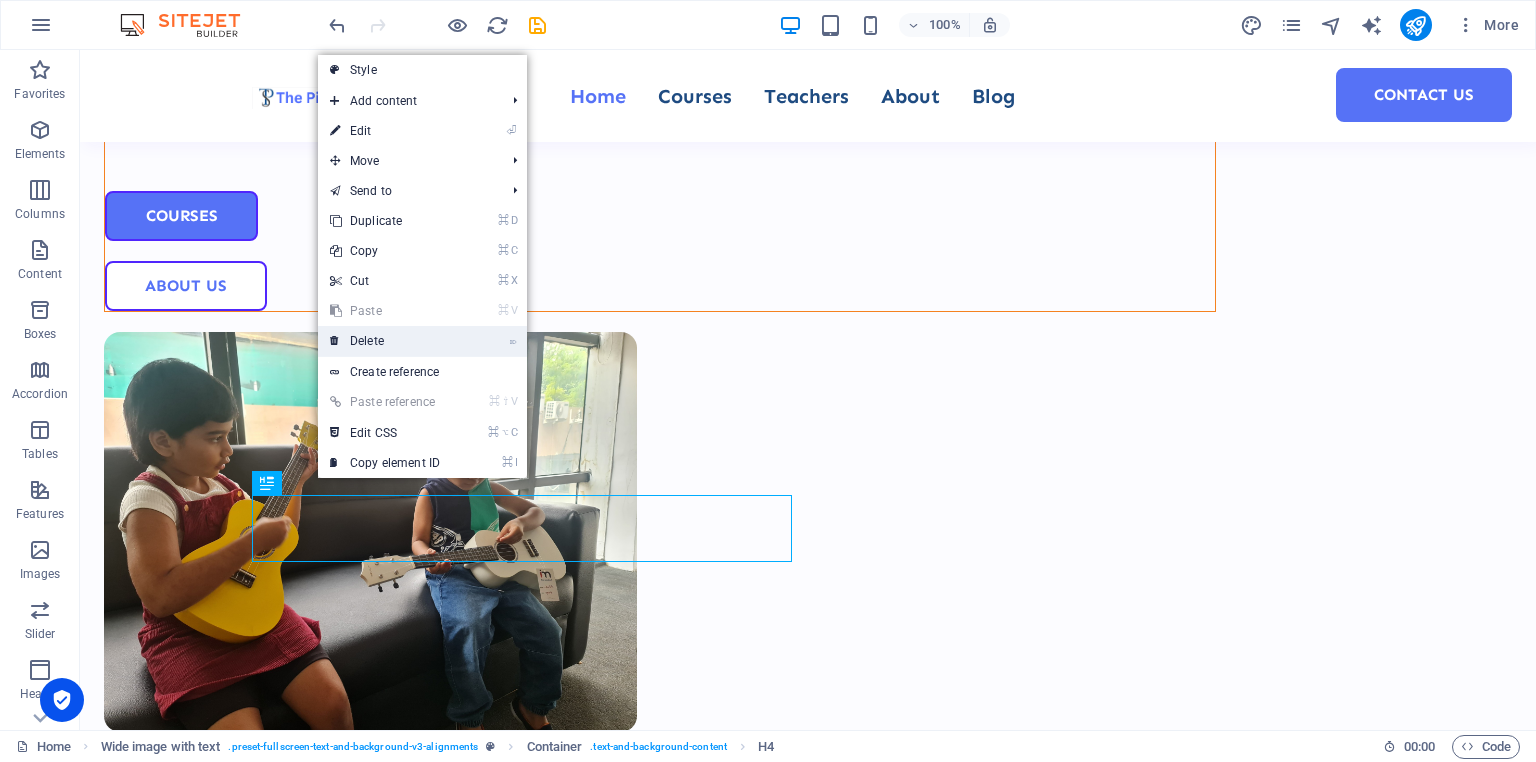 click on "⌦  Delete" at bounding box center (385, 341) 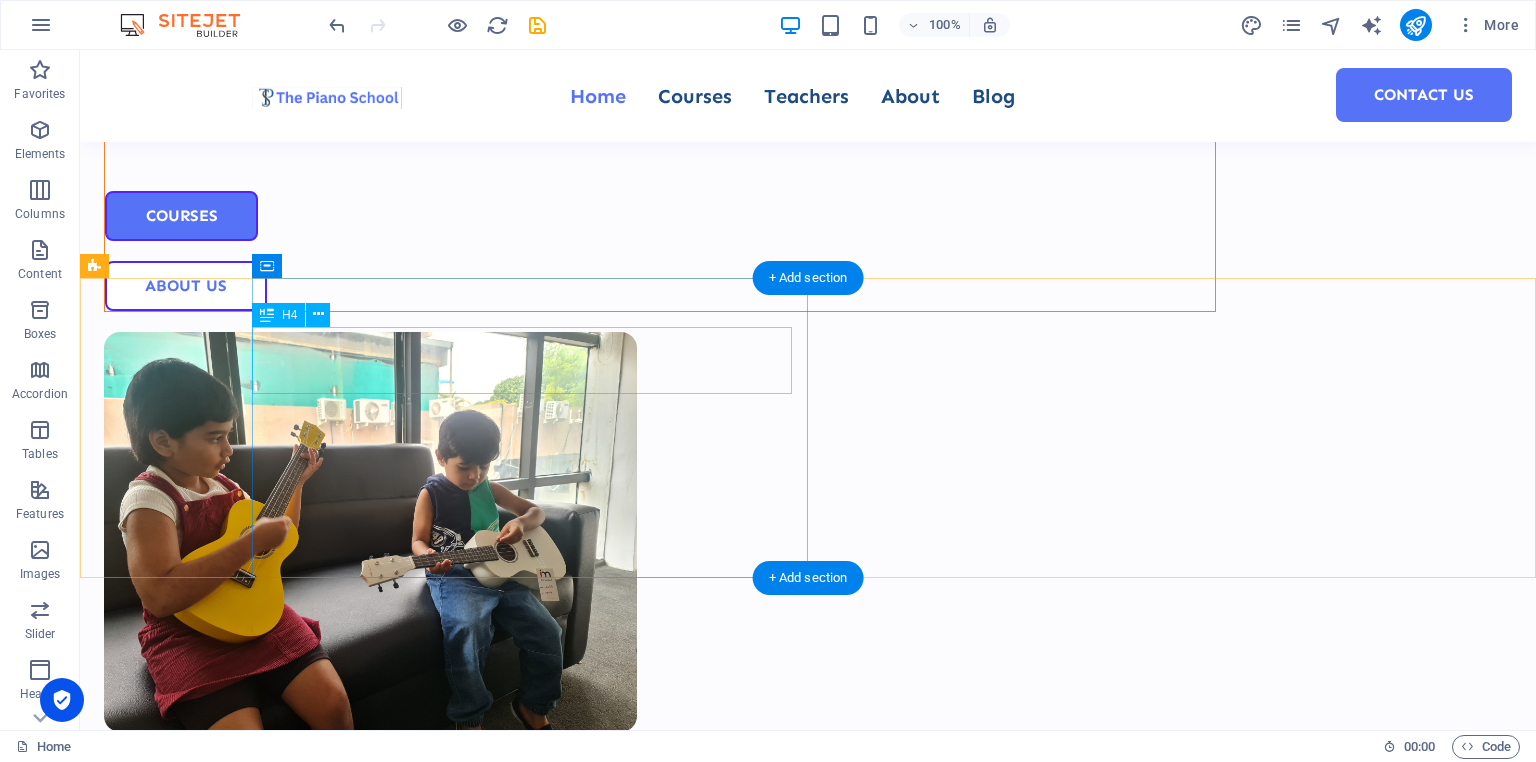 click on "You’ll never have to sit in the middle of a group waiting for your turn" at bounding box center (886, 989) 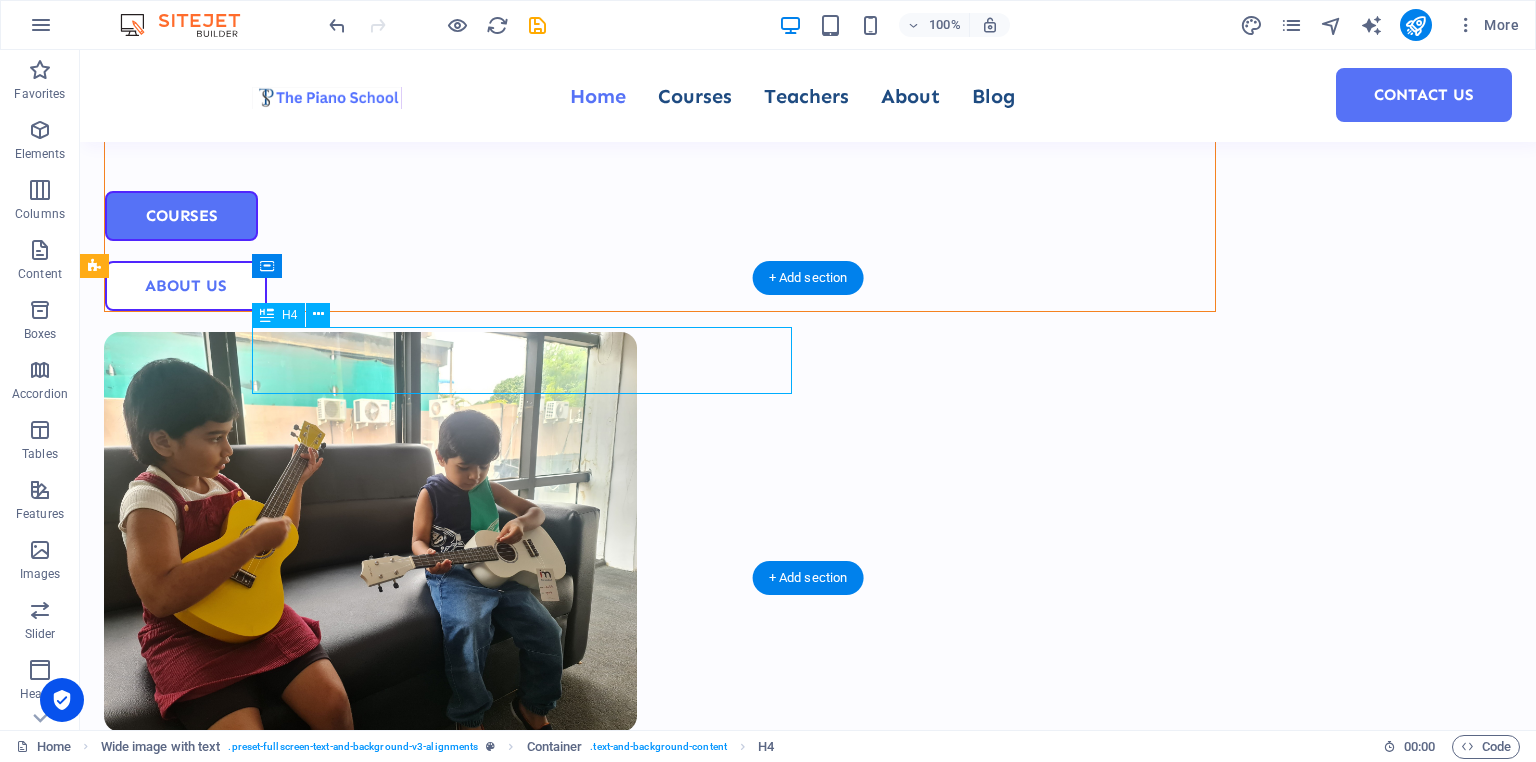 click on "You’ll never have to sit in the middle of a group waiting for your turn" at bounding box center [886, 989] 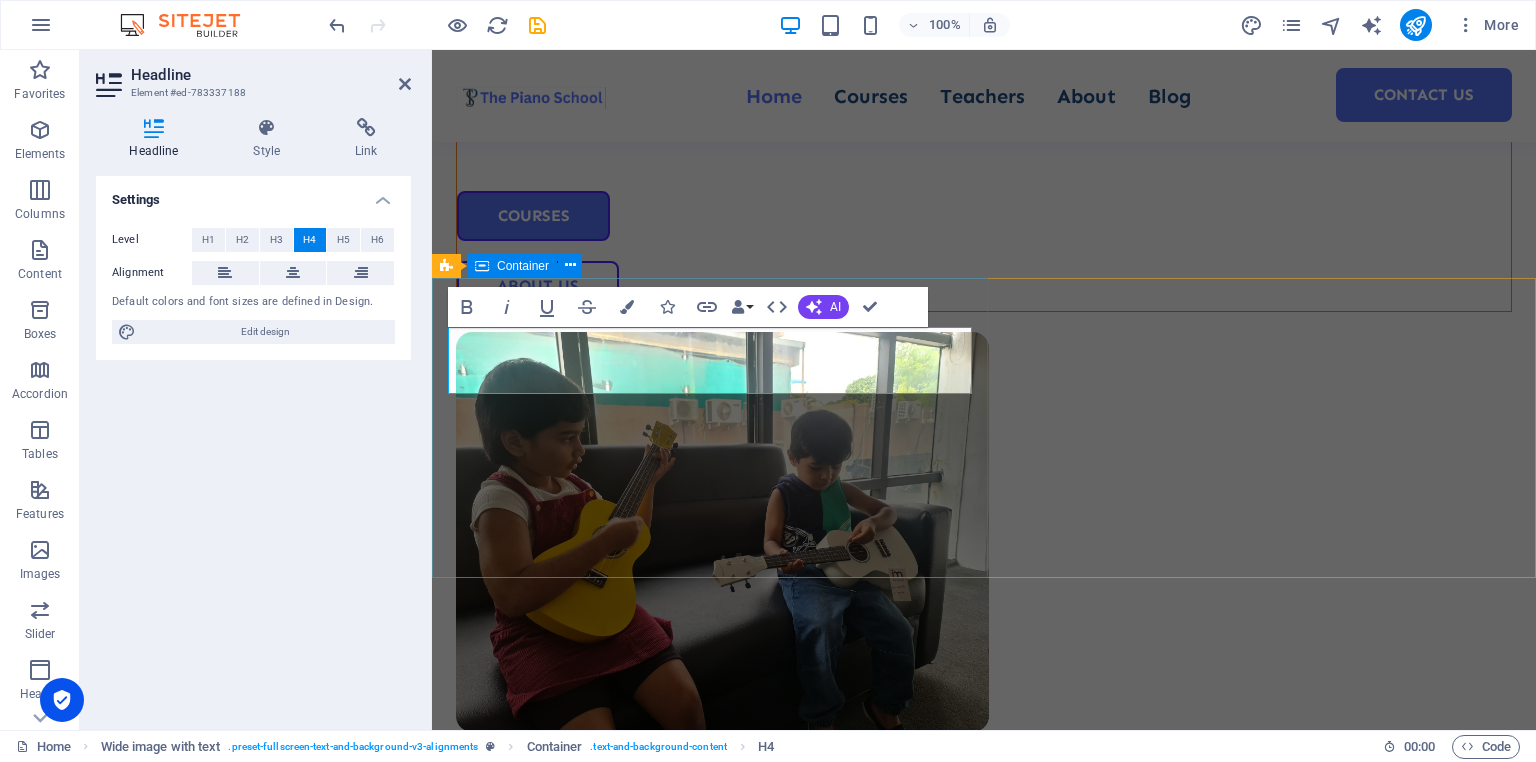 drag, startPoint x: 788, startPoint y: 380, endPoint x: 446, endPoint y: 343, distance: 343.99564 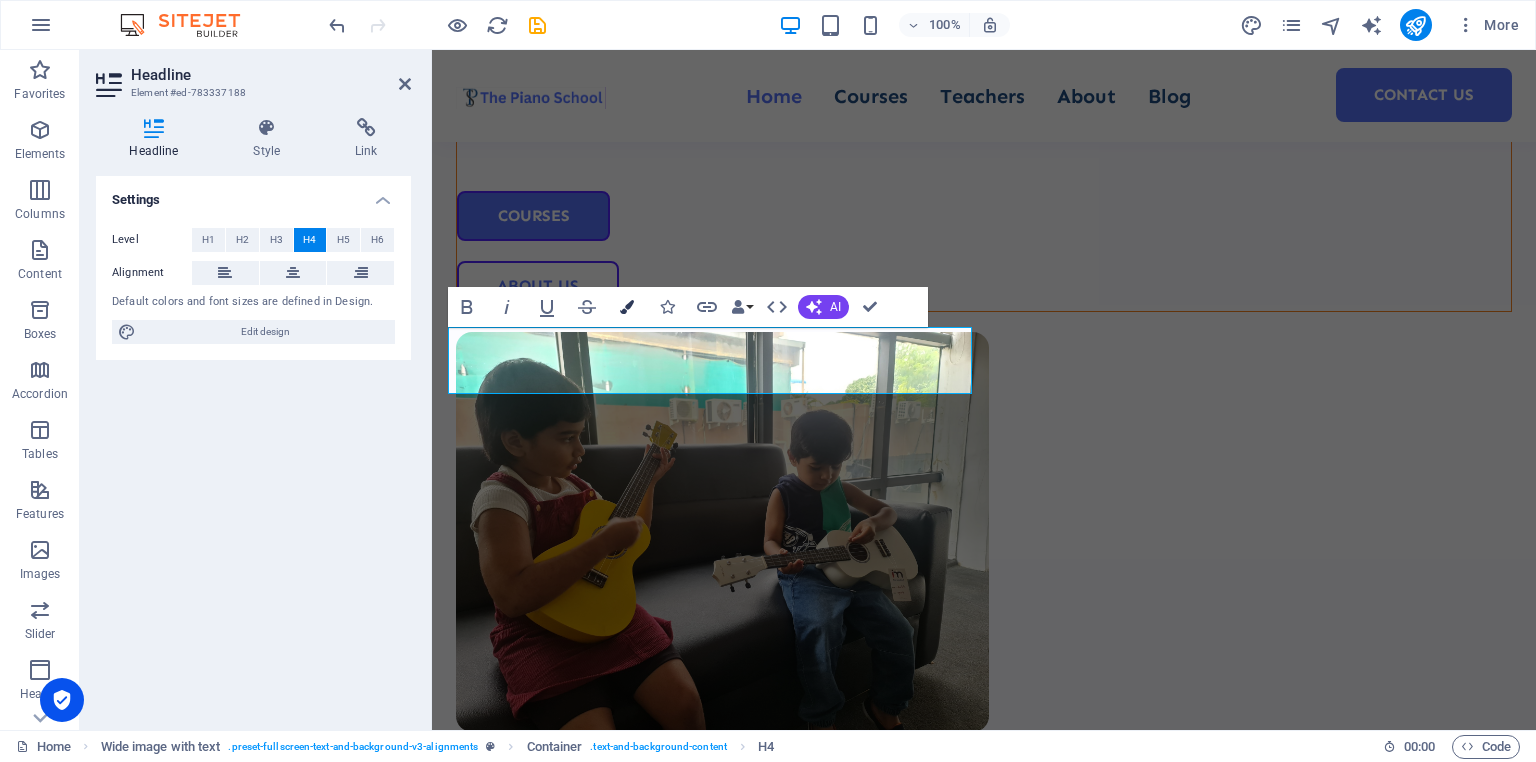 click at bounding box center [627, 307] 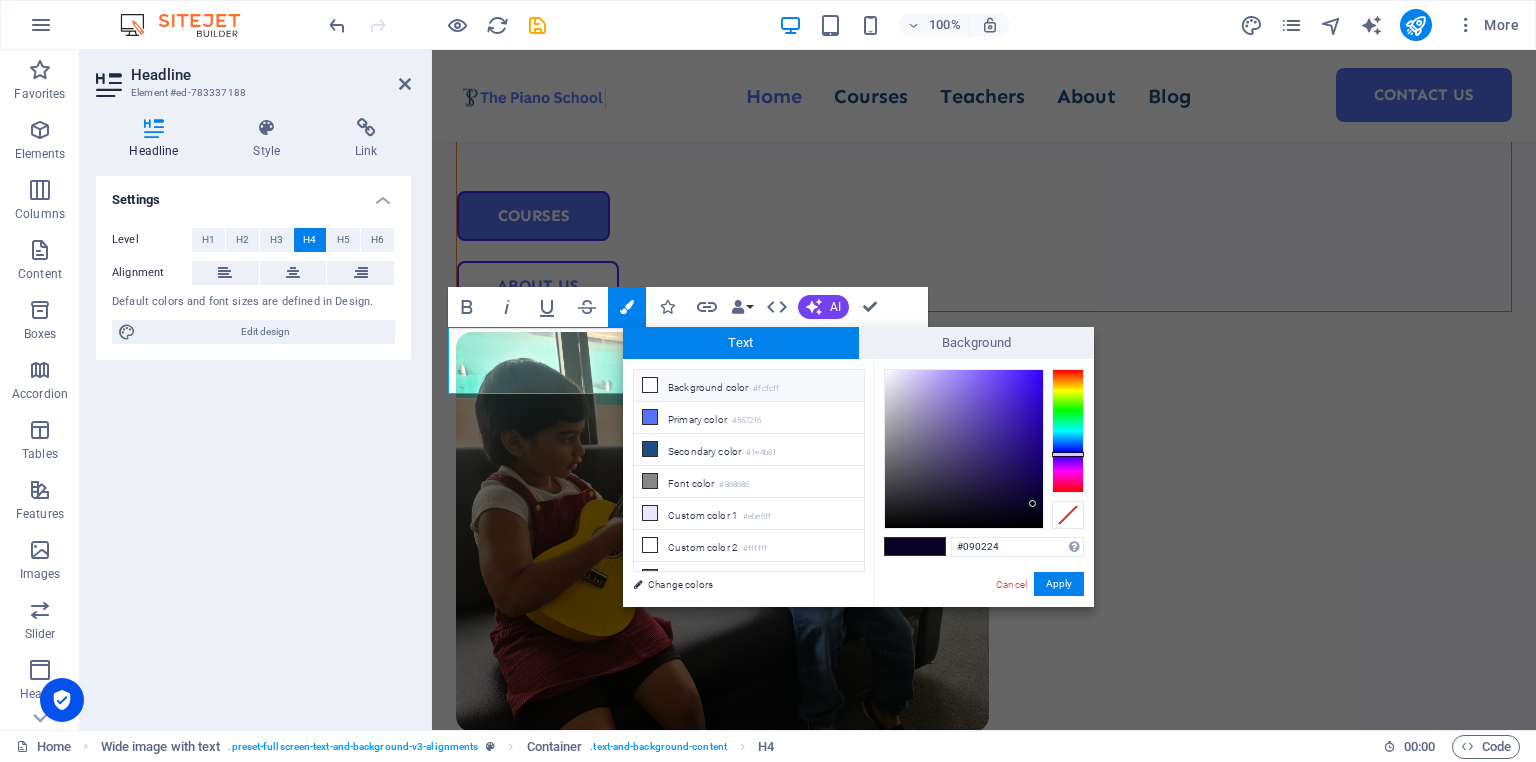 click at bounding box center (650, 385) 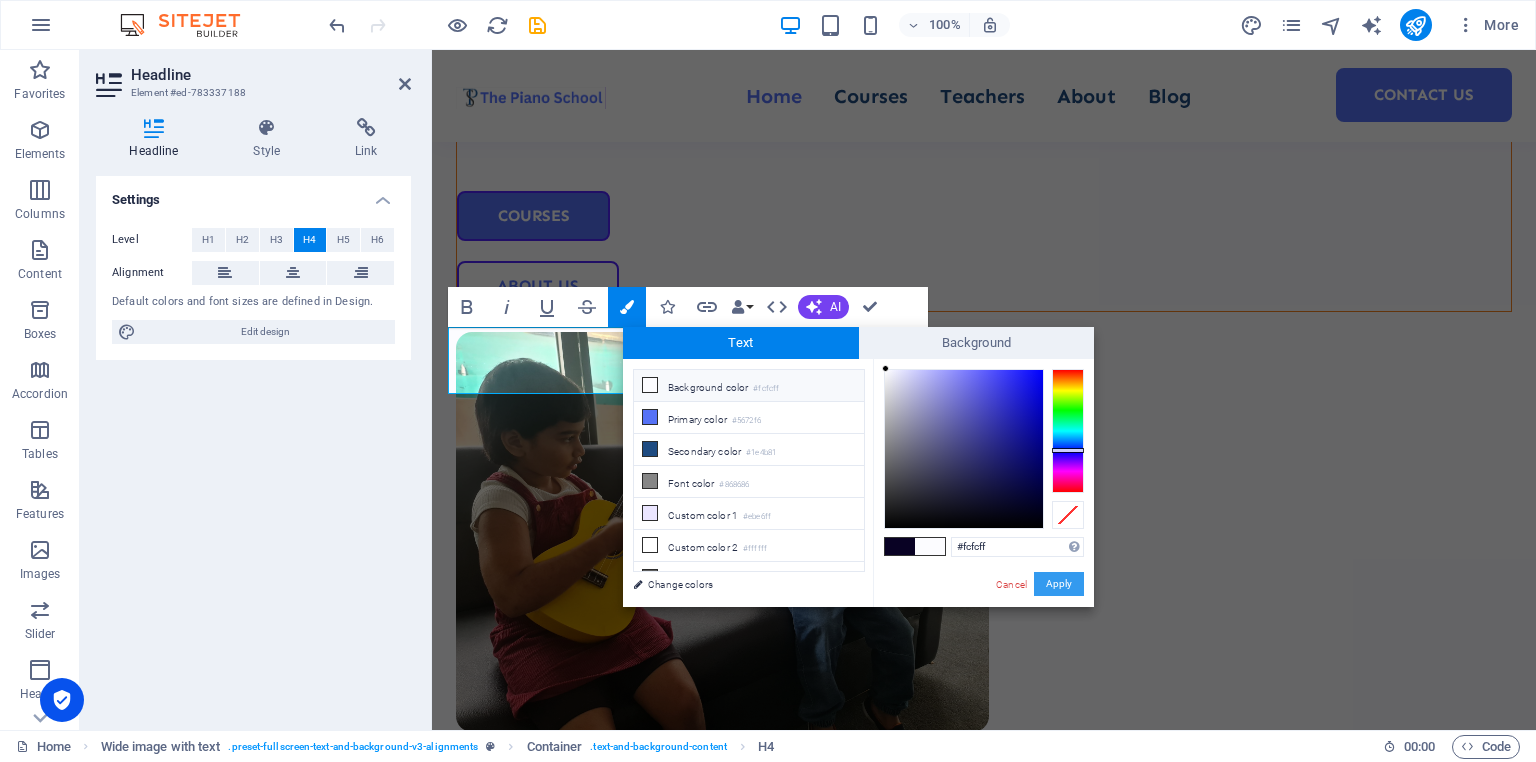 click on "Apply" at bounding box center (1059, 584) 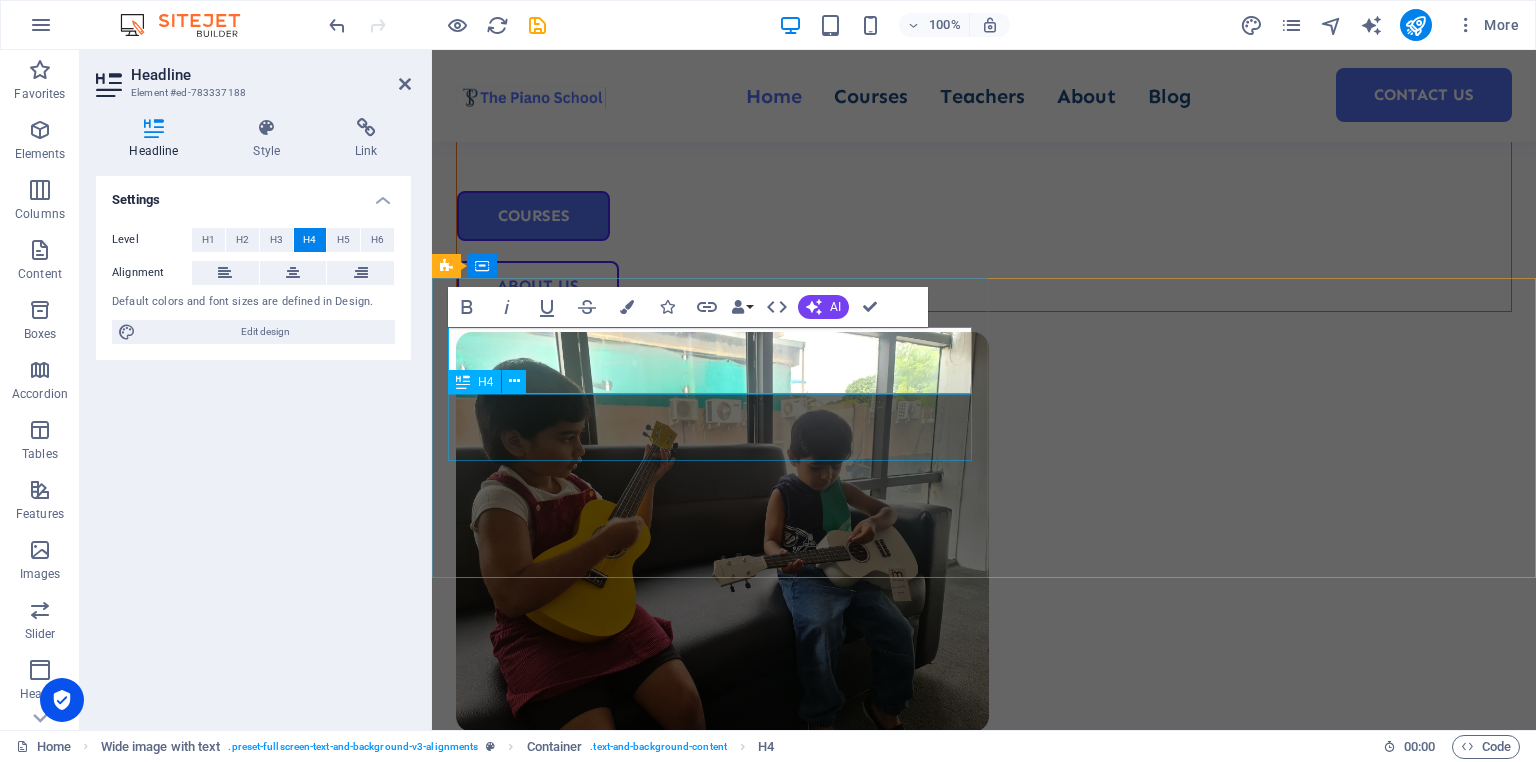 click on "You’ll never have to sit in the middle of a group waiting for your turn" at bounding box center (984, 1022) 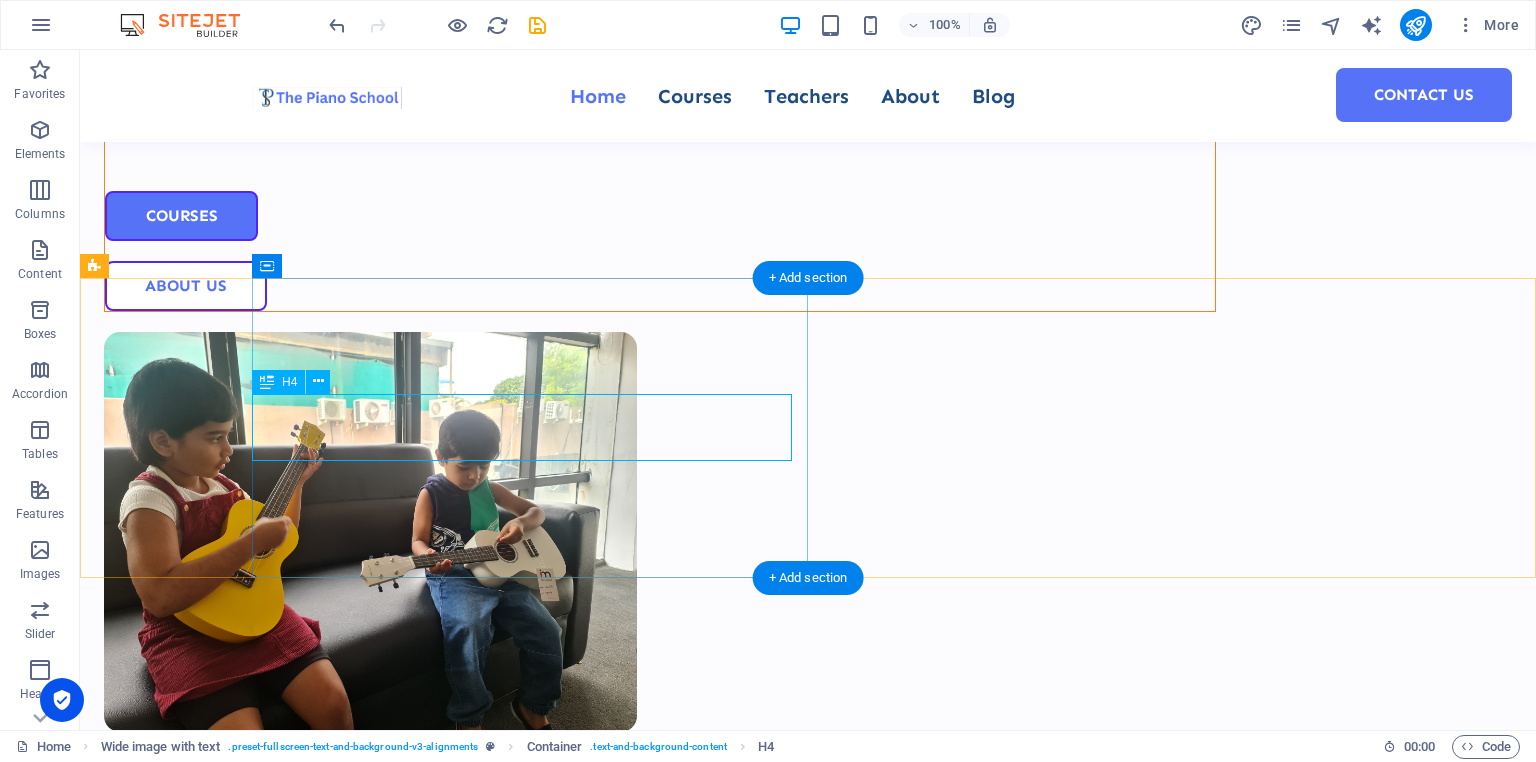 click on "You’ll never have to sit in the middle of a group waiting for your turn" at bounding box center [886, 1022] 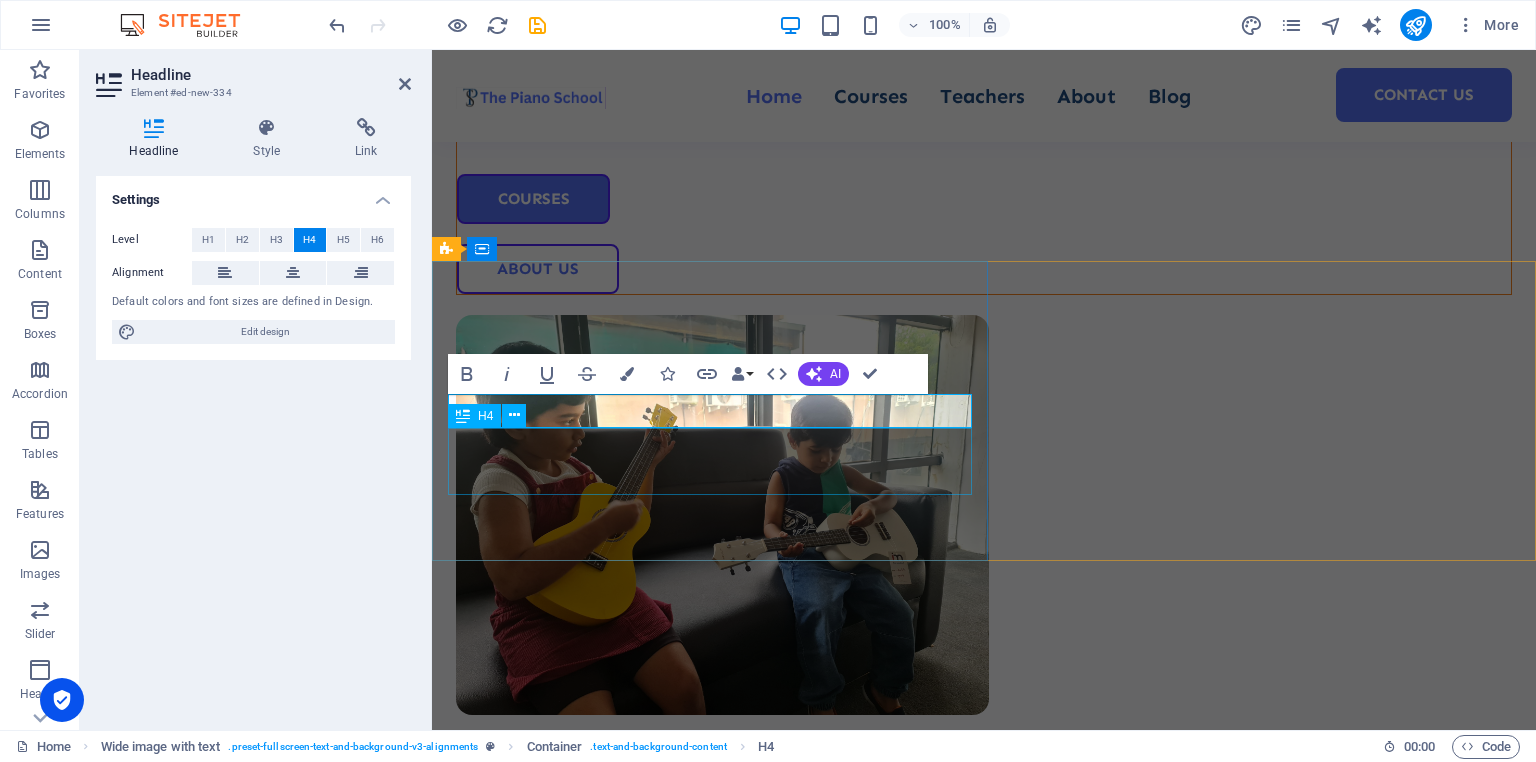 scroll, scrollTop: 584, scrollLeft: 0, axis: vertical 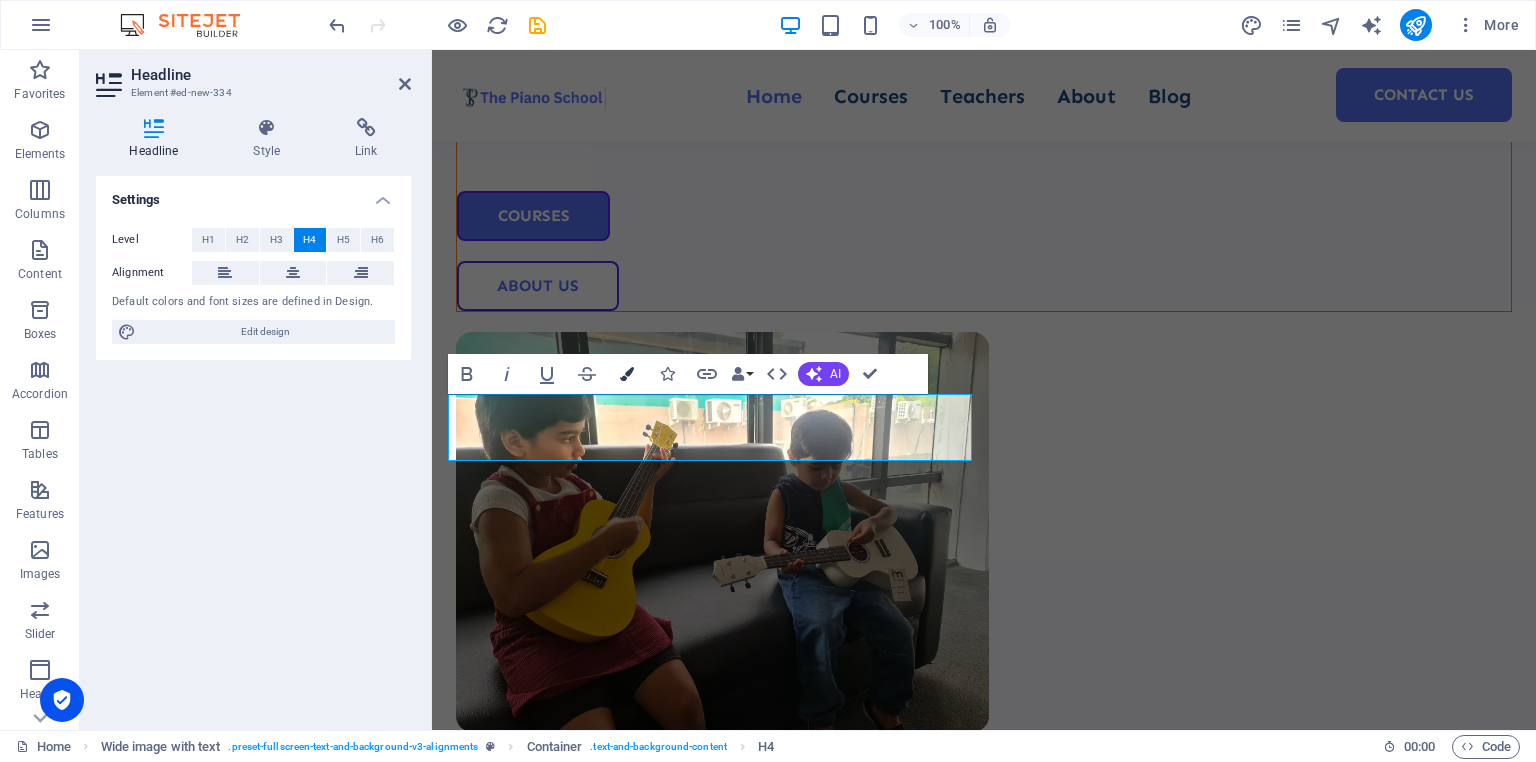 click at bounding box center [627, 374] 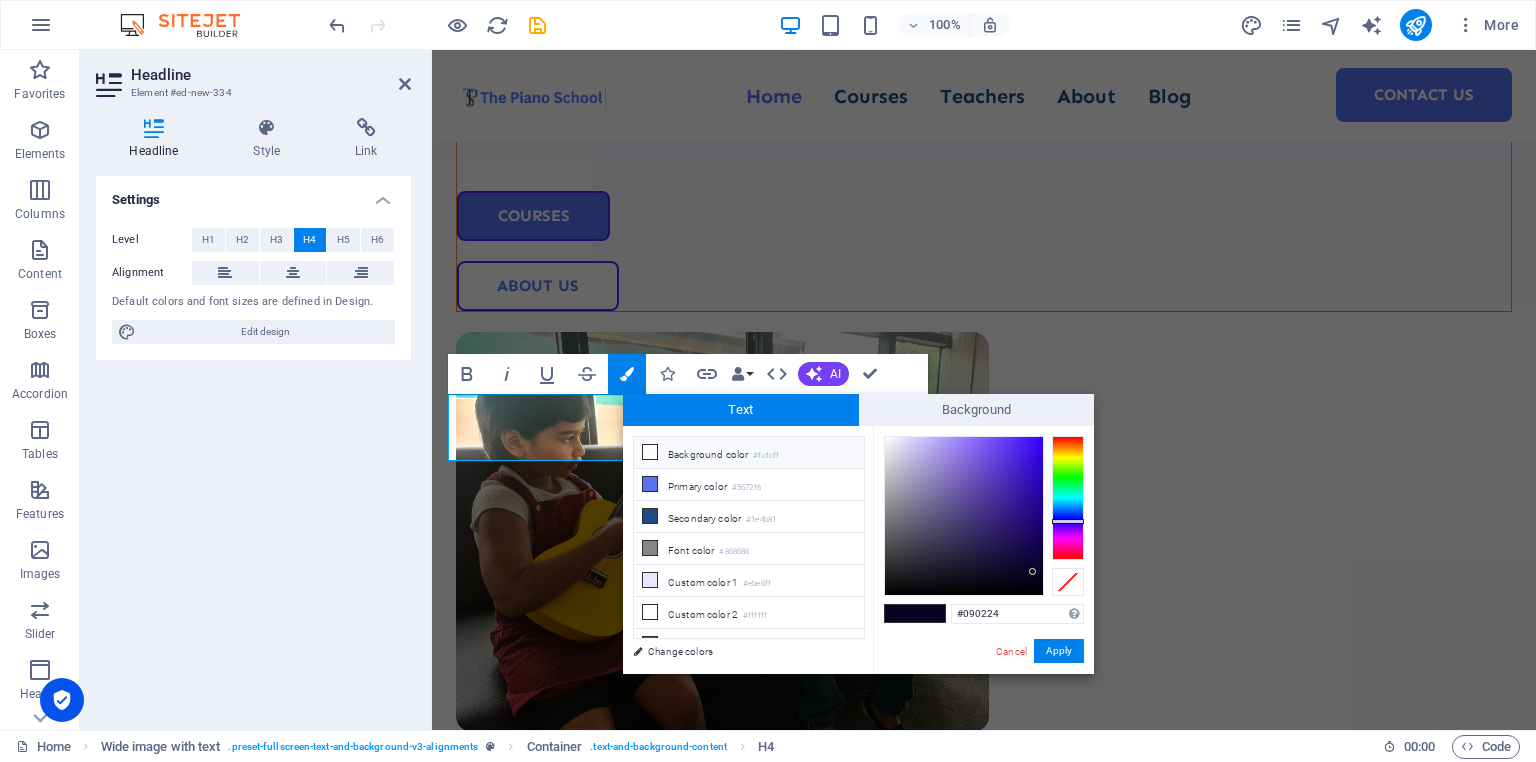 click at bounding box center [650, 452] 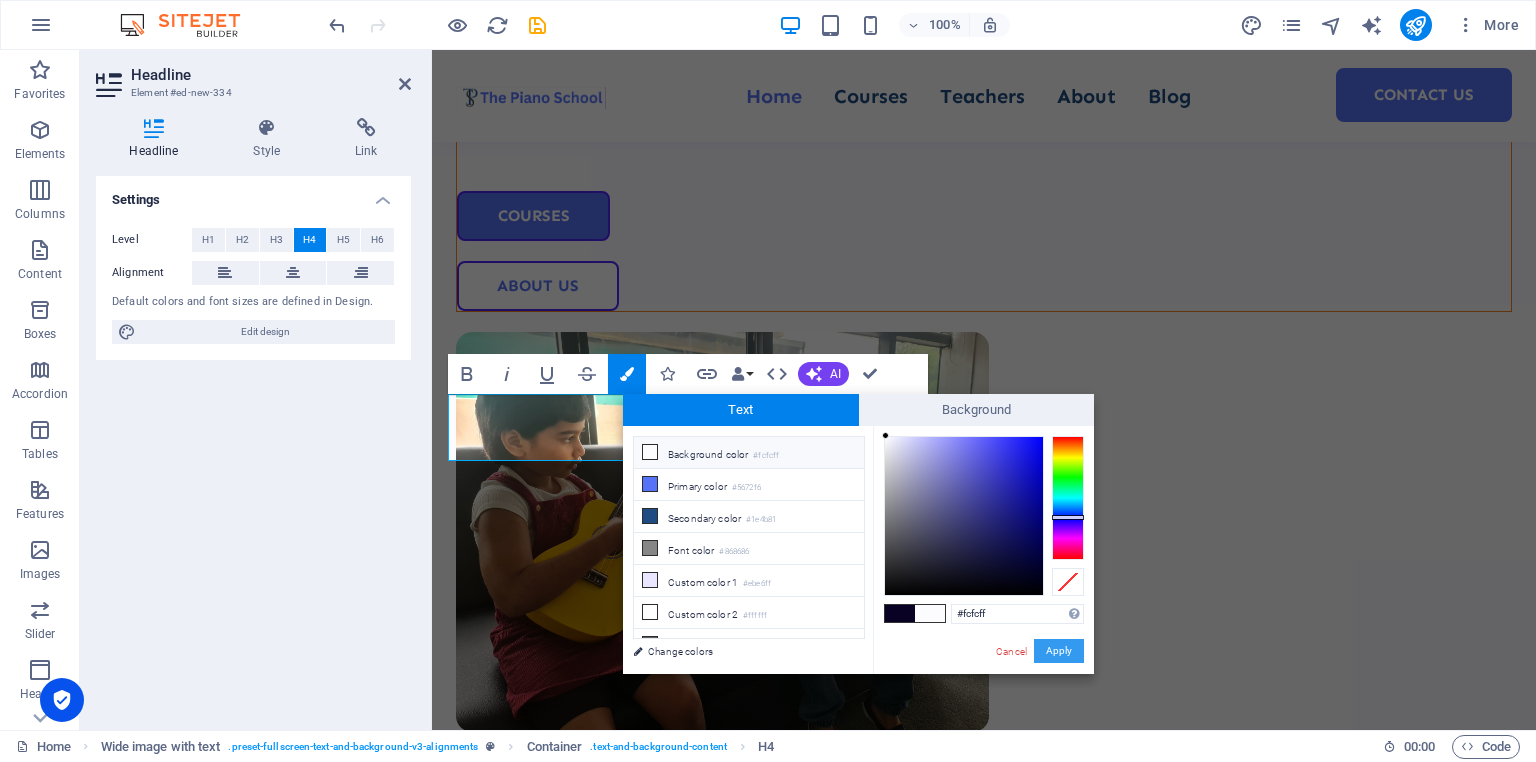 click on "Apply" at bounding box center (1059, 651) 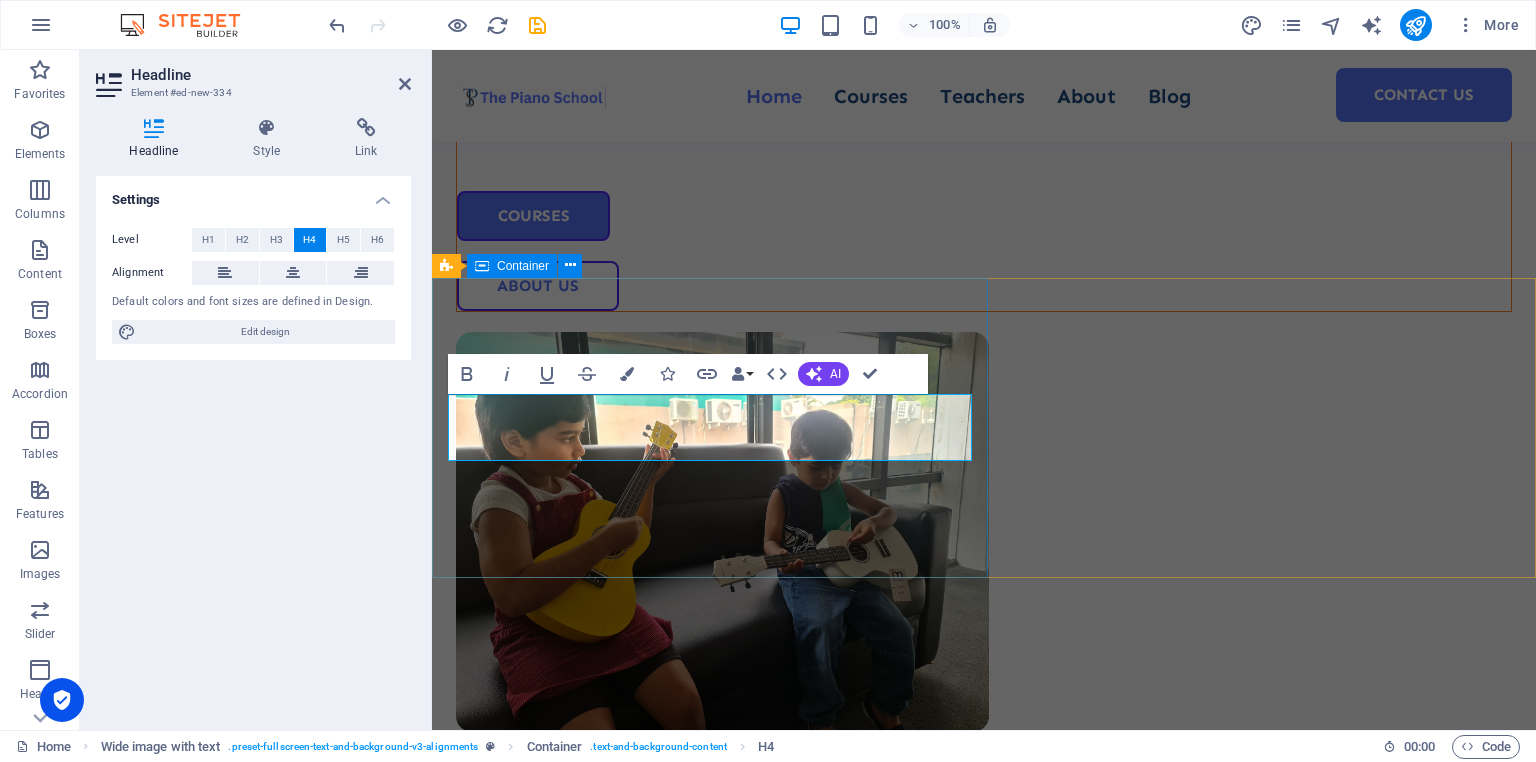 click on "You’ll never have to sit in the middle of a group waiting for your turn Just you and your teacher in a dedicated classroom​ ​ You’ll never have to sit in the middle of a group waiting for your turn" at bounding box center [984, 1022] 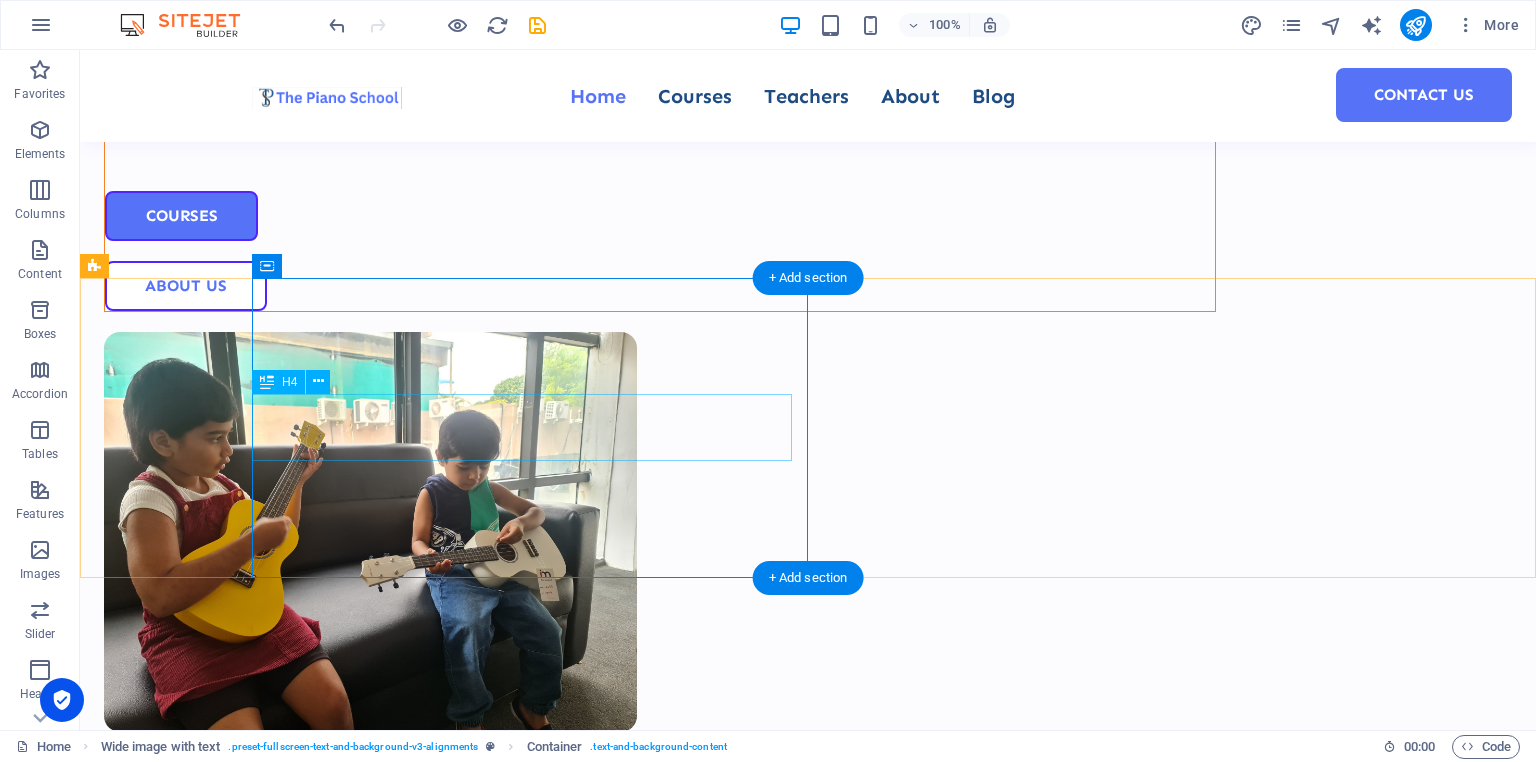 click on "Just you and your teacher in a dedicated classroom" at bounding box center (886, 1022) 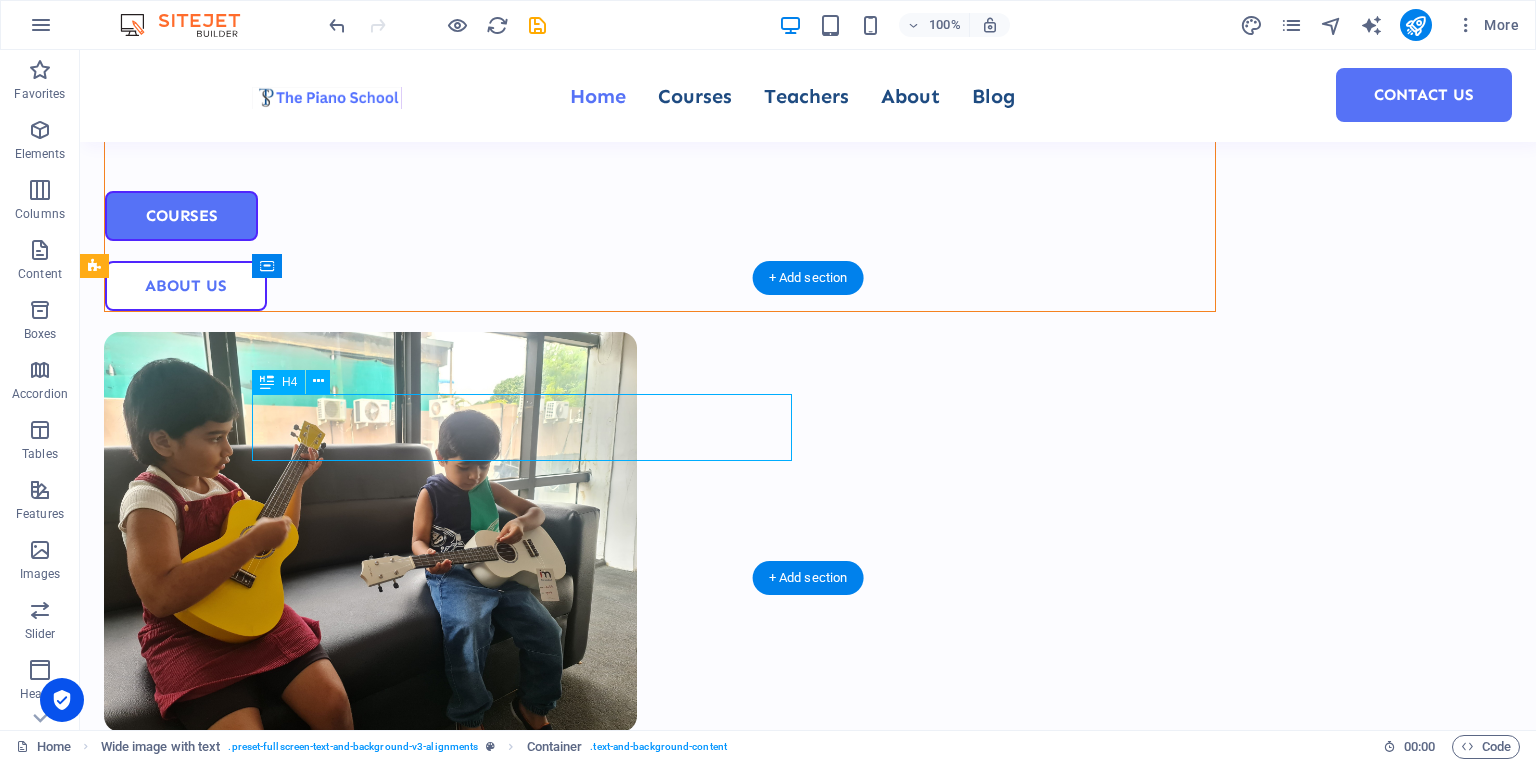 click on "Just you and your teacher in a dedicated classroom" at bounding box center [886, 1022] 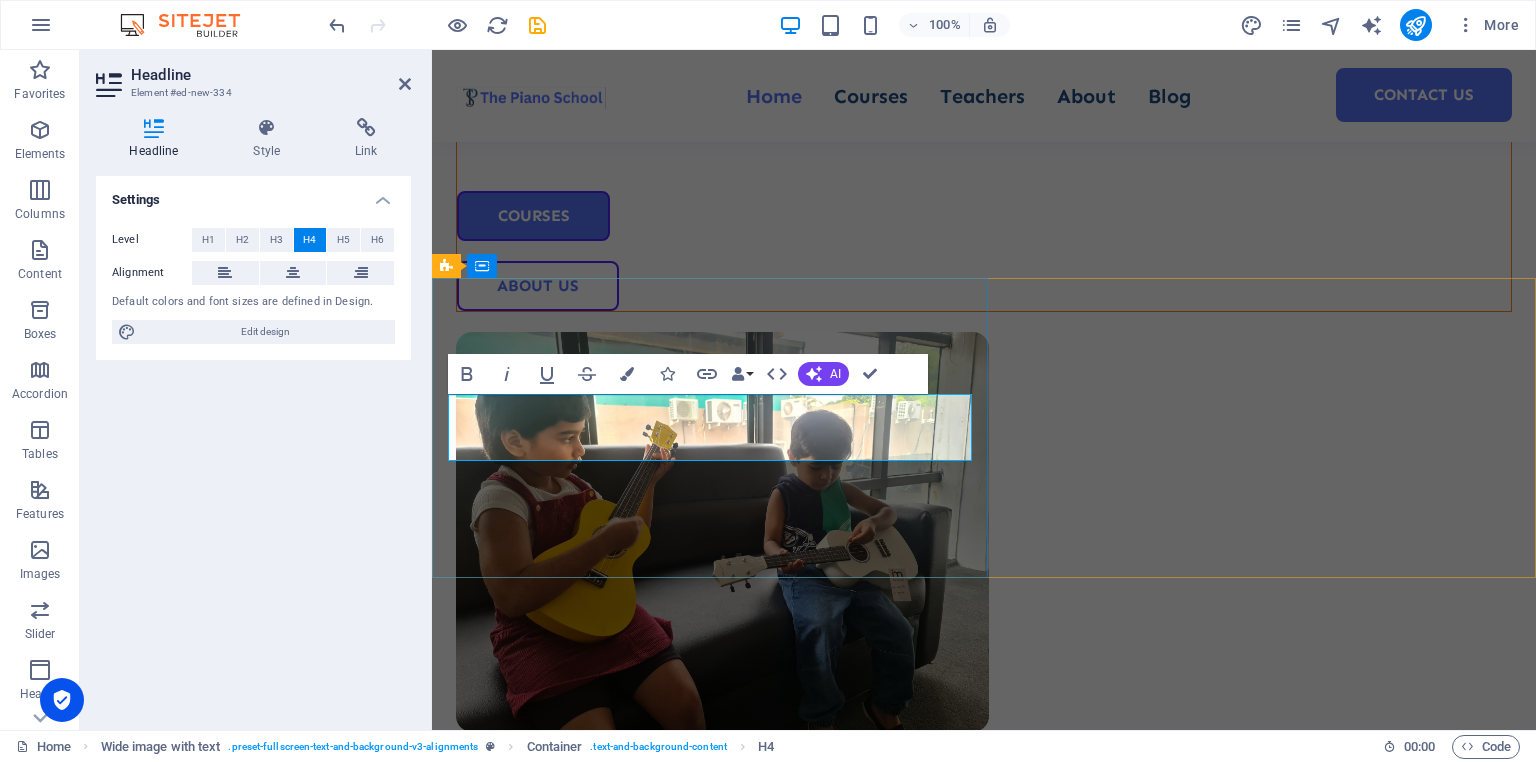 drag, startPoint x: 577, startPoint y: 451, endPoint x: 449, endPoint y: 412, distance: 133.80957 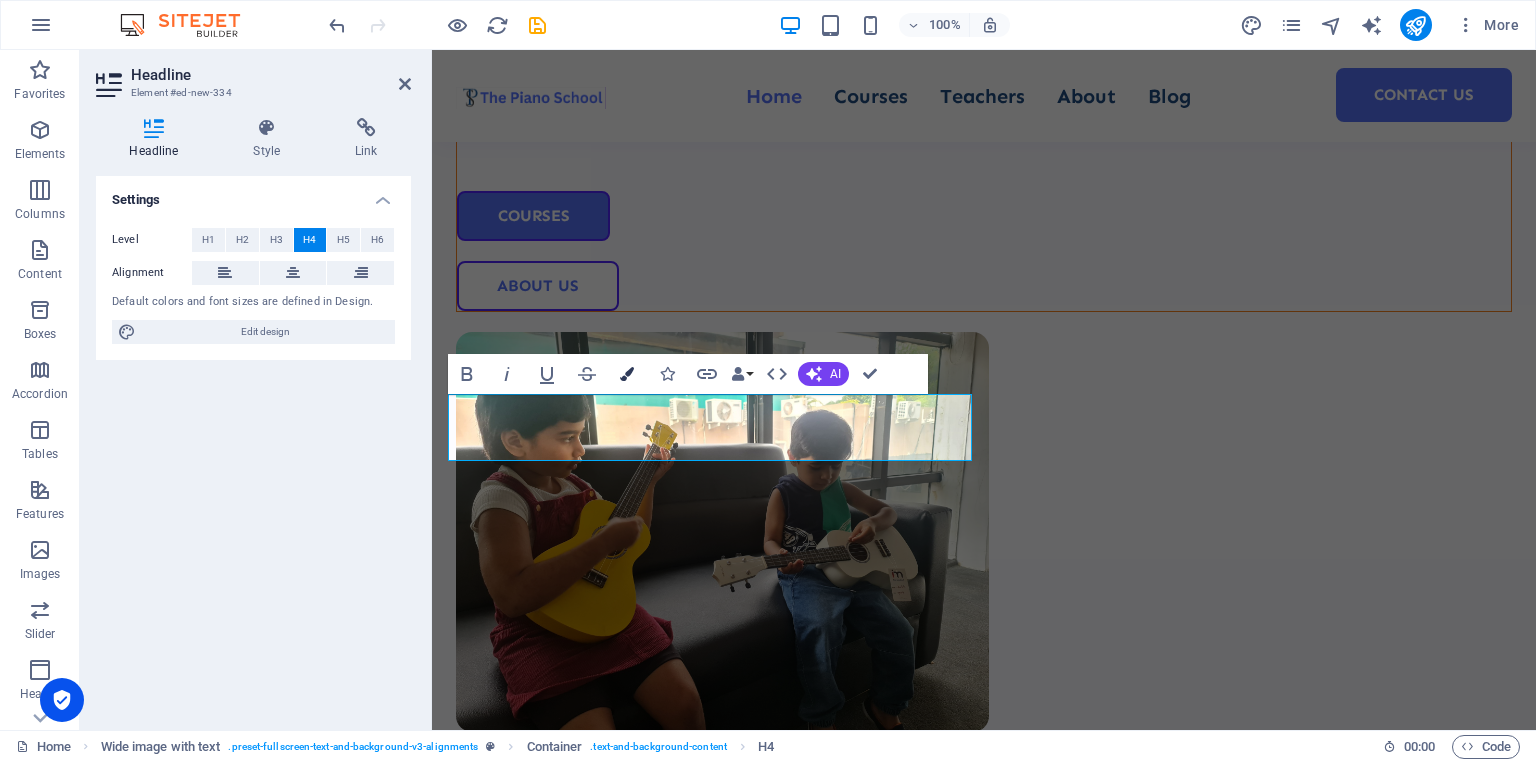 click at bounding box center (627, 374) 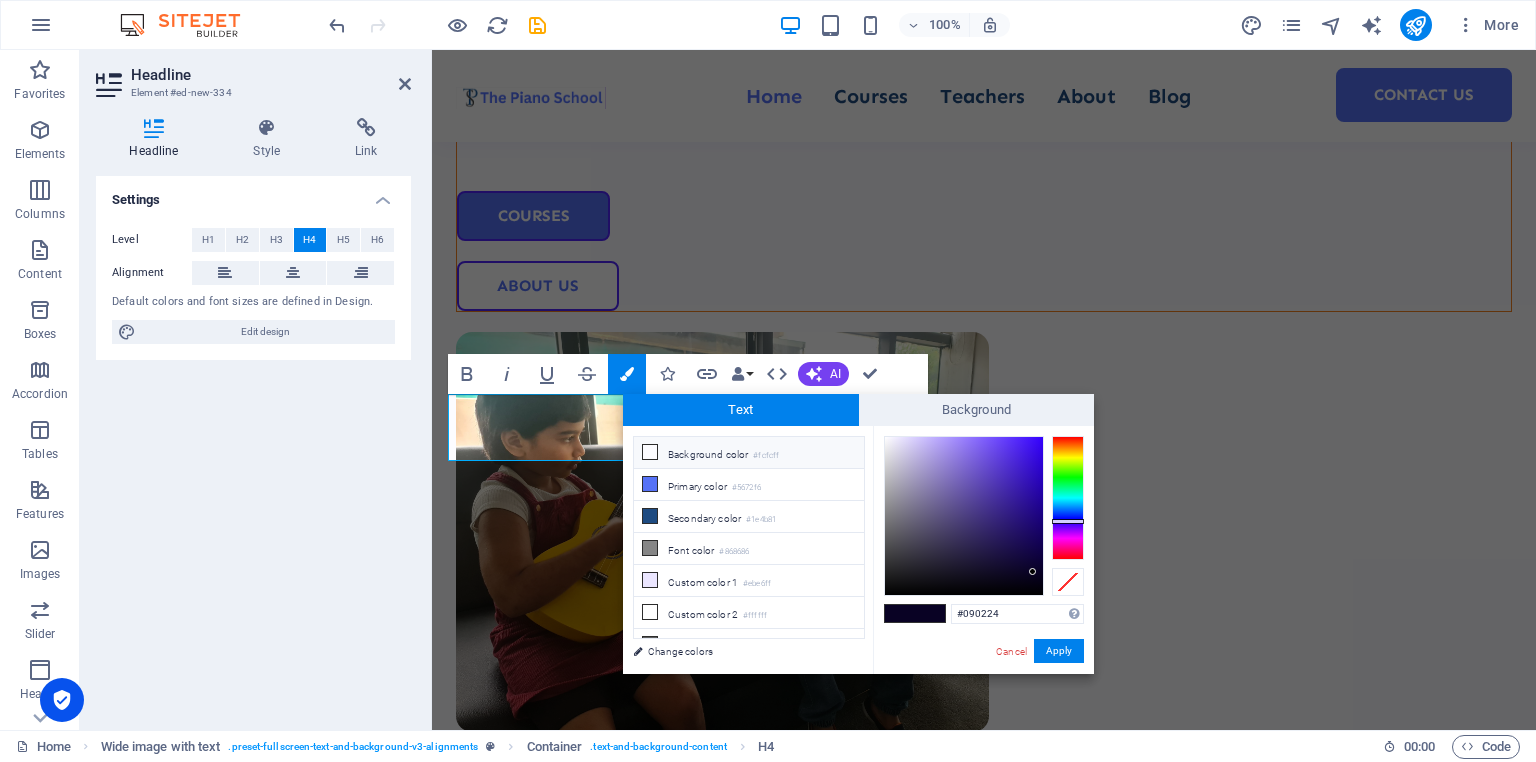 click at bounding box center (650, 452) 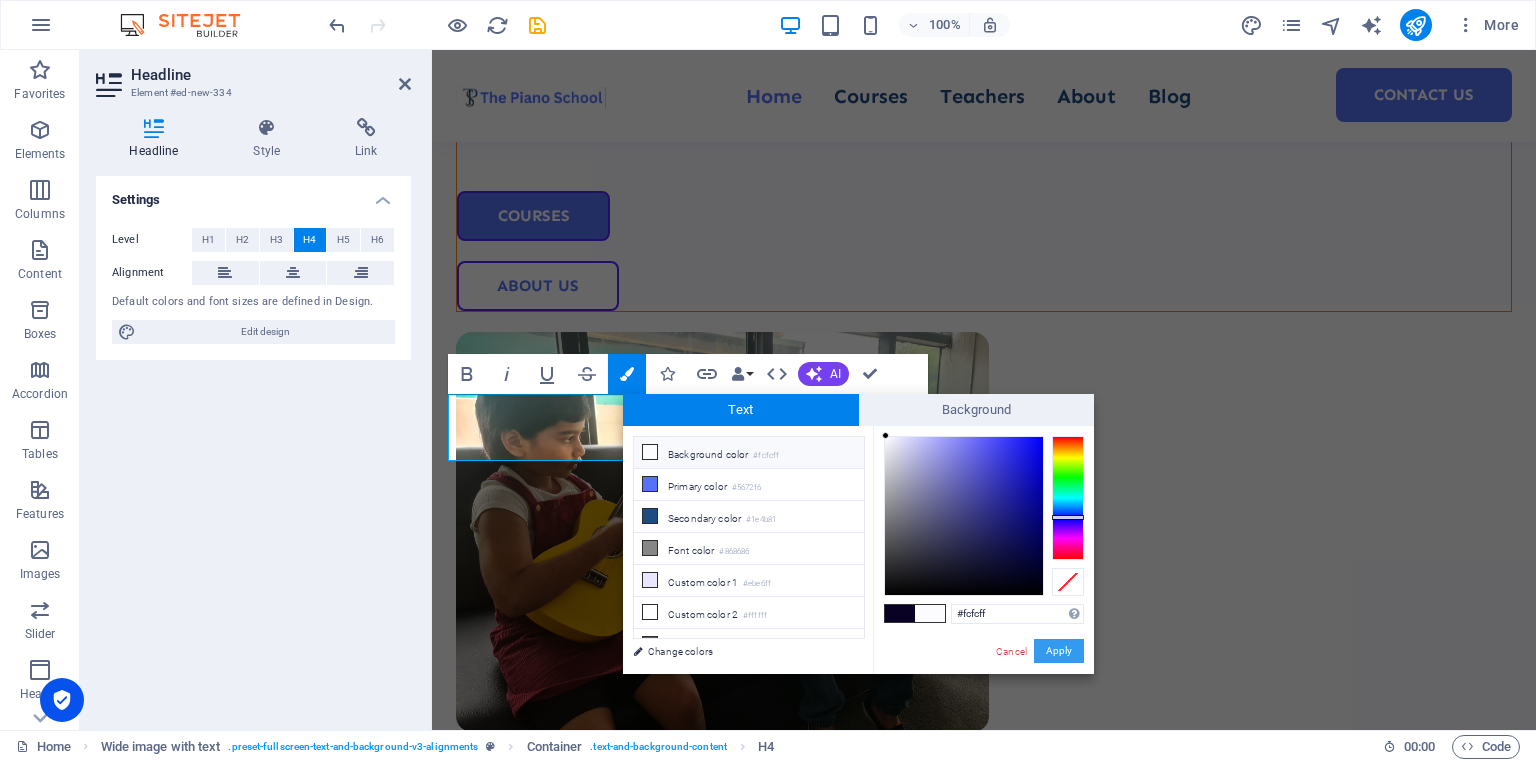 click on "Apply" at bounding box center [1059, 651] 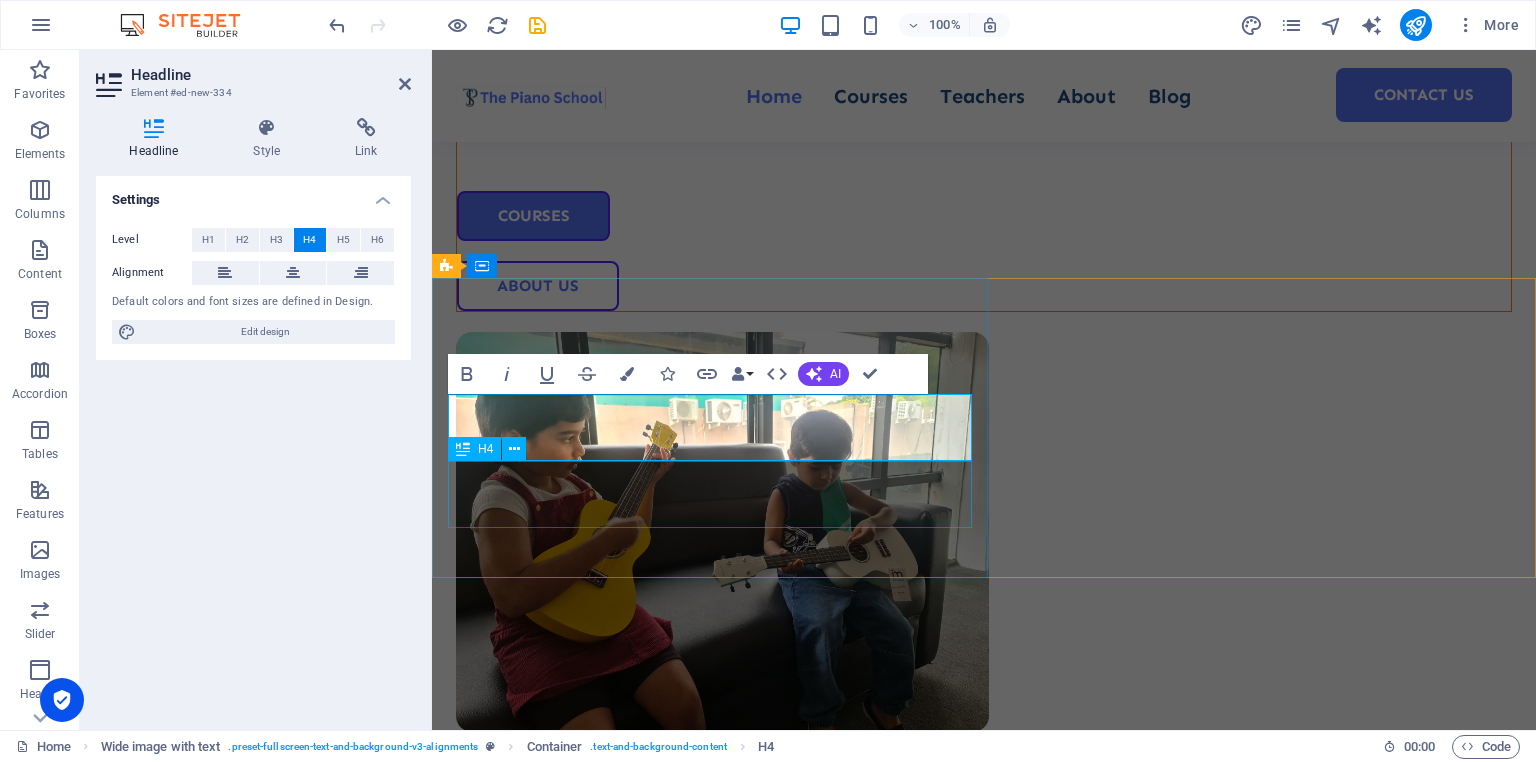 click on "You’ll never have to sit in the middle of a group waiting for your turn" at bounding box center (984, 1056) 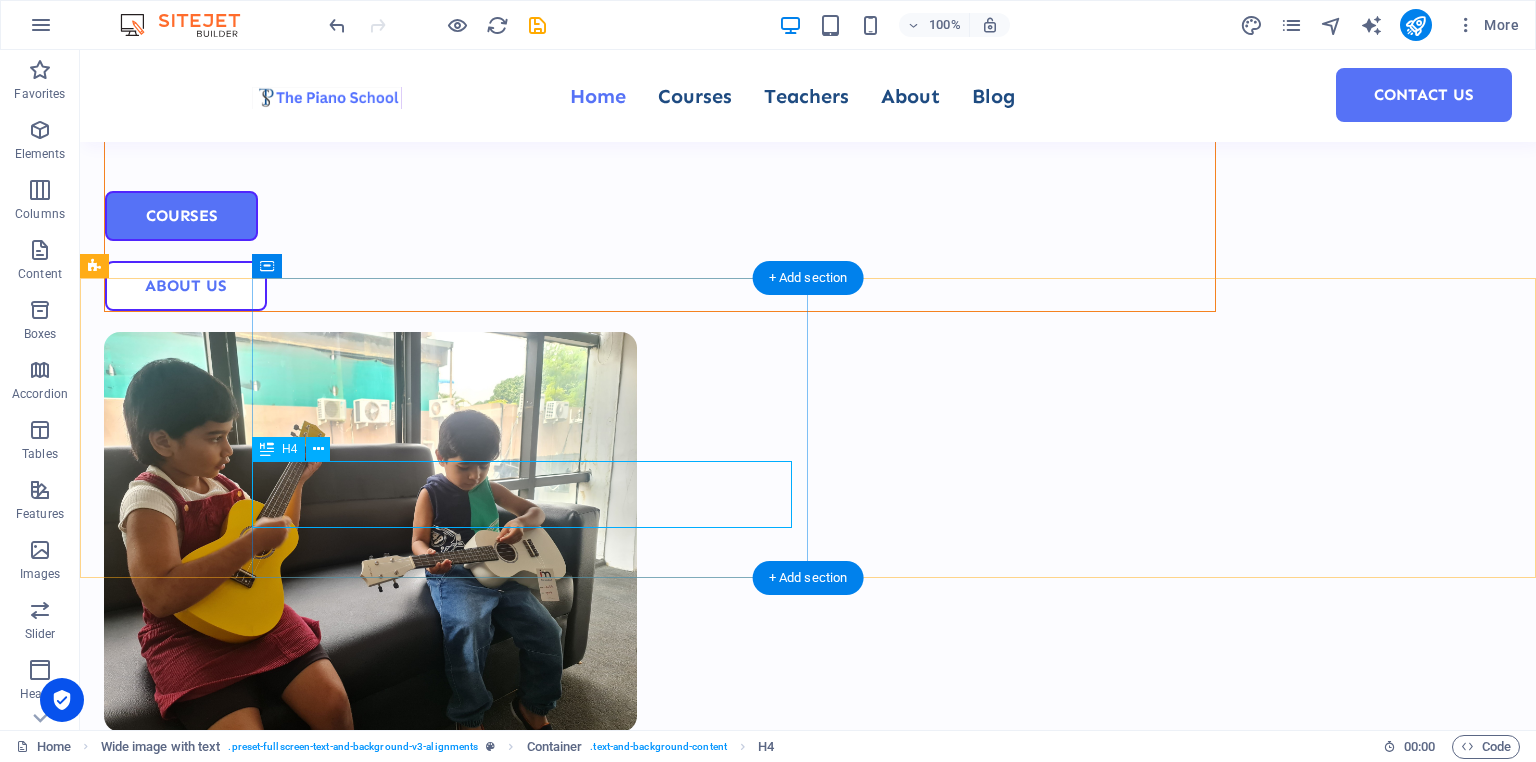 click on "You’ll never have to sit in the middle of a group waiting for your turn" at bounding box center [886, 1056] 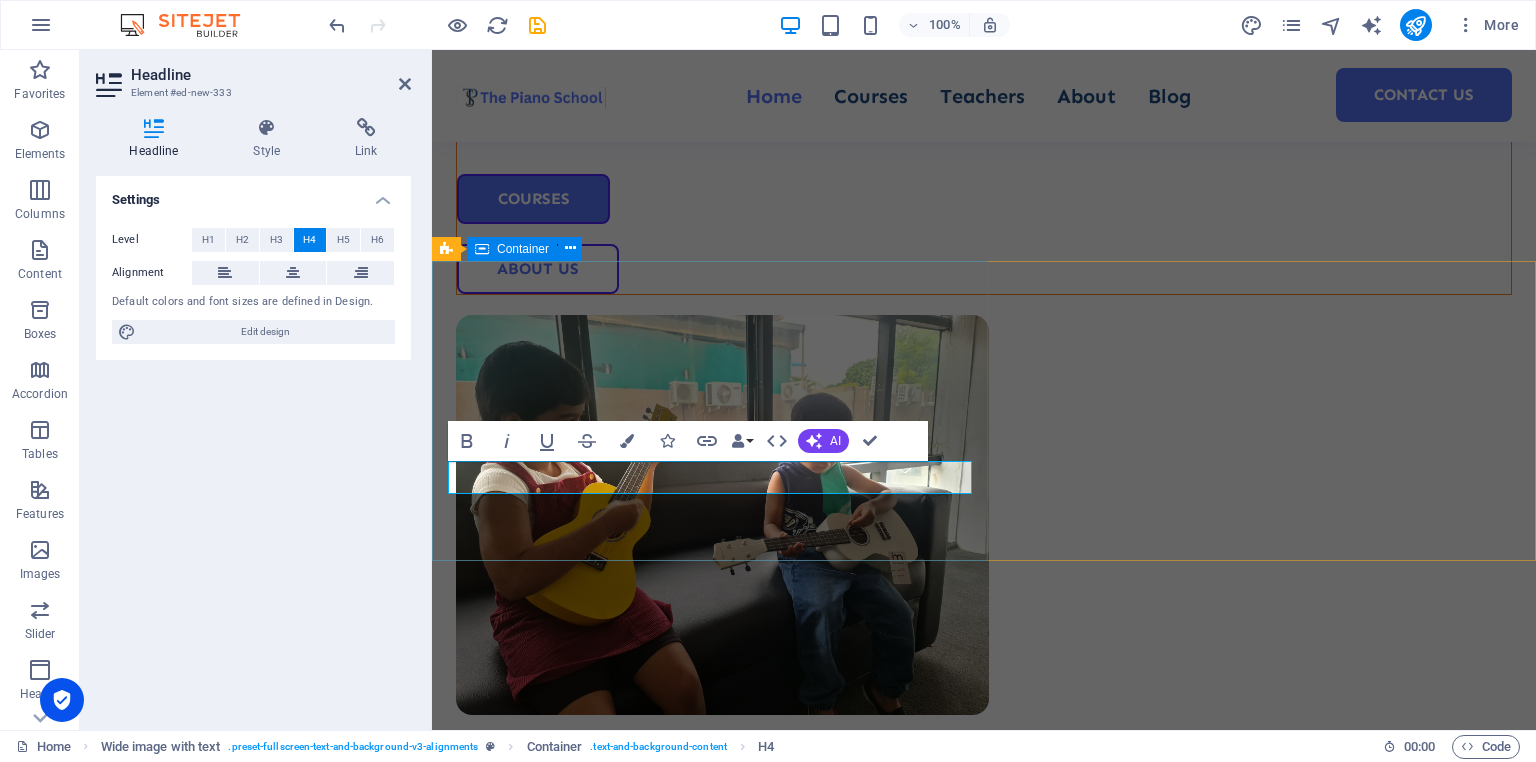 scroll, scrollTop: 584, scrollLeft: 0, axis: vertical 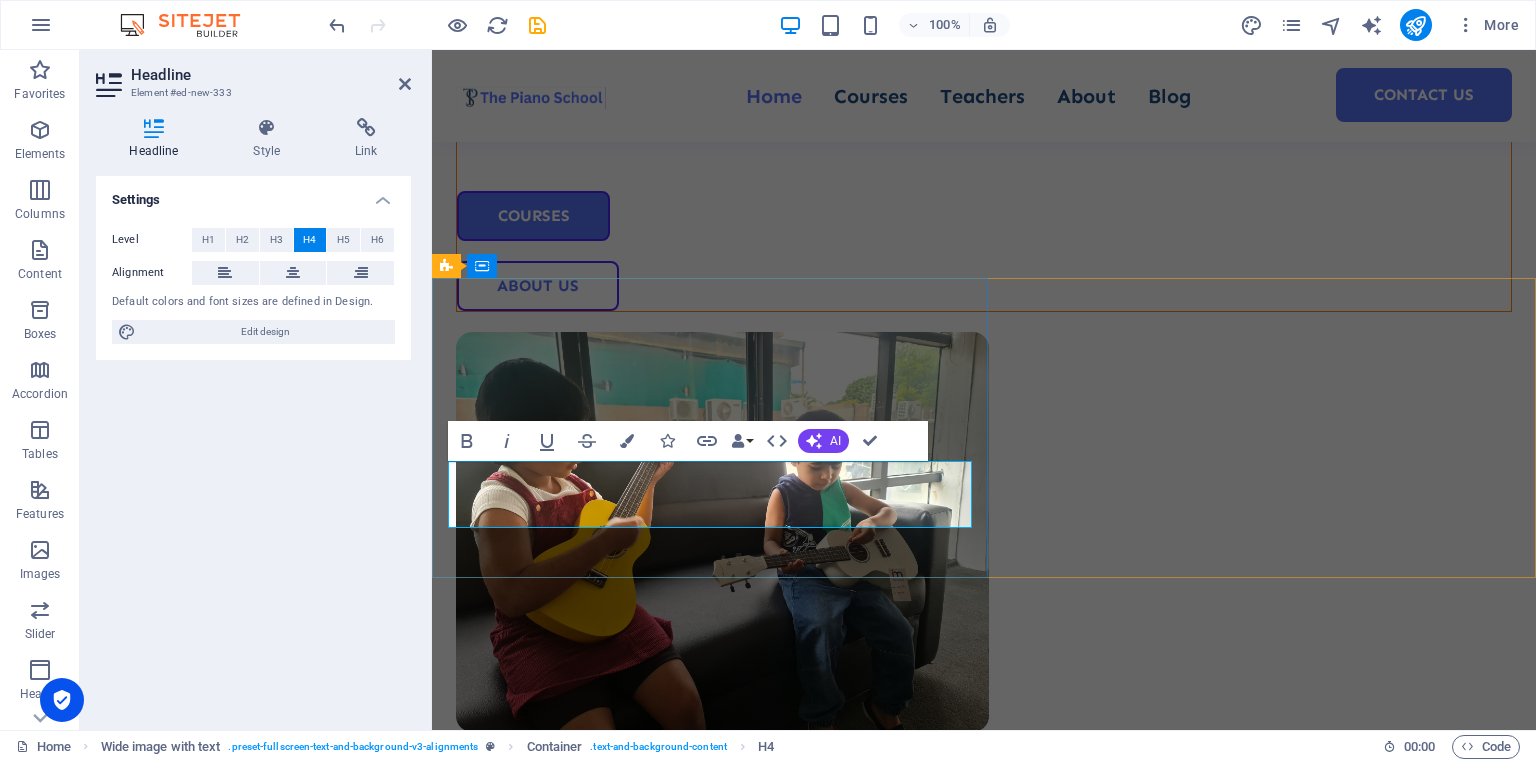 click on "A personalized pace, and maximum learning in every session" at bounding box center [984, 1056] 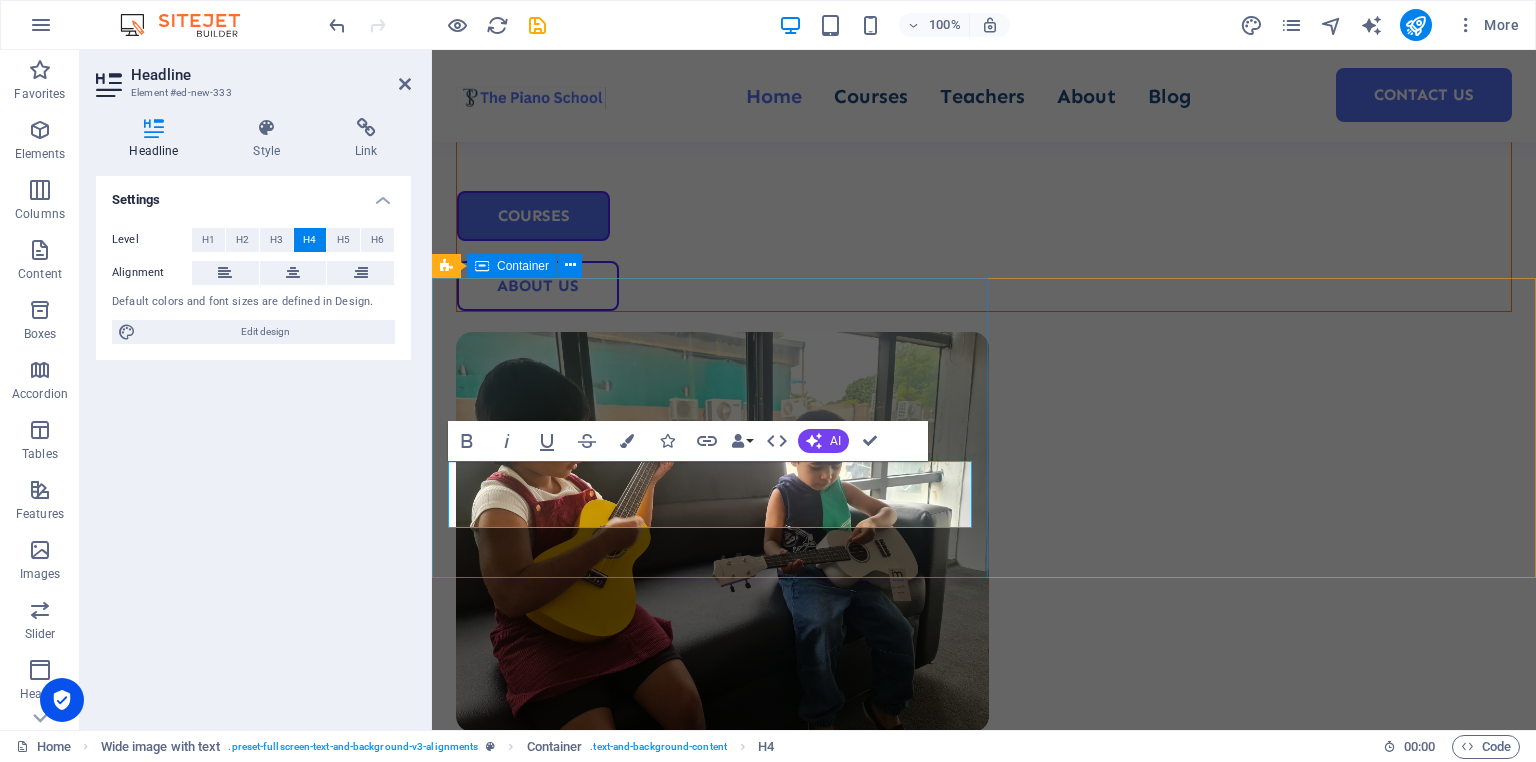 drag, startPoint x: 768, startPoint y: 513, endPoint x: 445, endPoint y: 484, distance: 324.29926 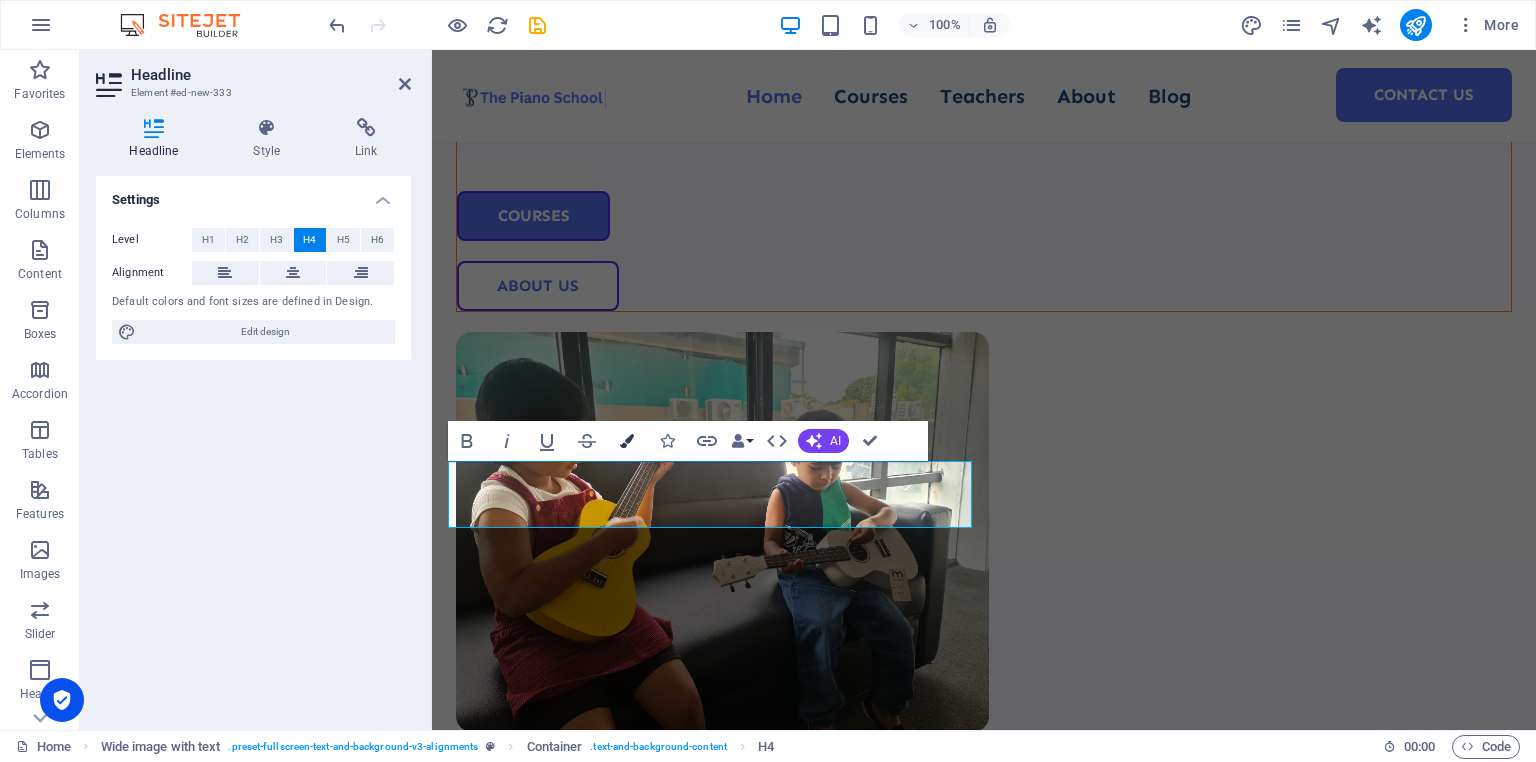 click at bounding box center [627, 441] 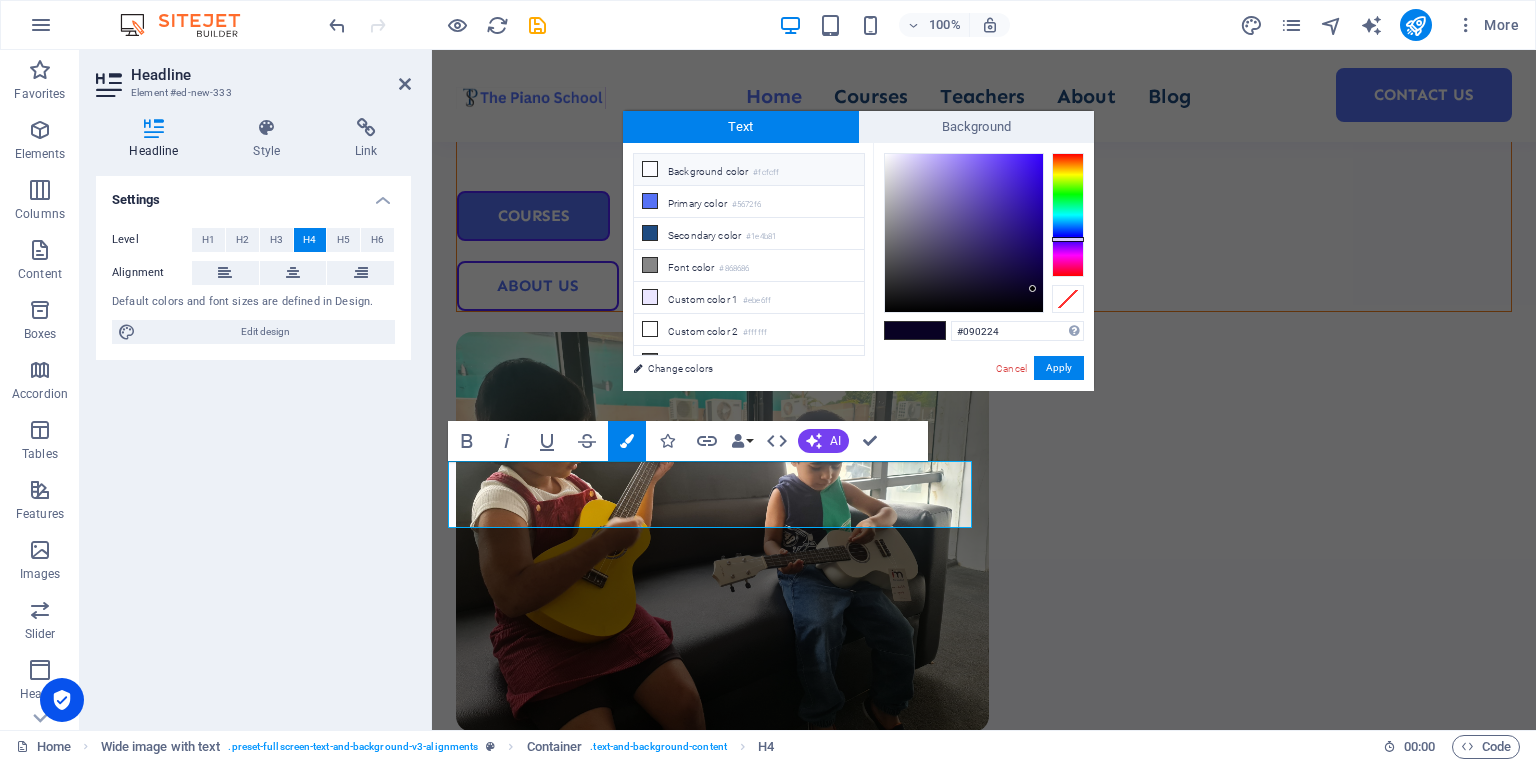 click at bounding box center (650, 169) 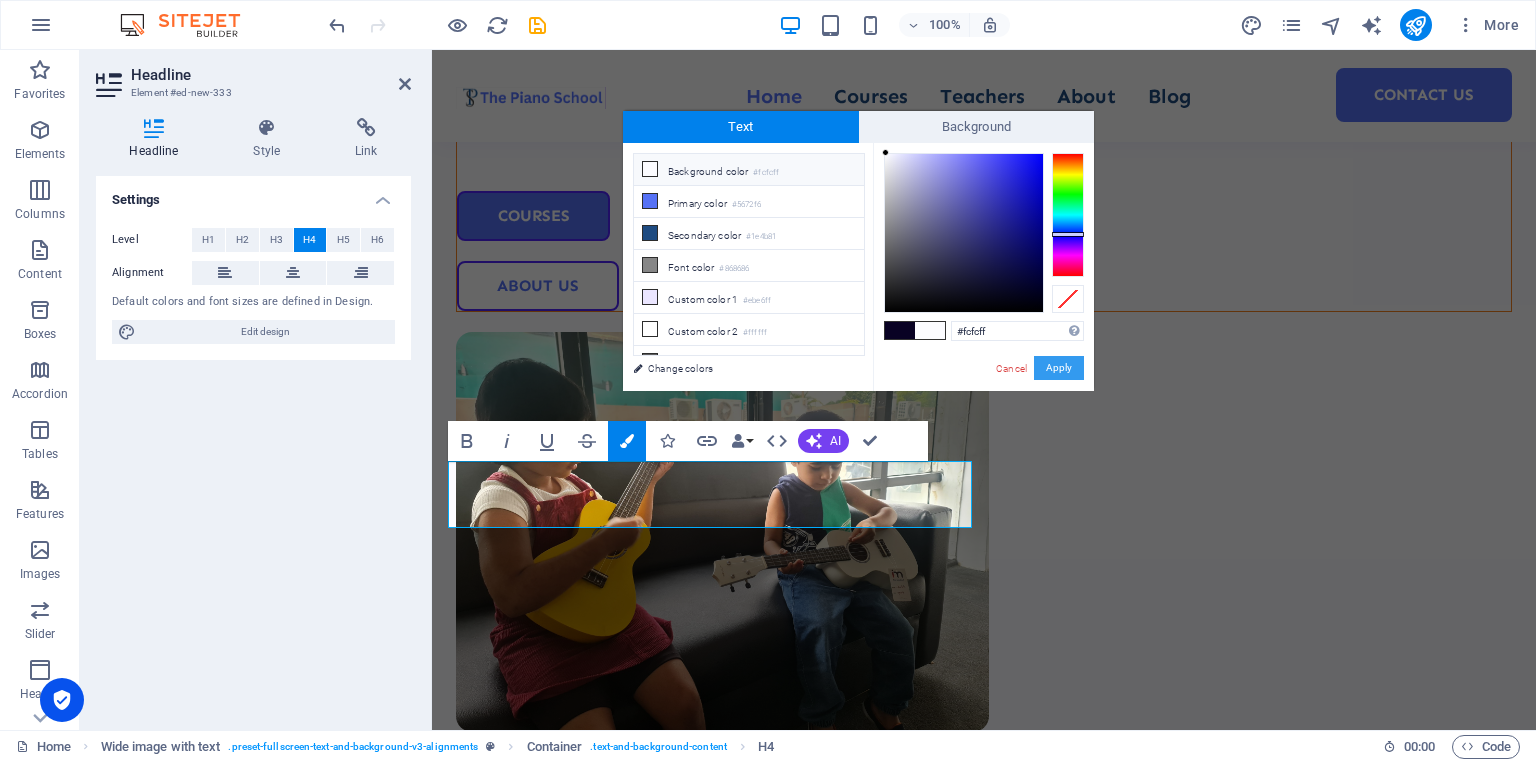 click on "Apply" at bounding box center [1059, 368] 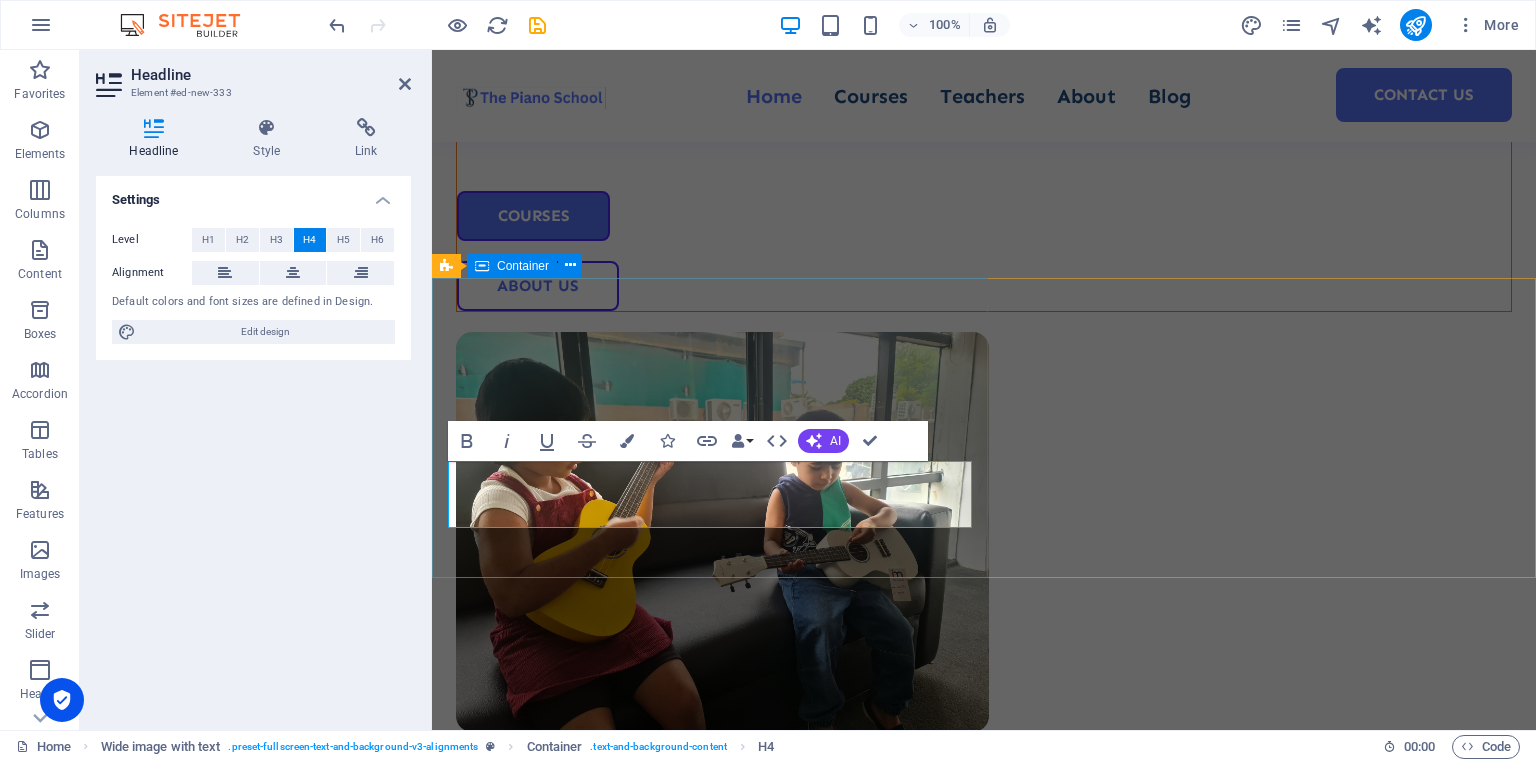click on "You’ll never have to sit in the middle of a group waiting for your turn Just you and your teacher in a dedicated classroom A personalized pace, and maximum learning in every session" at bounding box center (984, 1022) 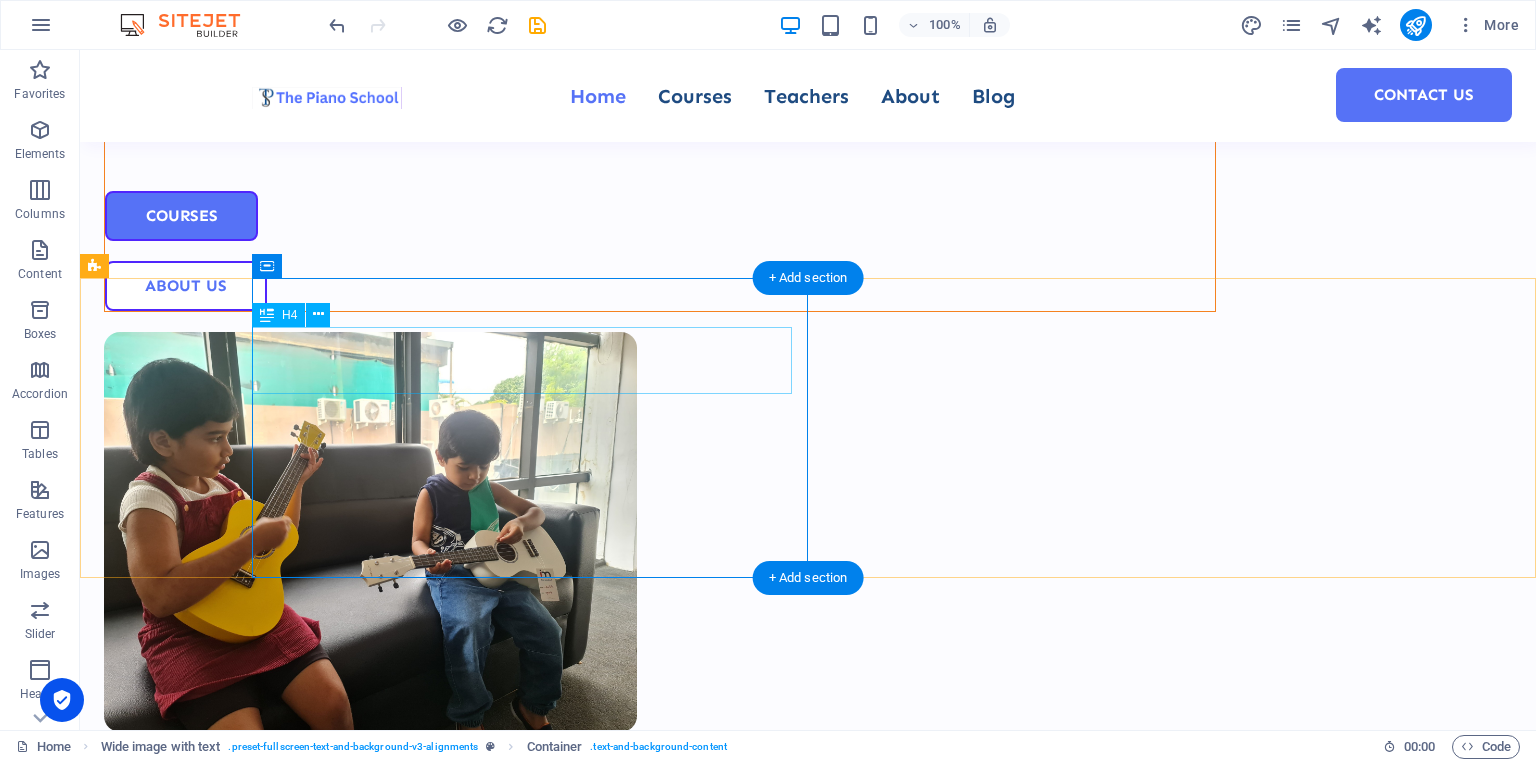 click on "You’ll never have to sit in the middle of a group waiting for your turn" at bounding box center (886, 989) 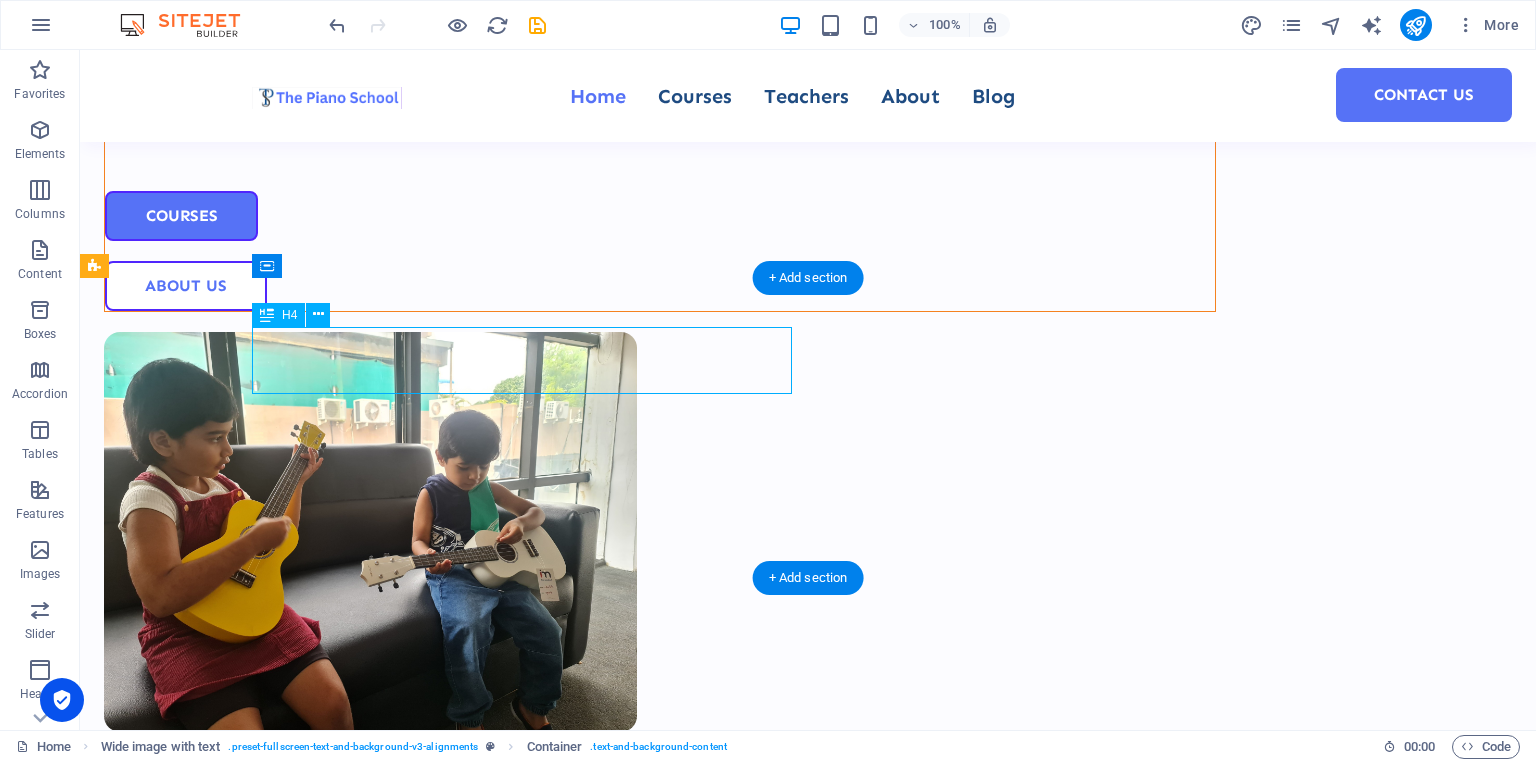 click on "You’ll never have to sit in the middle of a group waiting for your turn" at bounding box center [886, 989] 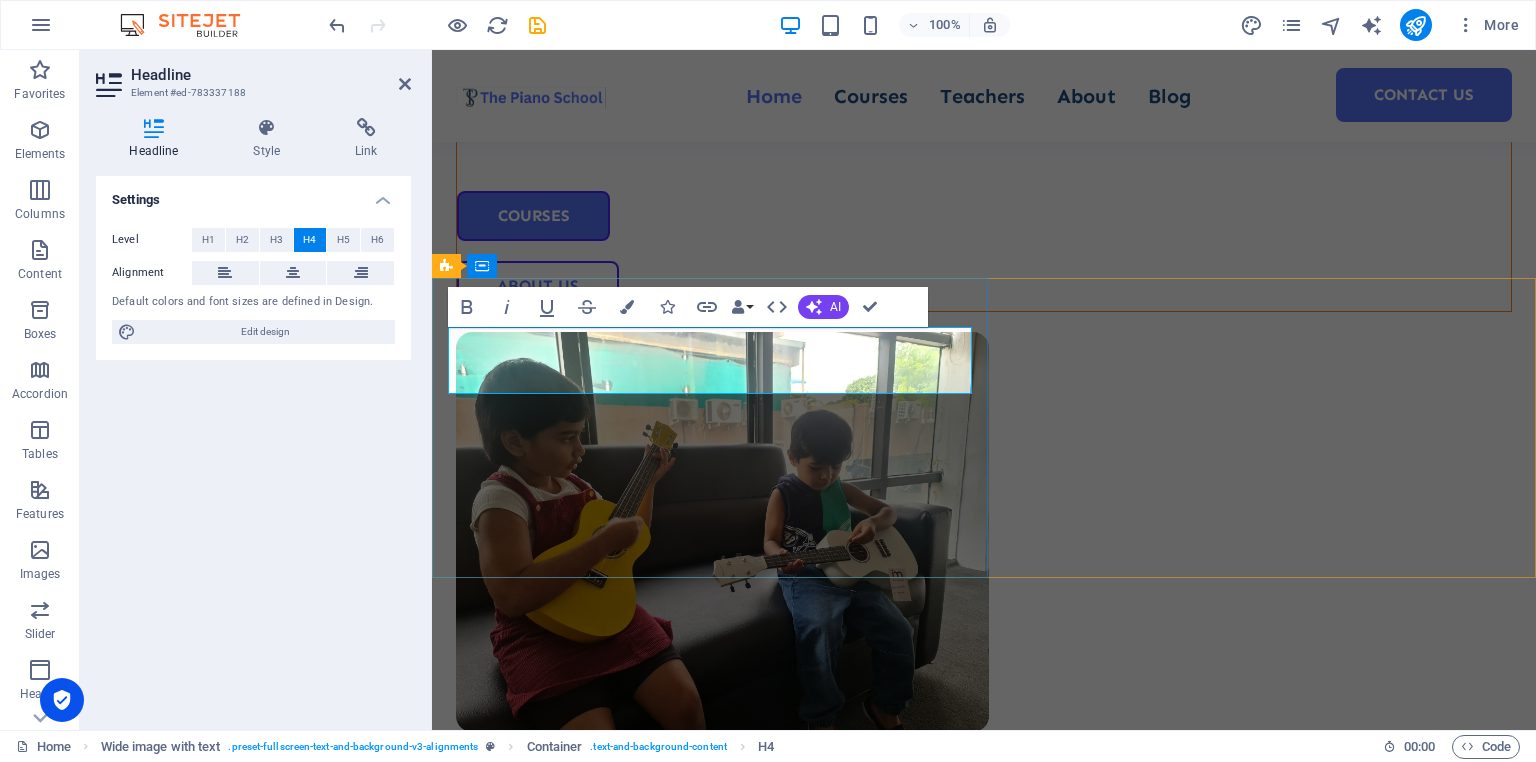 click on "You’ll never have to sit in the middle of a group waiting for your turn" at bounding box center (852, 988) 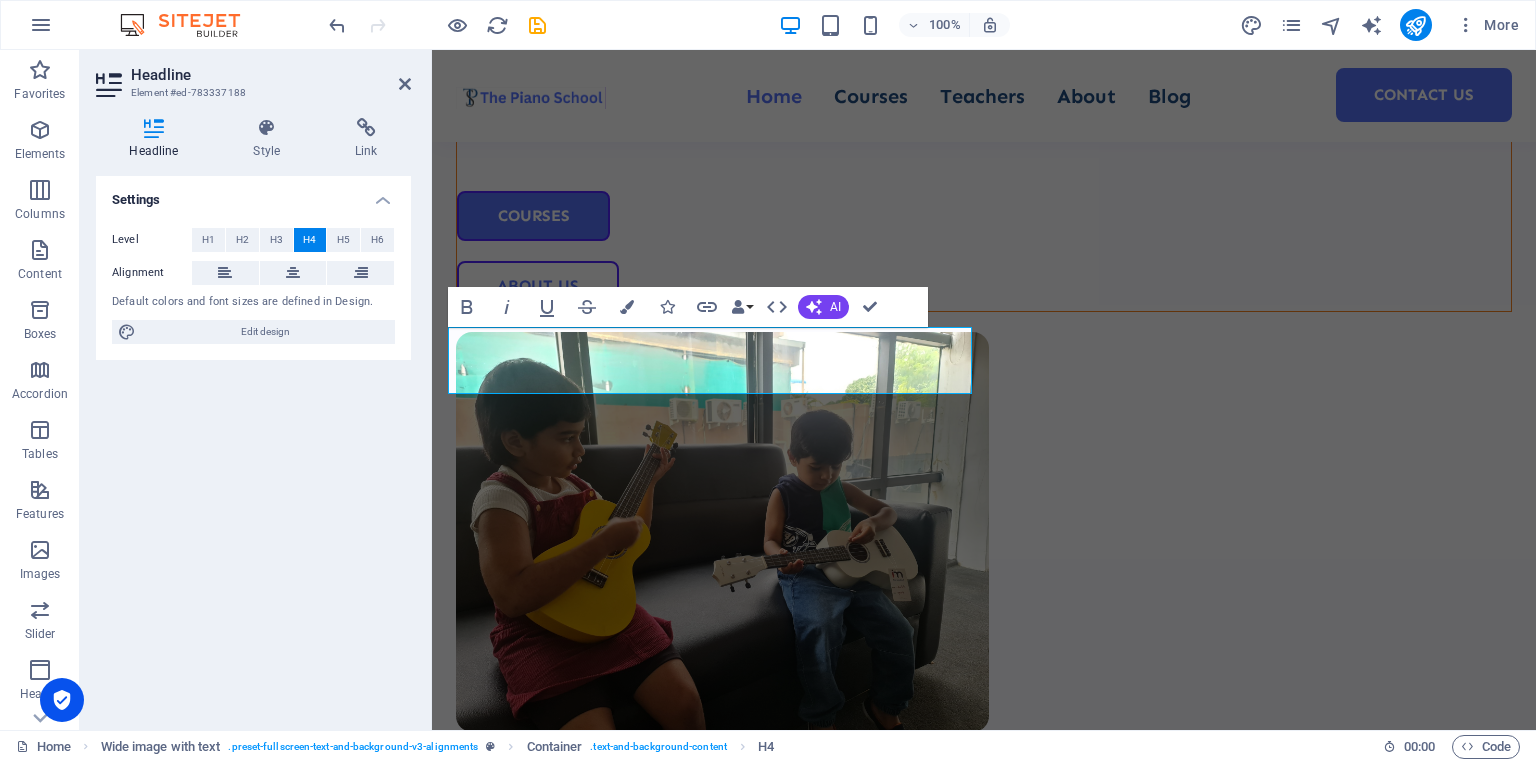 click on "Settings Level H1 H2 H3 H4 H5 H6 Alignment Default colors and font sizes are defined in Design. Edit design" at bounding box center [253, 445] 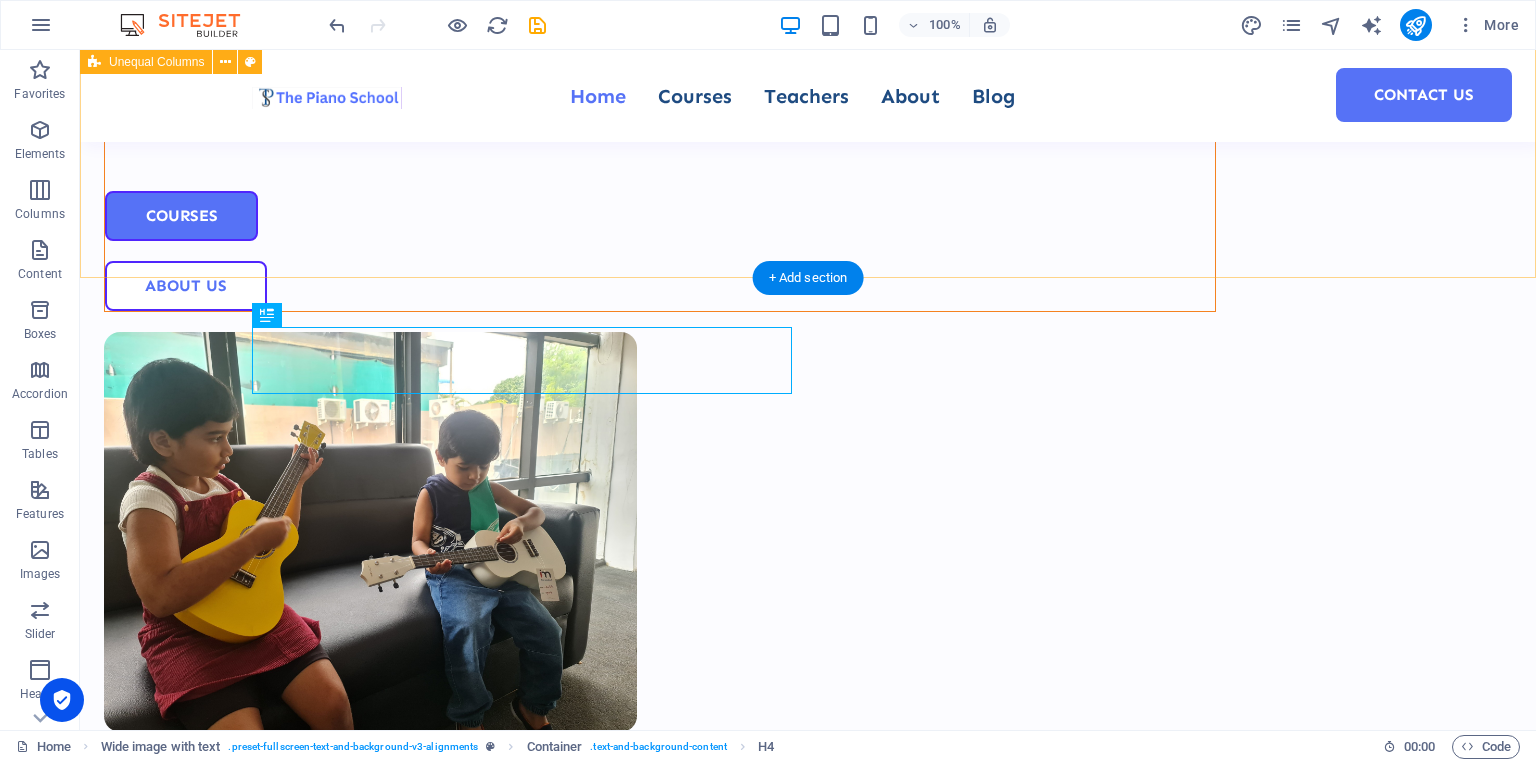 click on "Welcome to  The Piano School 1 student 1 teacher 100% private class Courses About Us" at bounding box center [808, 219] 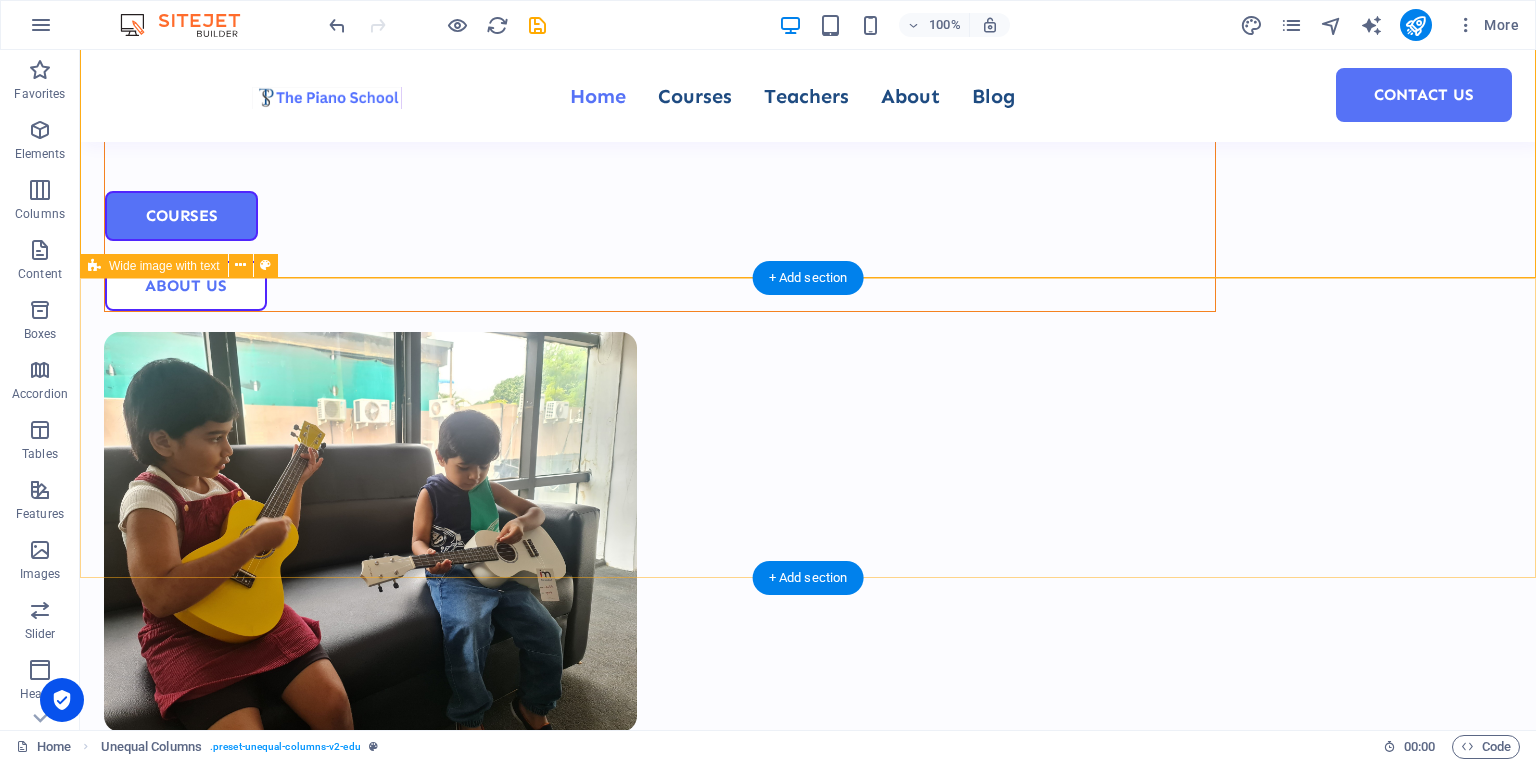 click on "You’ll never have to sit in the middle of a group waiting for your turn Just you and your teacher in a dedicated classroom A personalized pace, and maximum learning in every session Drop content here or  Add elements  Paste clipboard" at bounding box center [808, 1243] 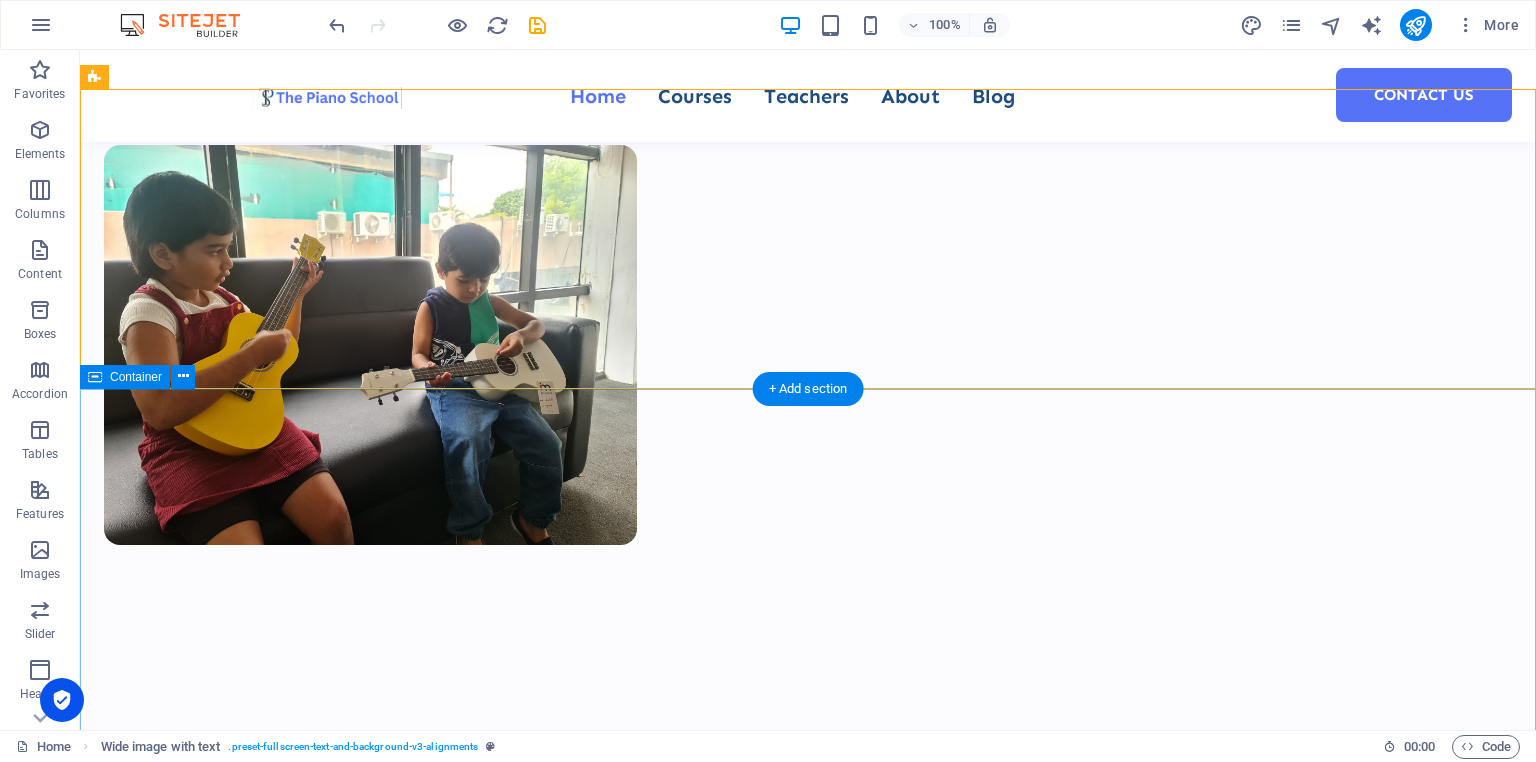 scroll, scrollTop: 773, scrollLeft: 0, axis: vertical 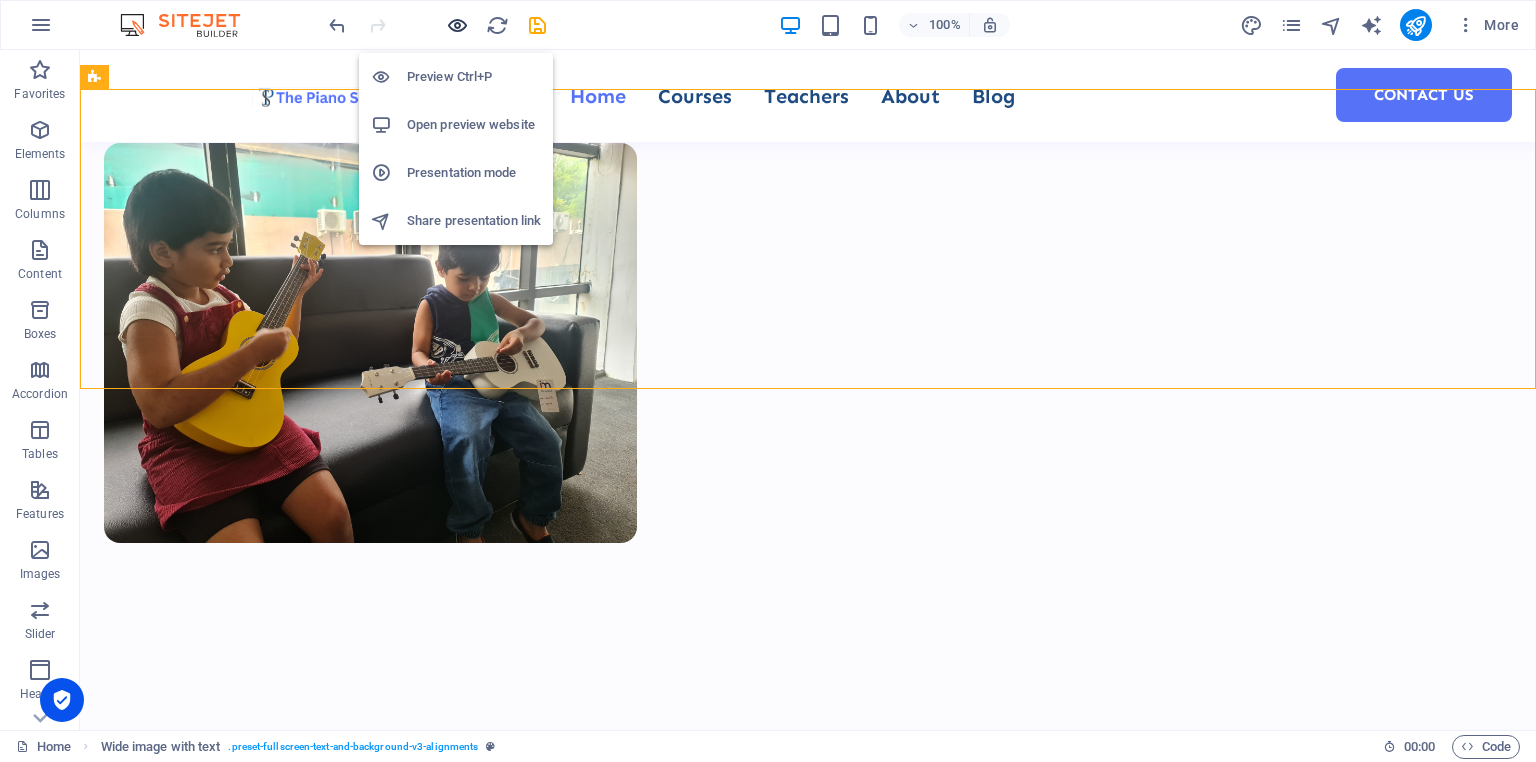 click at bounding box center (457, 25) 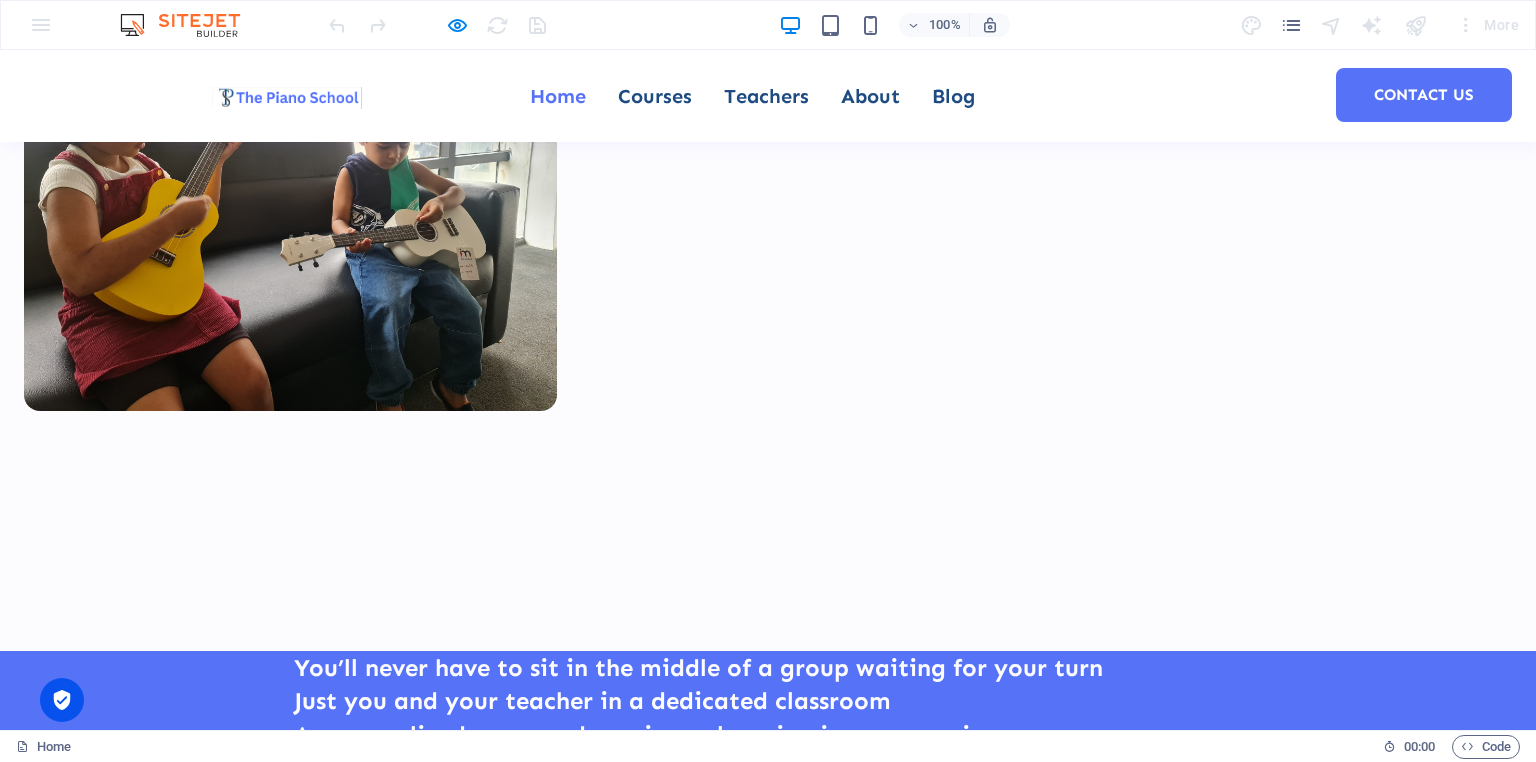 scroll, scrollTop: 904, scrollLeft: 0, axis: vertical 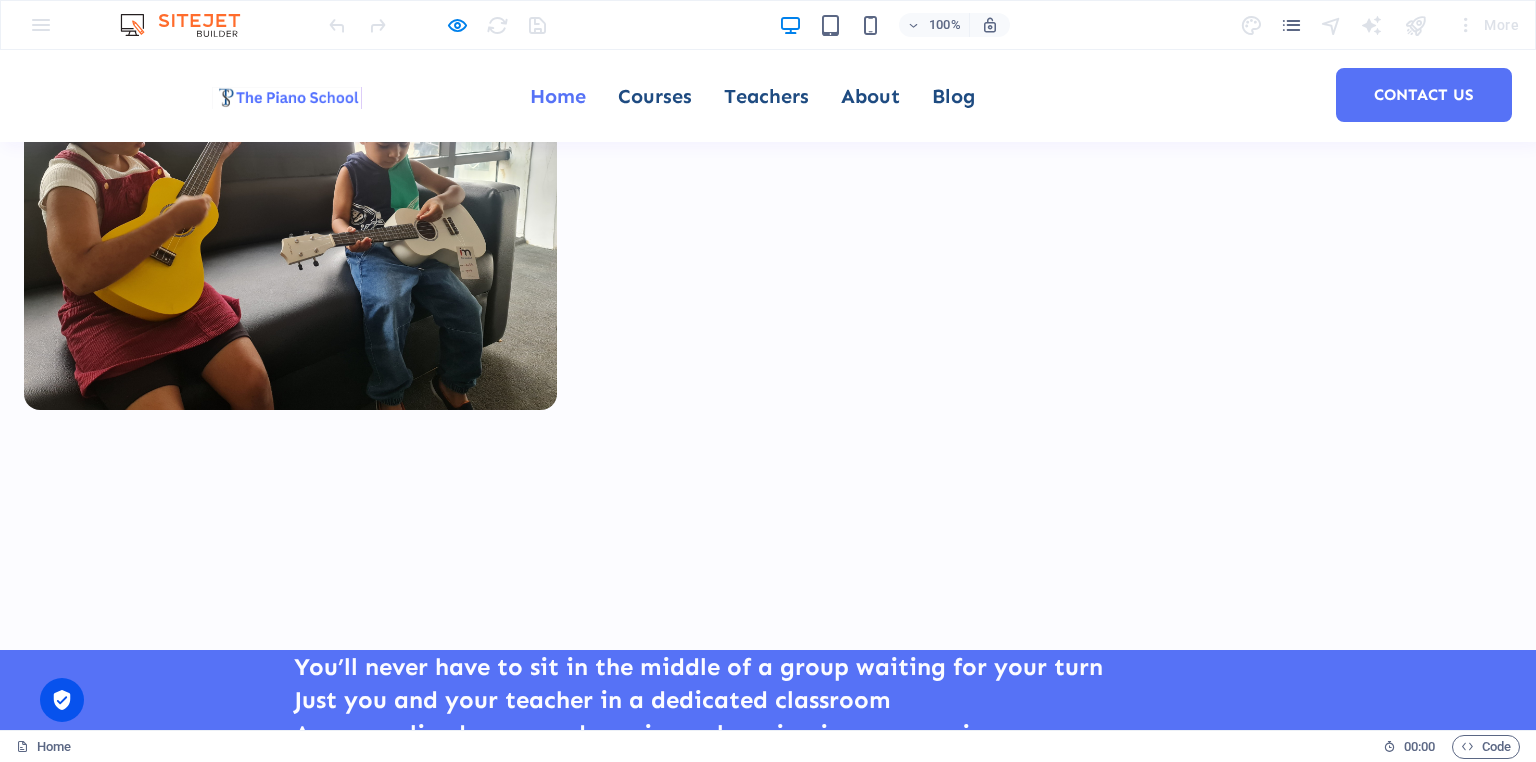 click on "100 Students 7 Courses 50 Reviews 7 TEACHERS" at bounding box center (768, 1691) 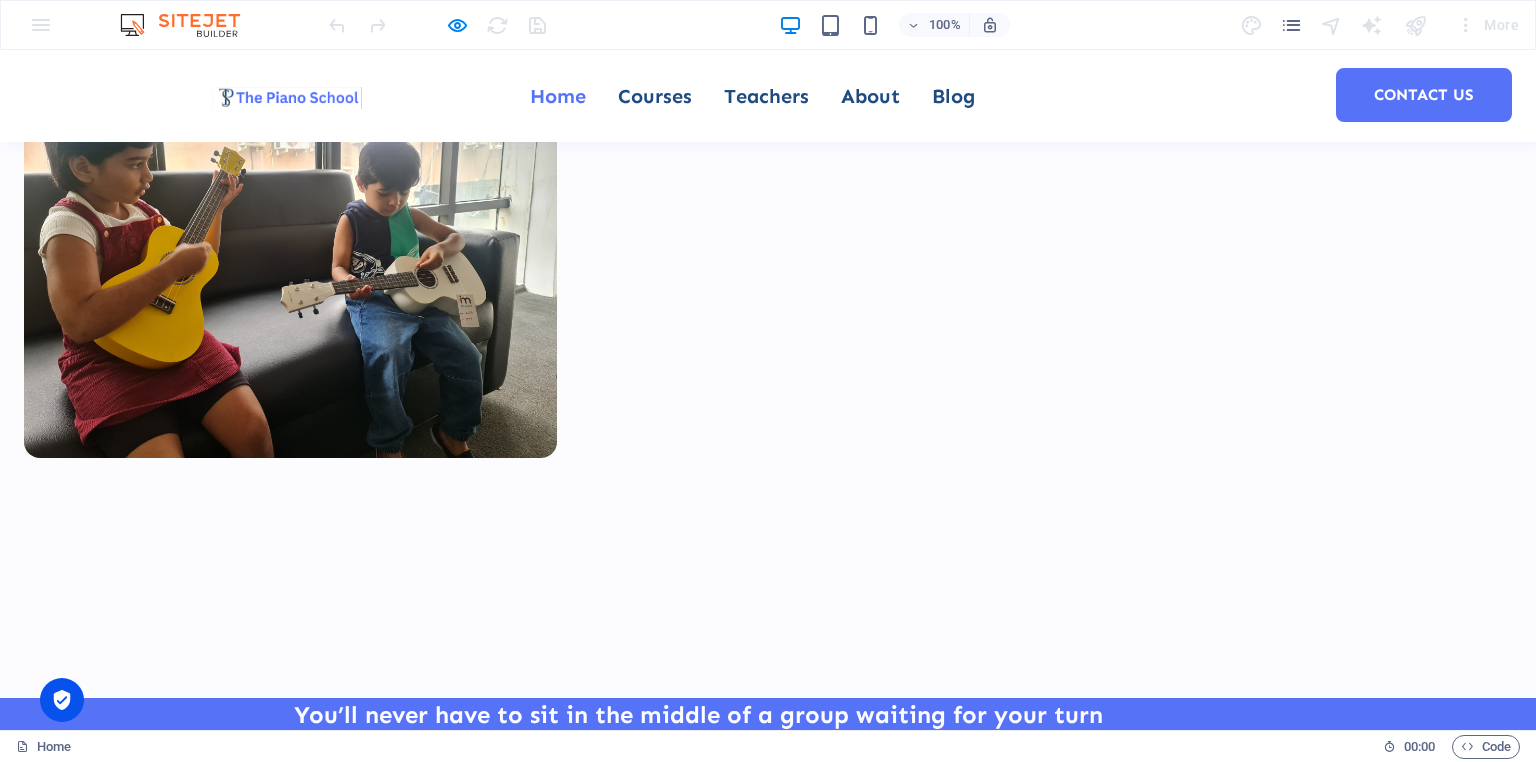 scroll, scrollTop: 840, scrollLeft: 0, axis: vertical 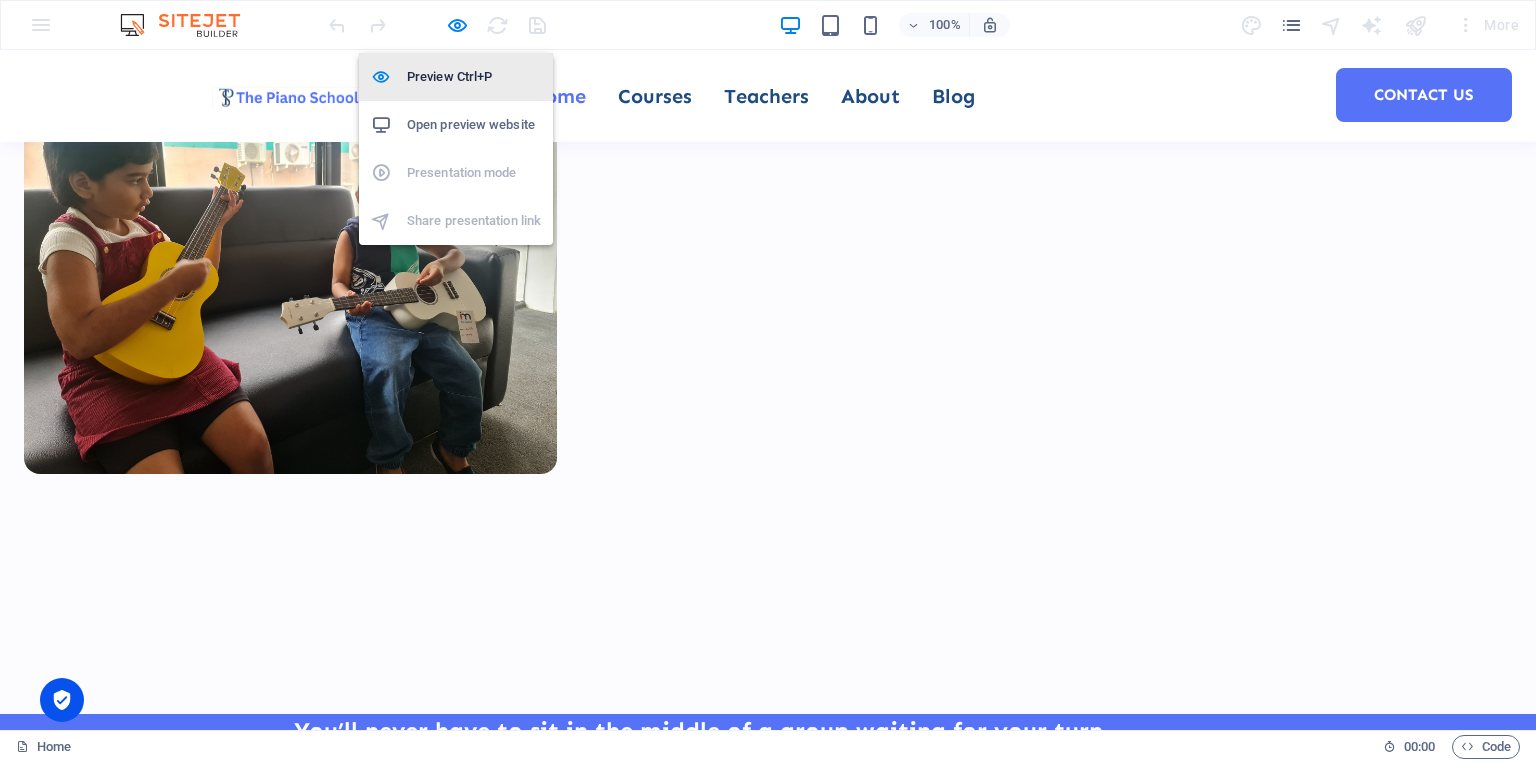 click on "Preview Ctrl+P" at bounding box center [474, 77] 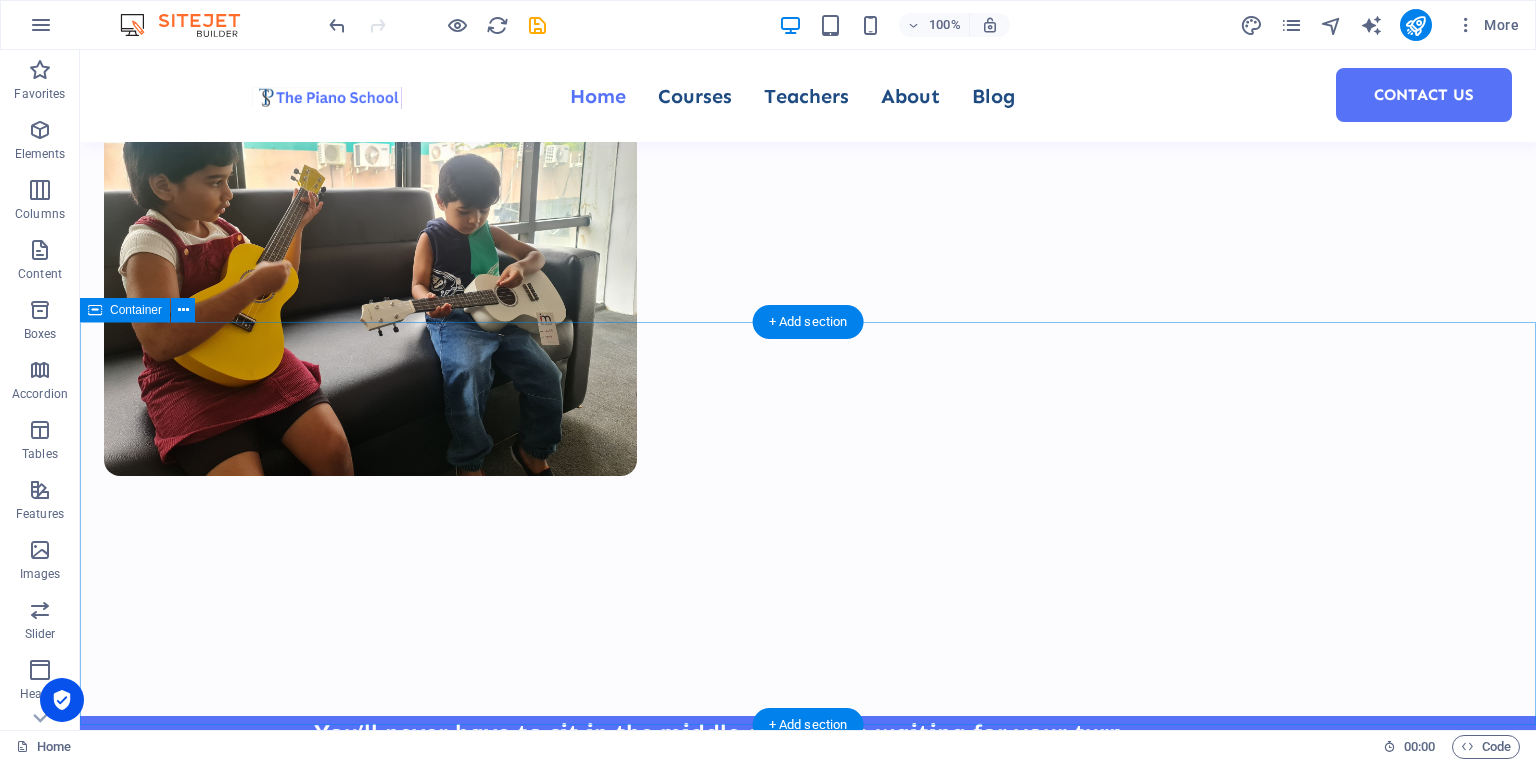 click on "100 Students 7 Courses 50 Reviews 7 TEACHERS" at bounding box center (808, 1899) 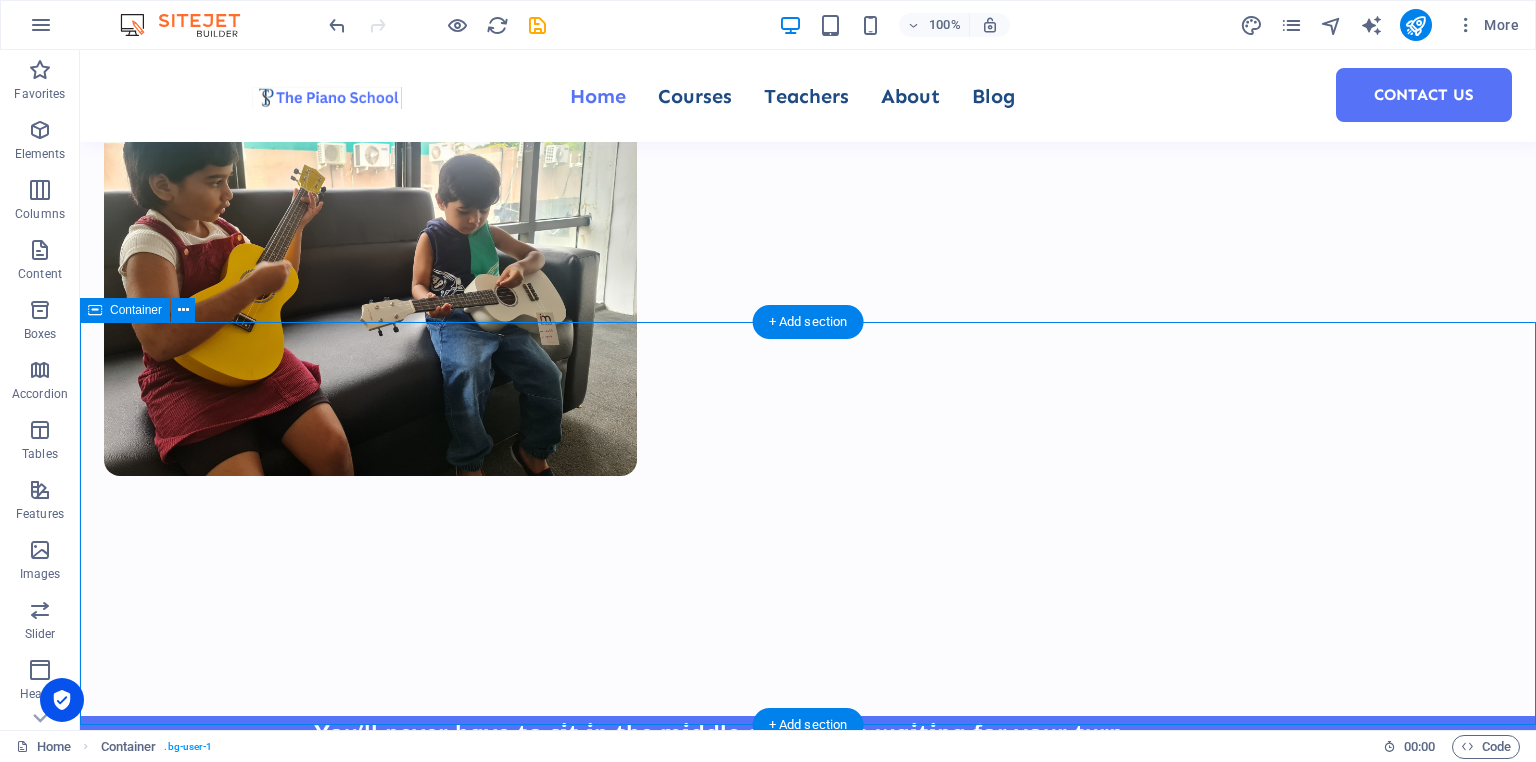 click on "100 Students 7 Courses 50 Reviews 7 TEACHERS" at bounding box center (808, 1899) 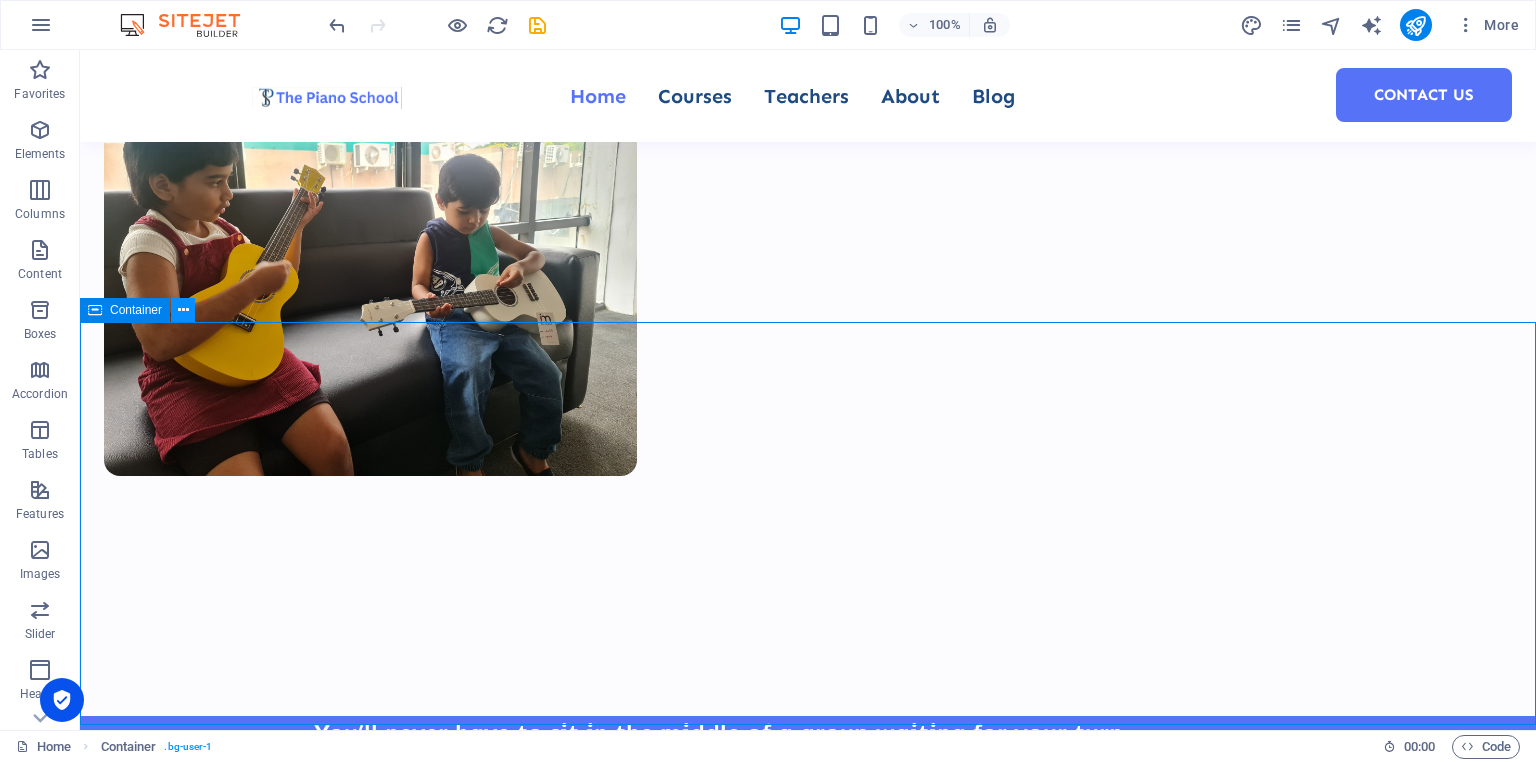 click at bounding box center (183, 310) 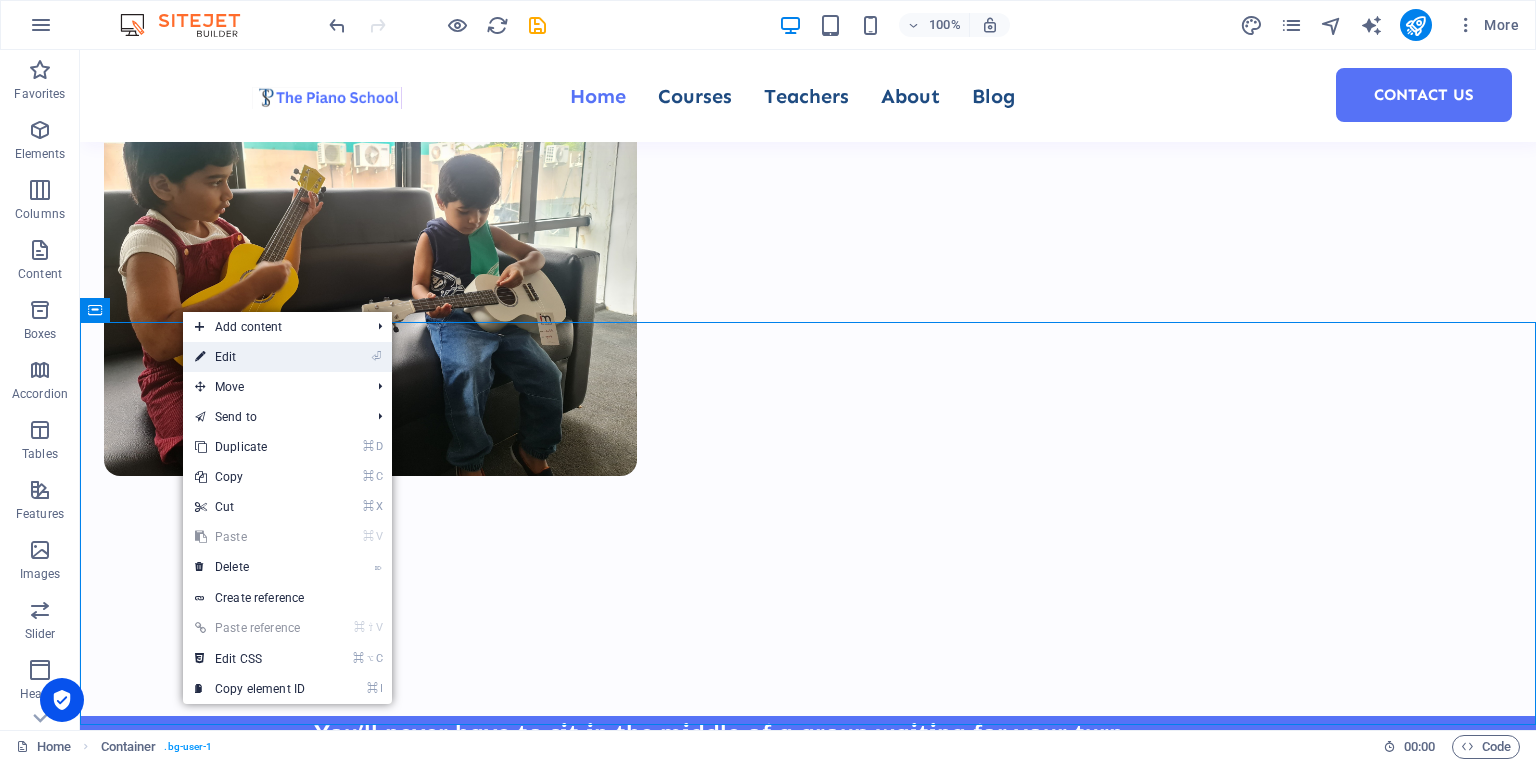 click on "⏎  Edit" at bounding box center [250, 357] 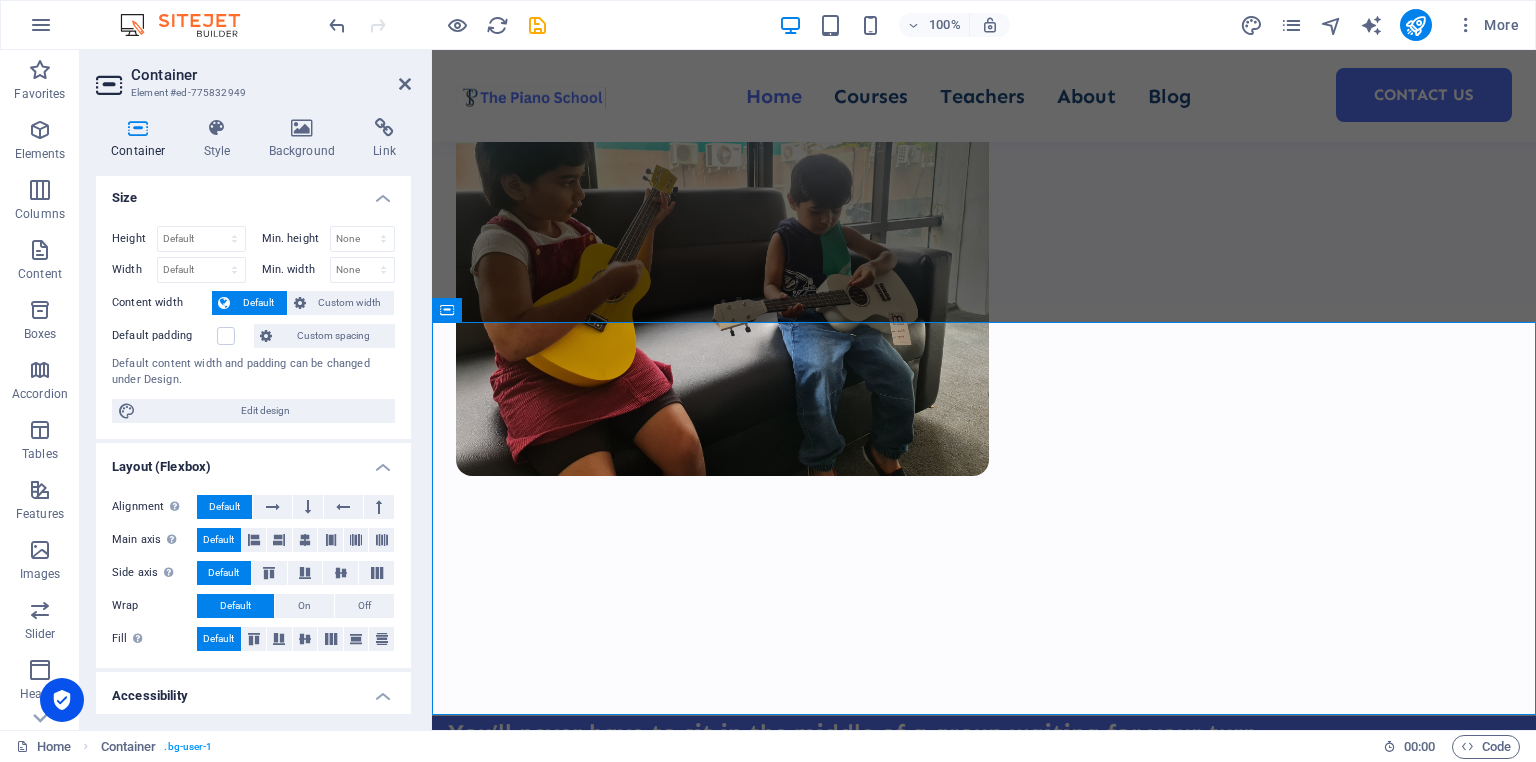 scroll, scrollTop: 0, scrollLeft: 0, axis: both 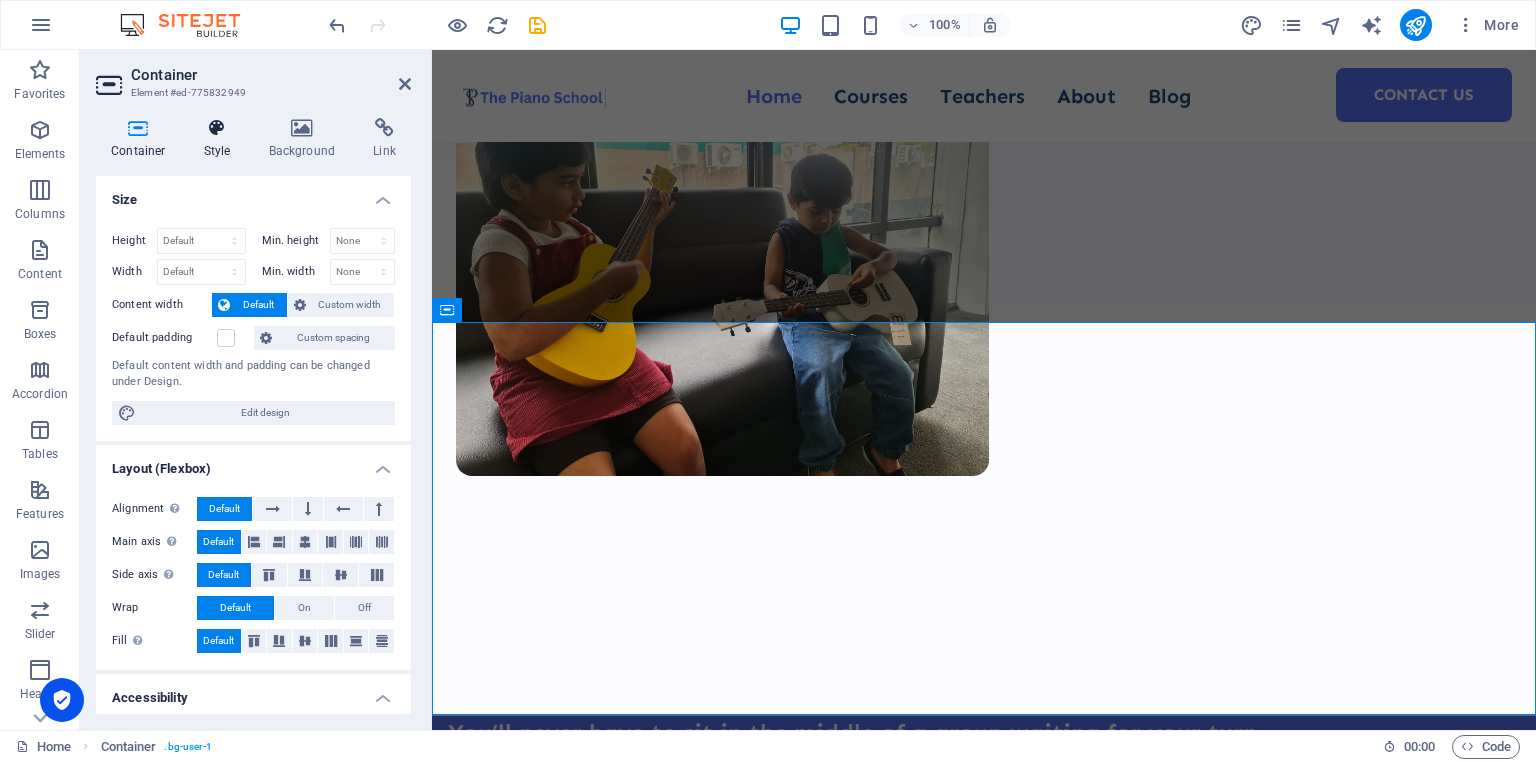 click at bounding box center (217, 128) 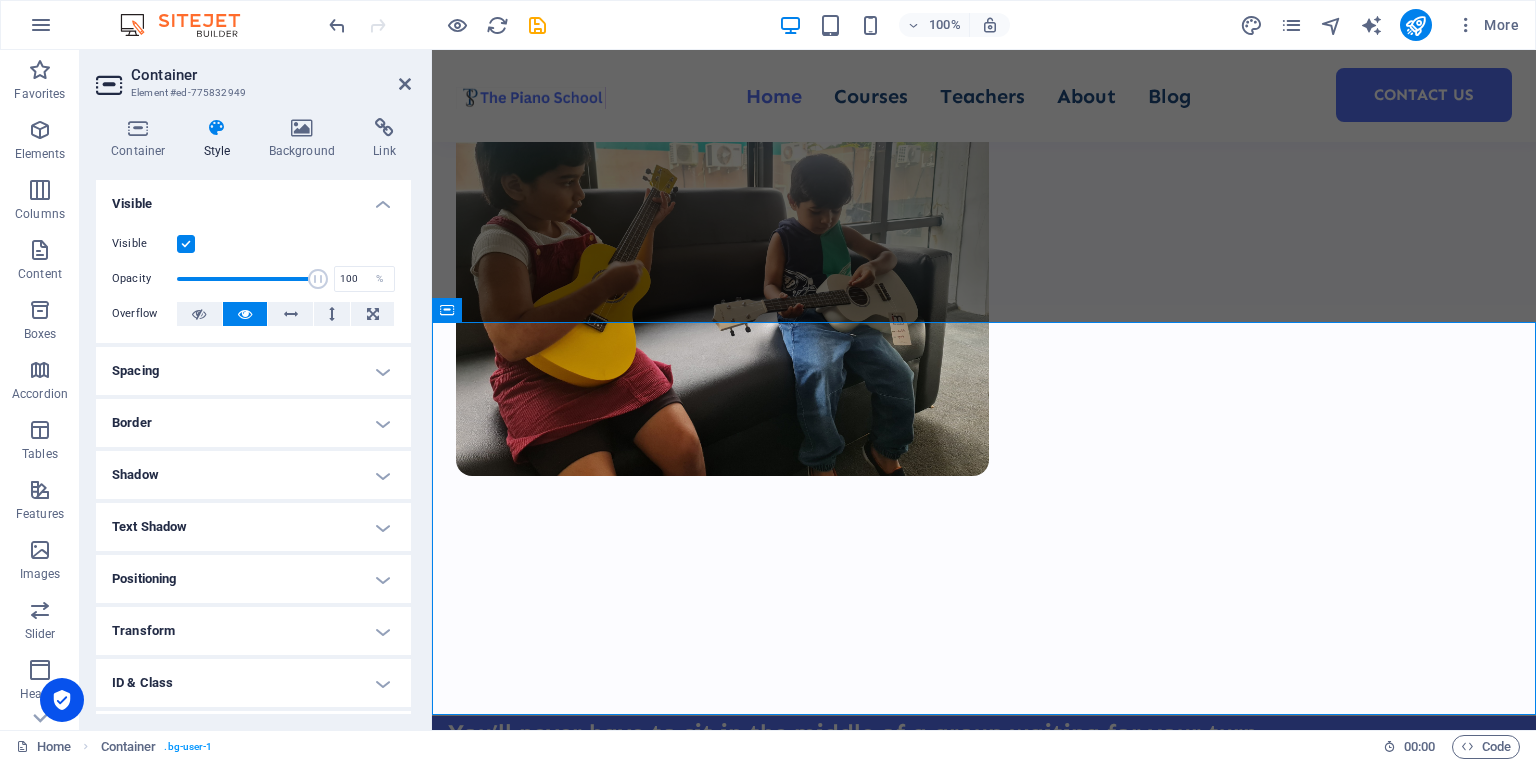 click on "Positioning" at bounding box center [253, 579] 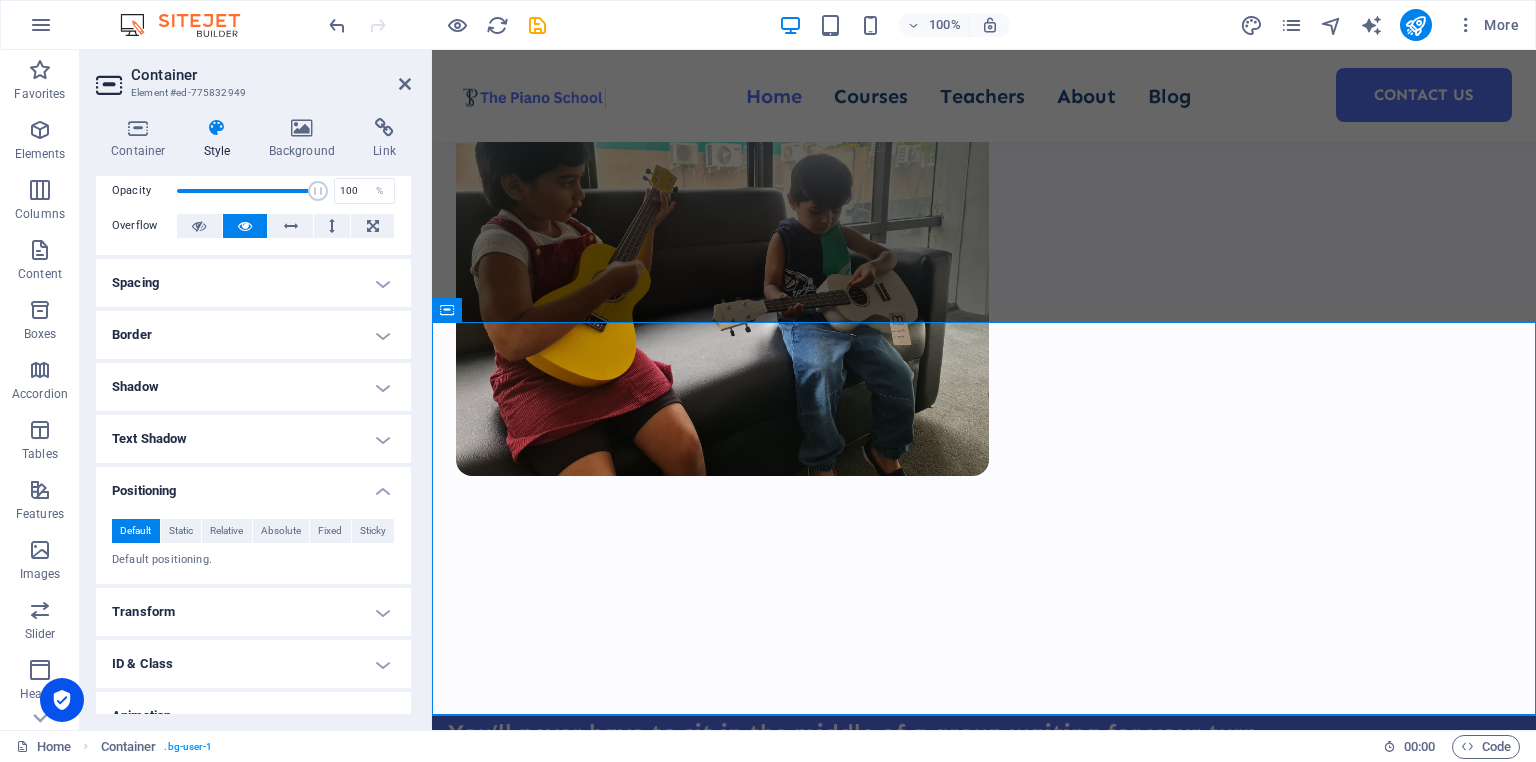 scroll, scrollTop: 90, scrollLeft: 0, axis: vertical 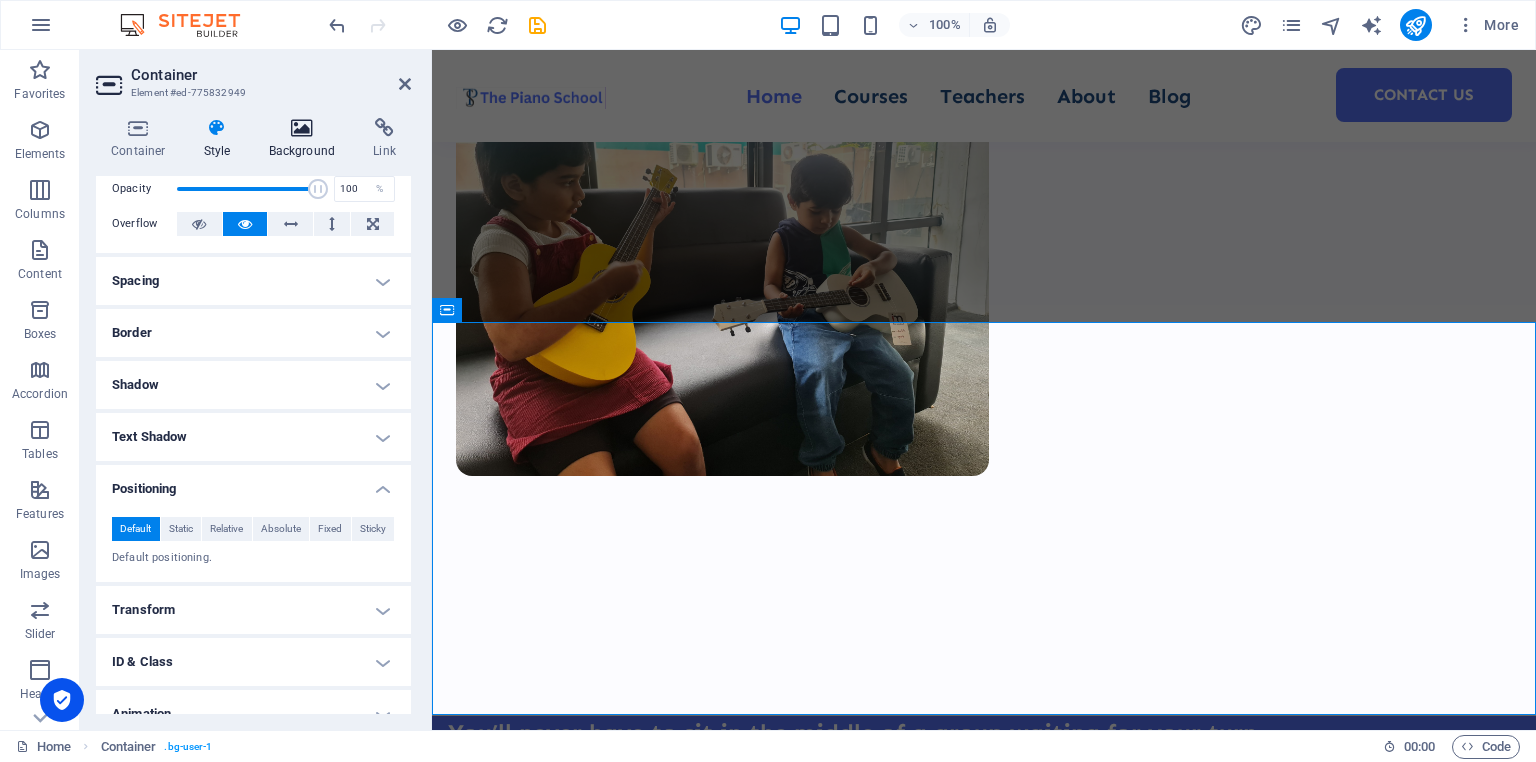 click at bounding box center [302, 128] 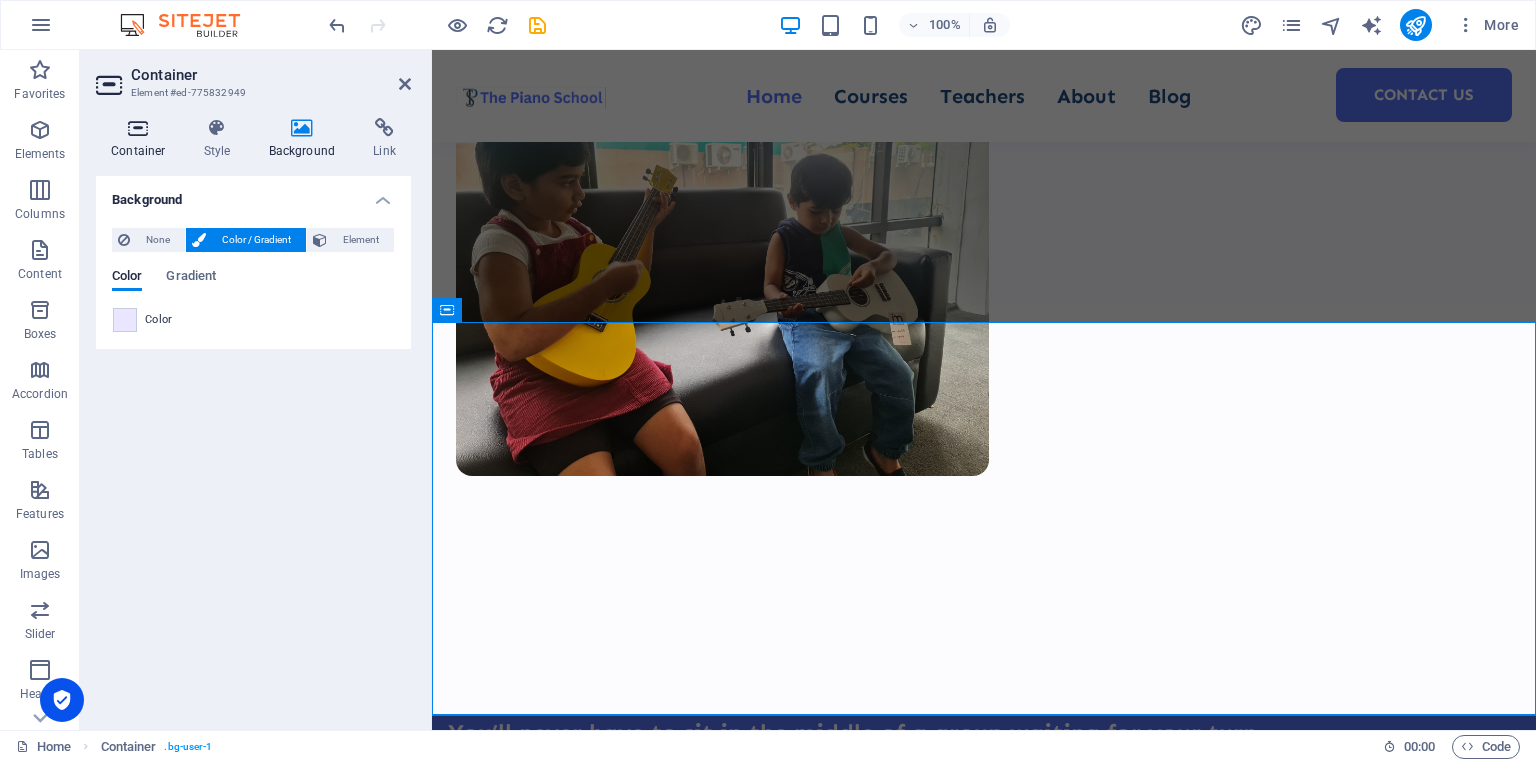 click at bounding box center [138, 128] 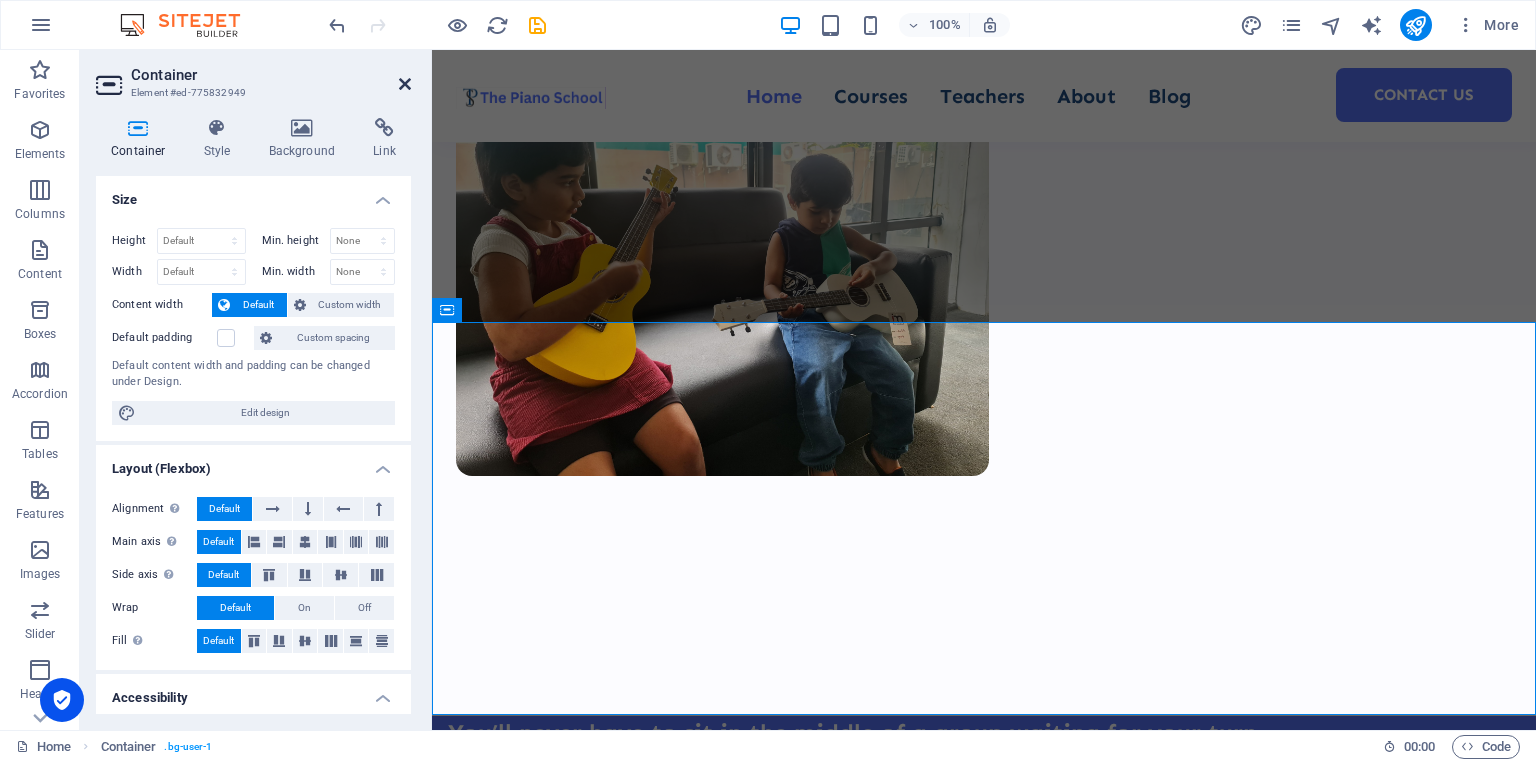 click at bounding box center (405, 84) 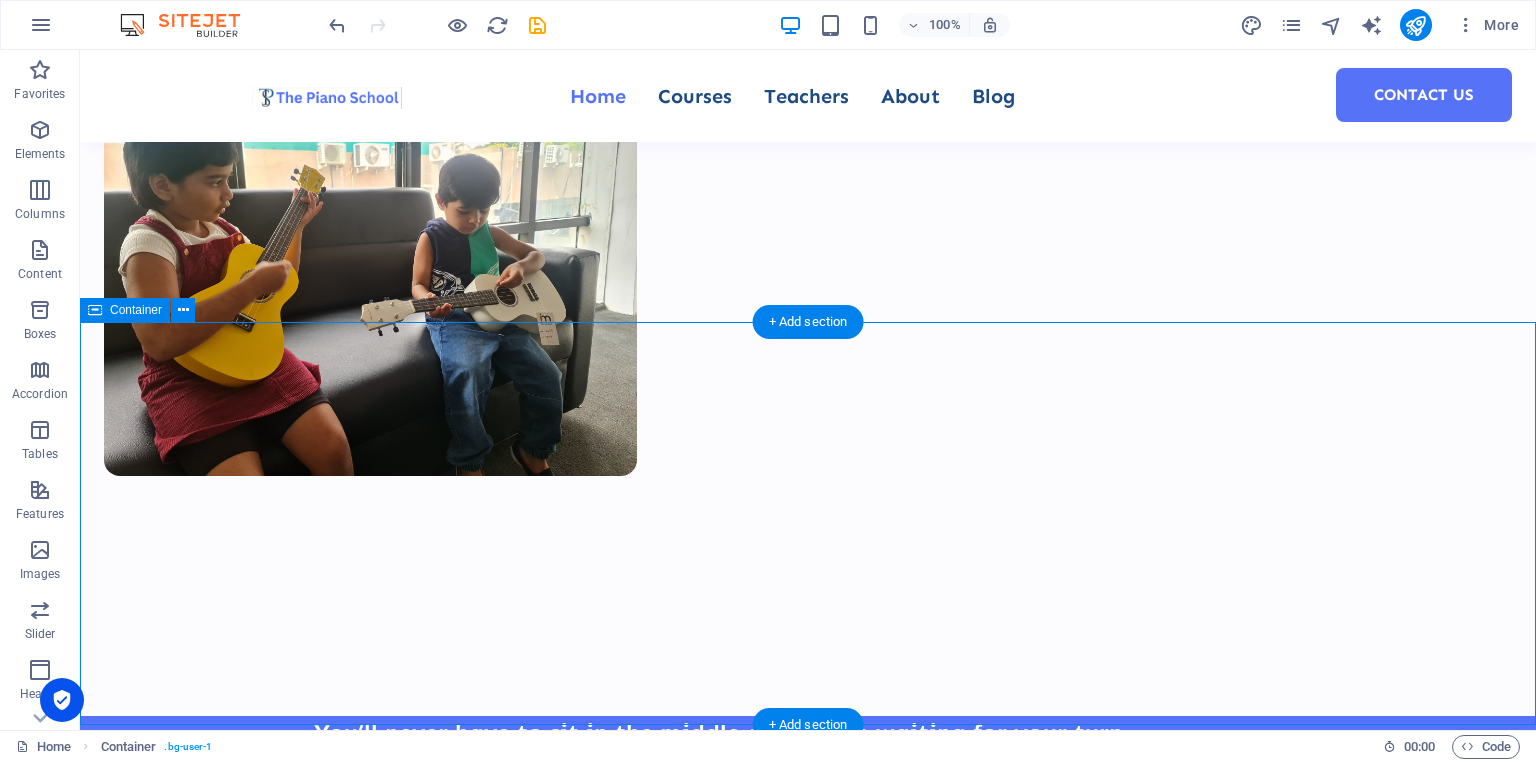 click on "100 Students 7 Courses 50 Reviews 7 TEACHERS" at bounding box center (808, 1899) 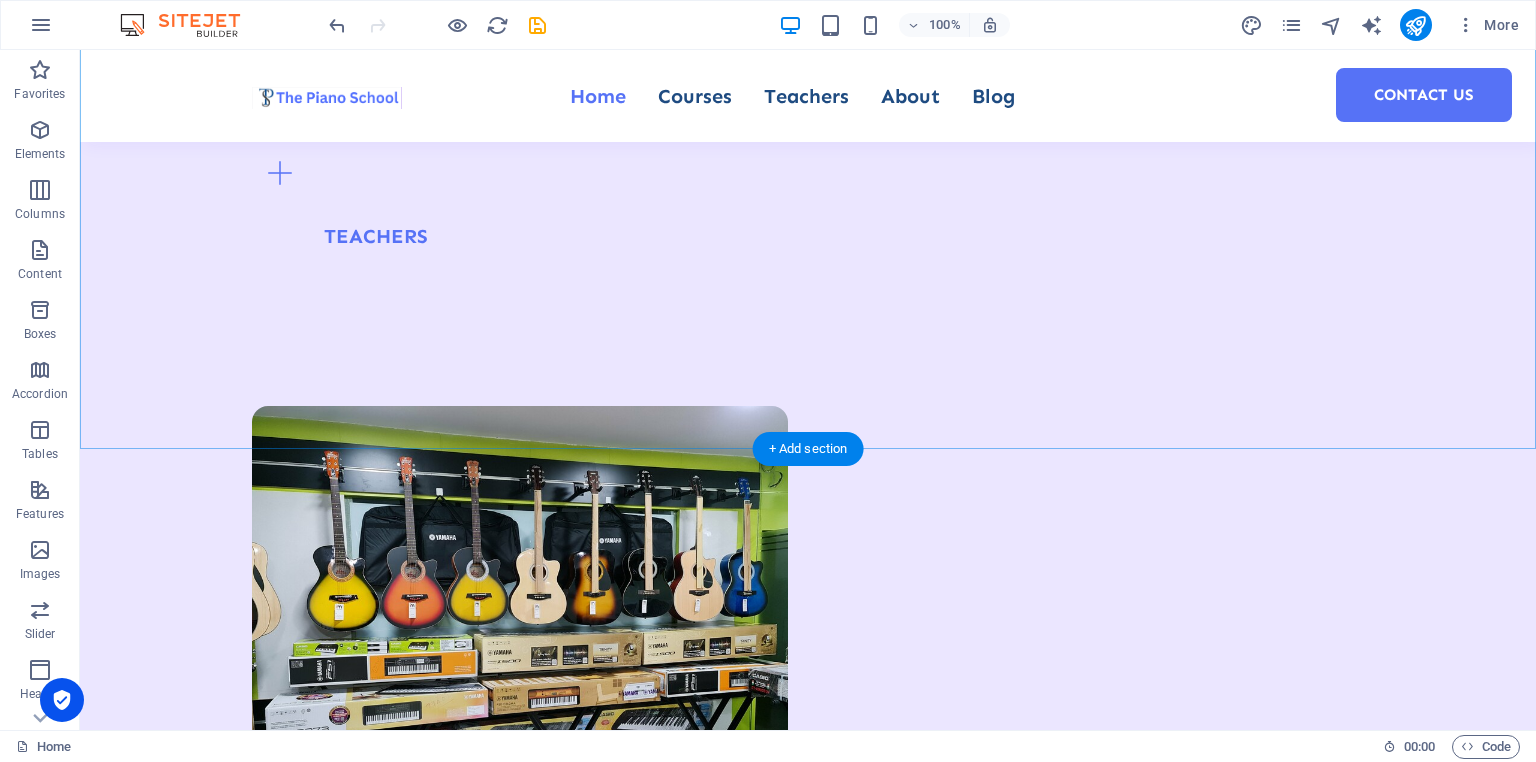 scroll, scrollTop: 3084, scrollLeft: 0, axis: vertical 